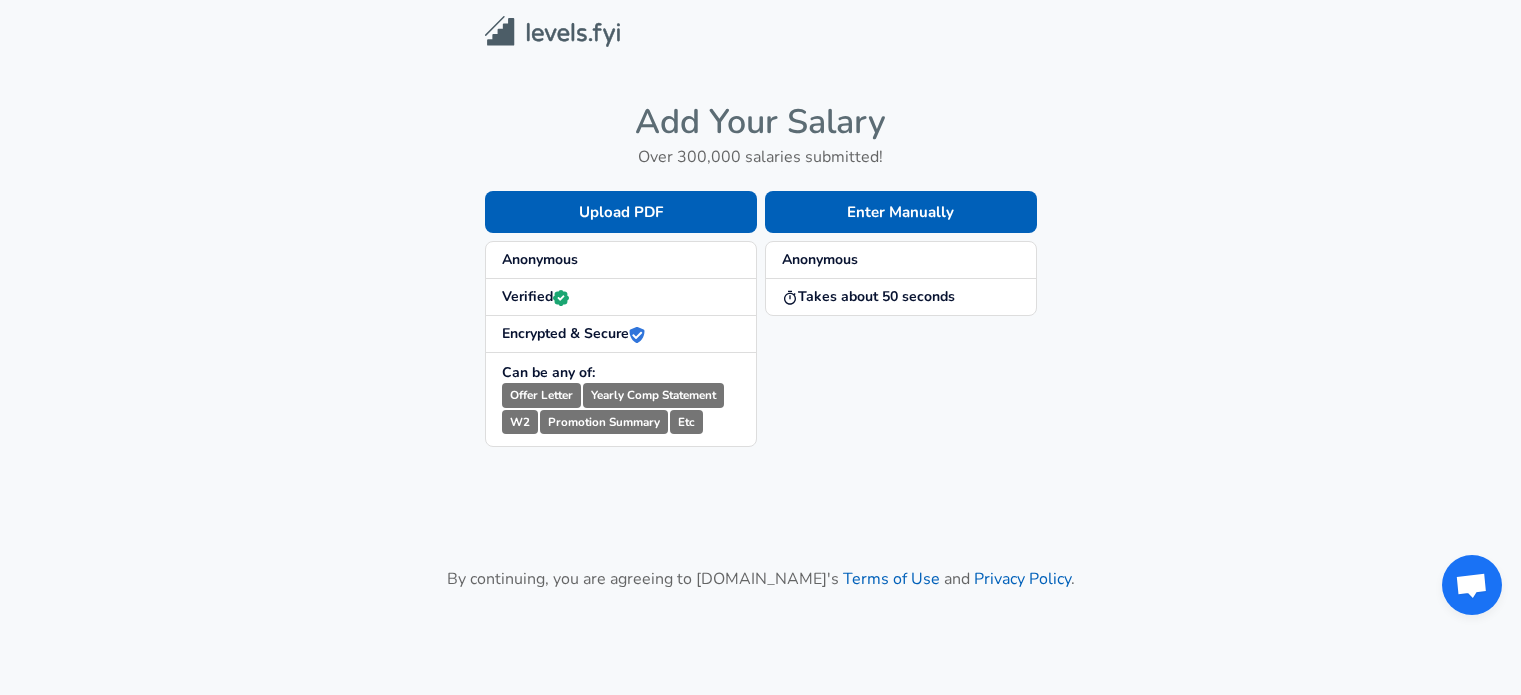 scroll, scrollTop: 0, scrollLeft: 0, axis: both 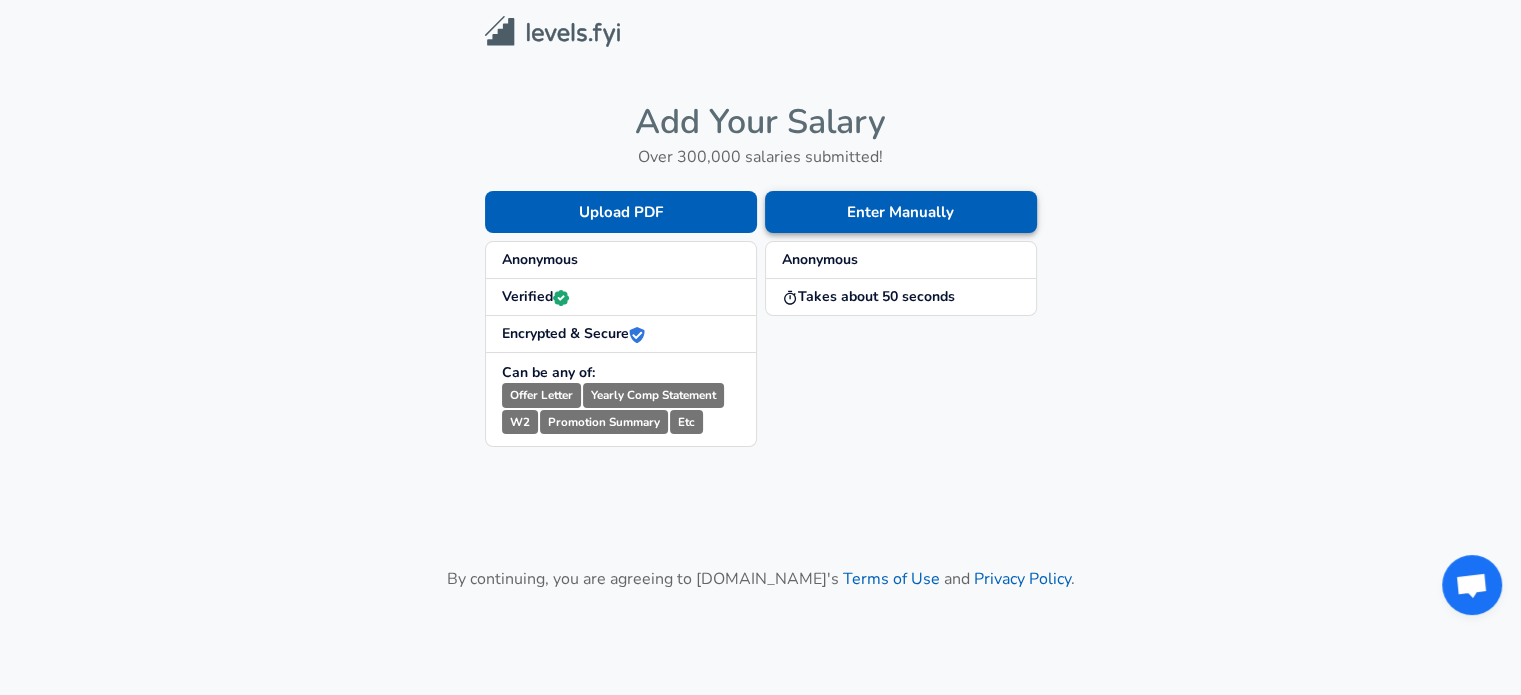 click on "Enter Manually" at bounding box center [901, 212] 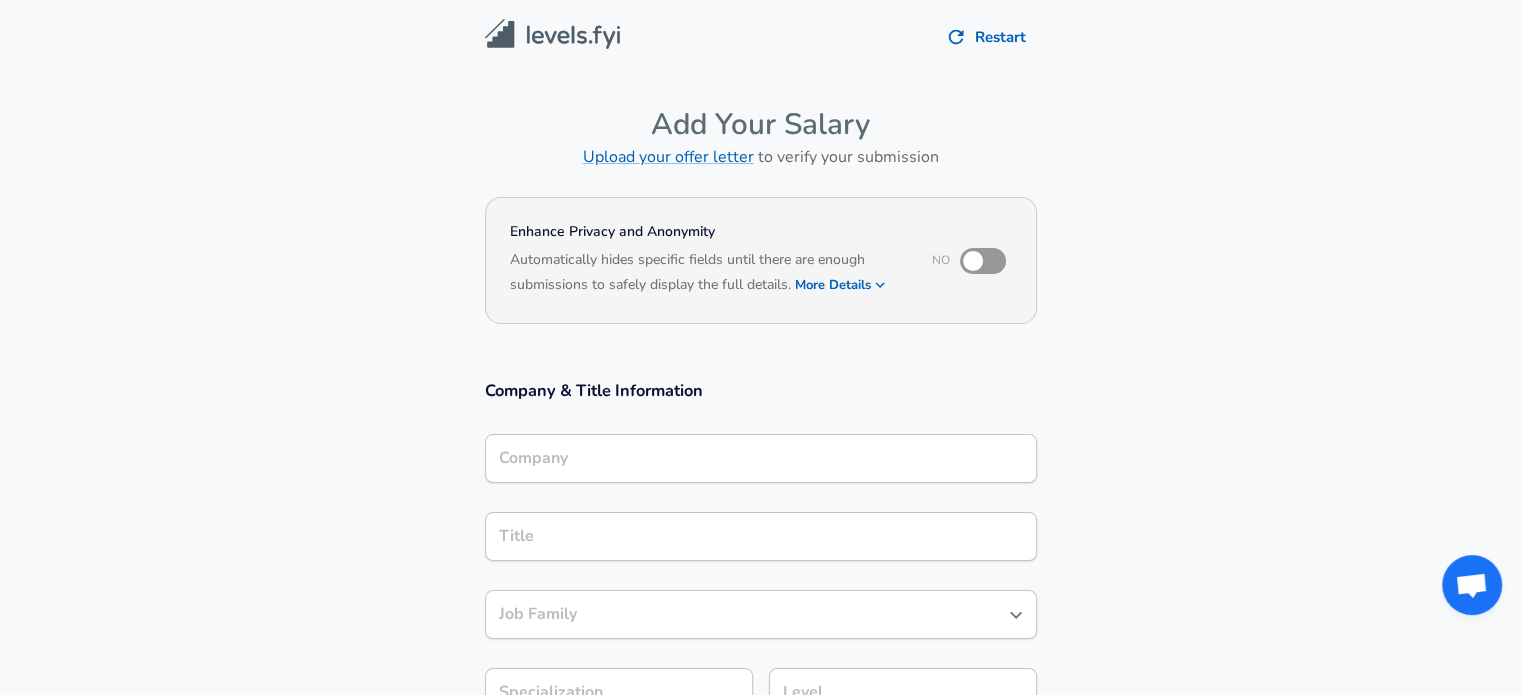 click on "Company" at bounding box center [761, 458] 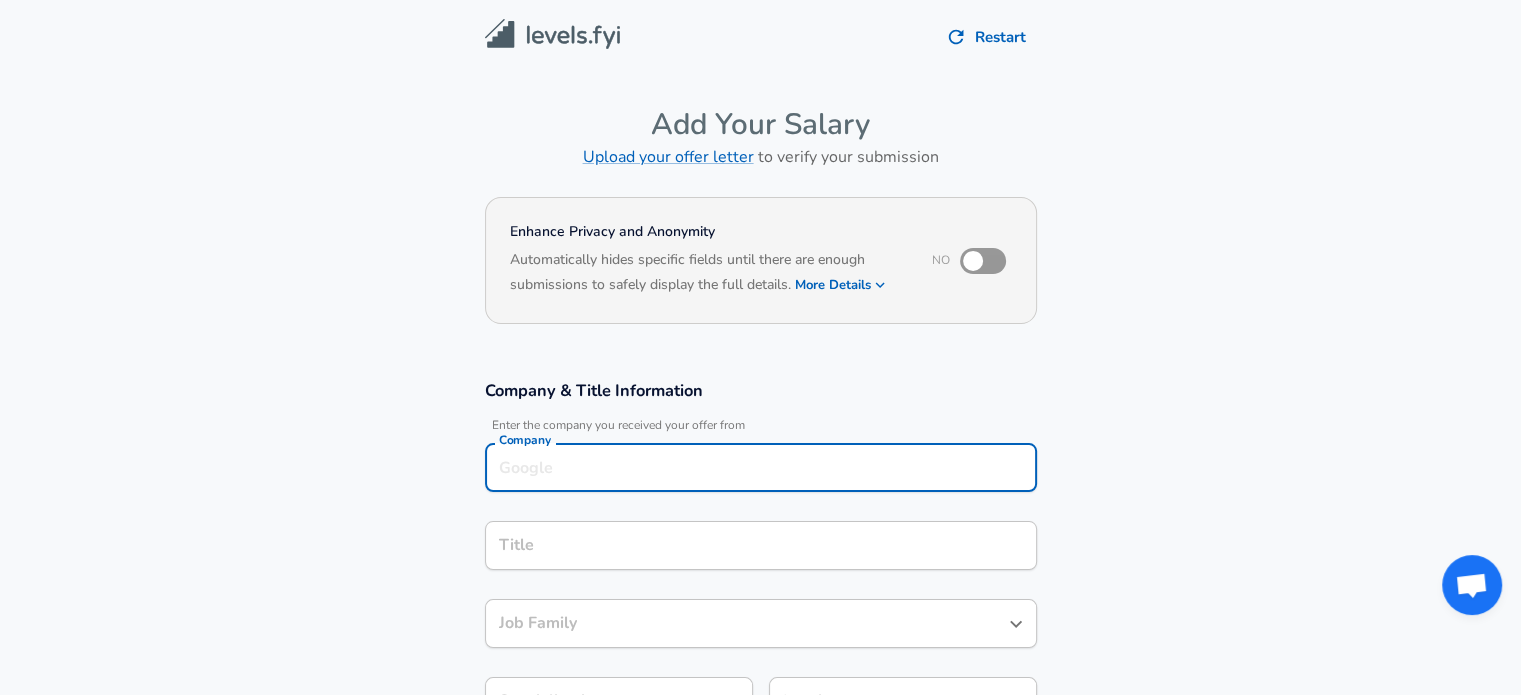 scroll, scrollTop: 20, scrollLeft: 0, axis: vertical 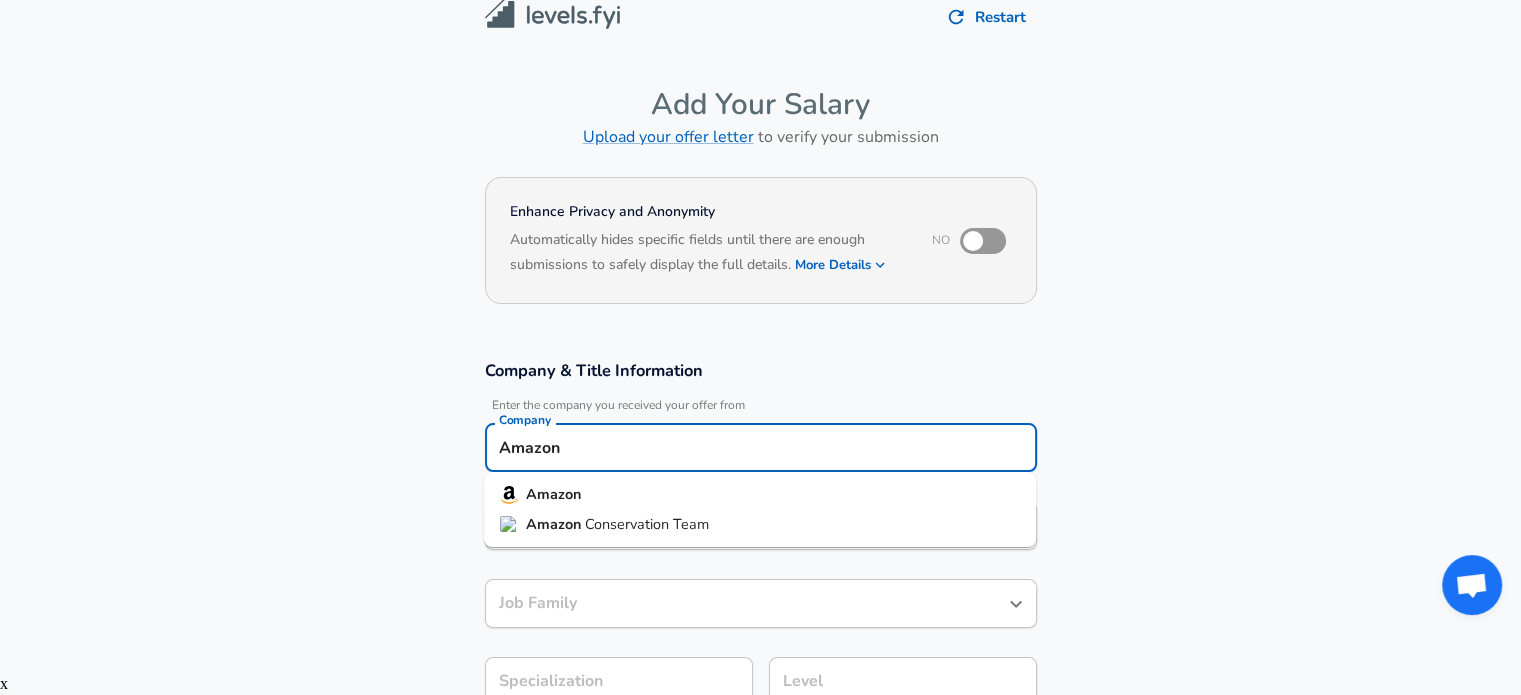 click on "Amazon" at bounding box center [760, 495] 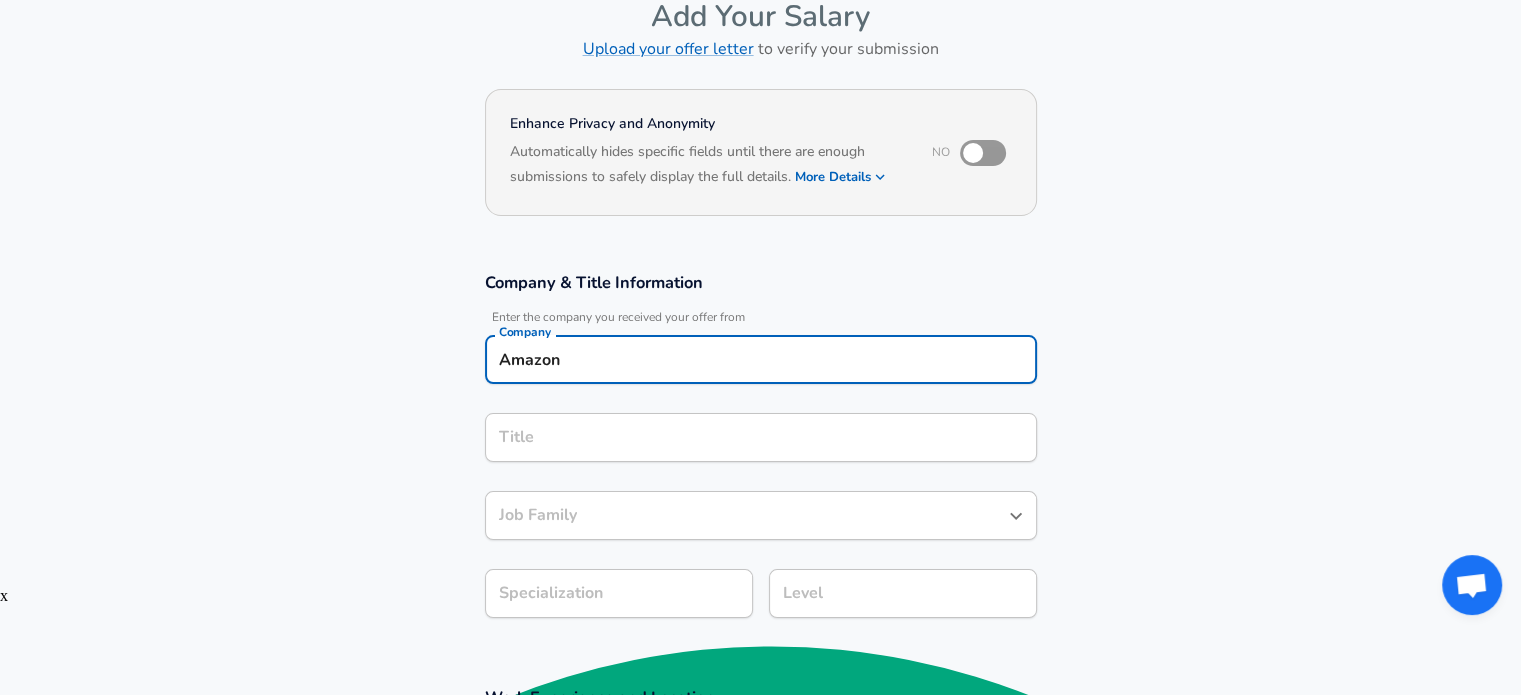 type on "Amazon" 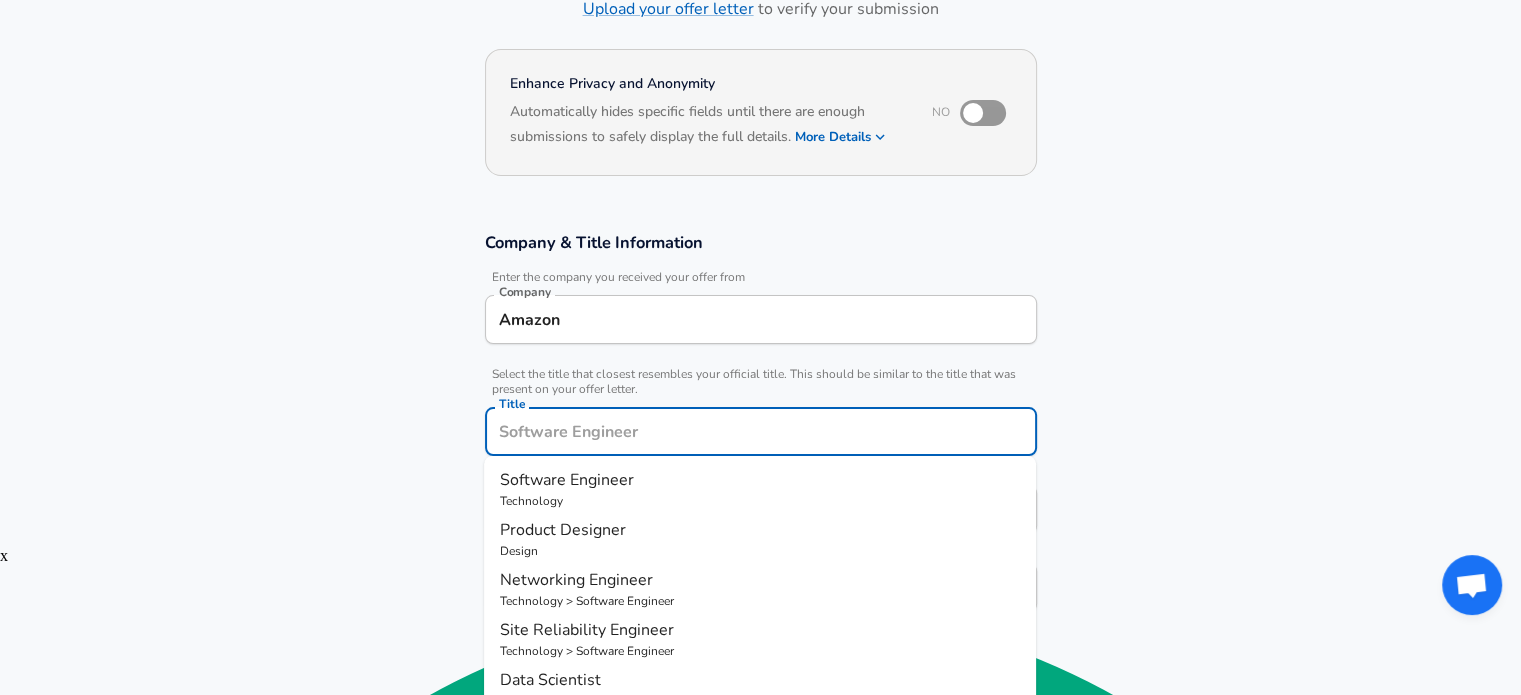 click on "Software Engineer" at bounding box center (567, 480) 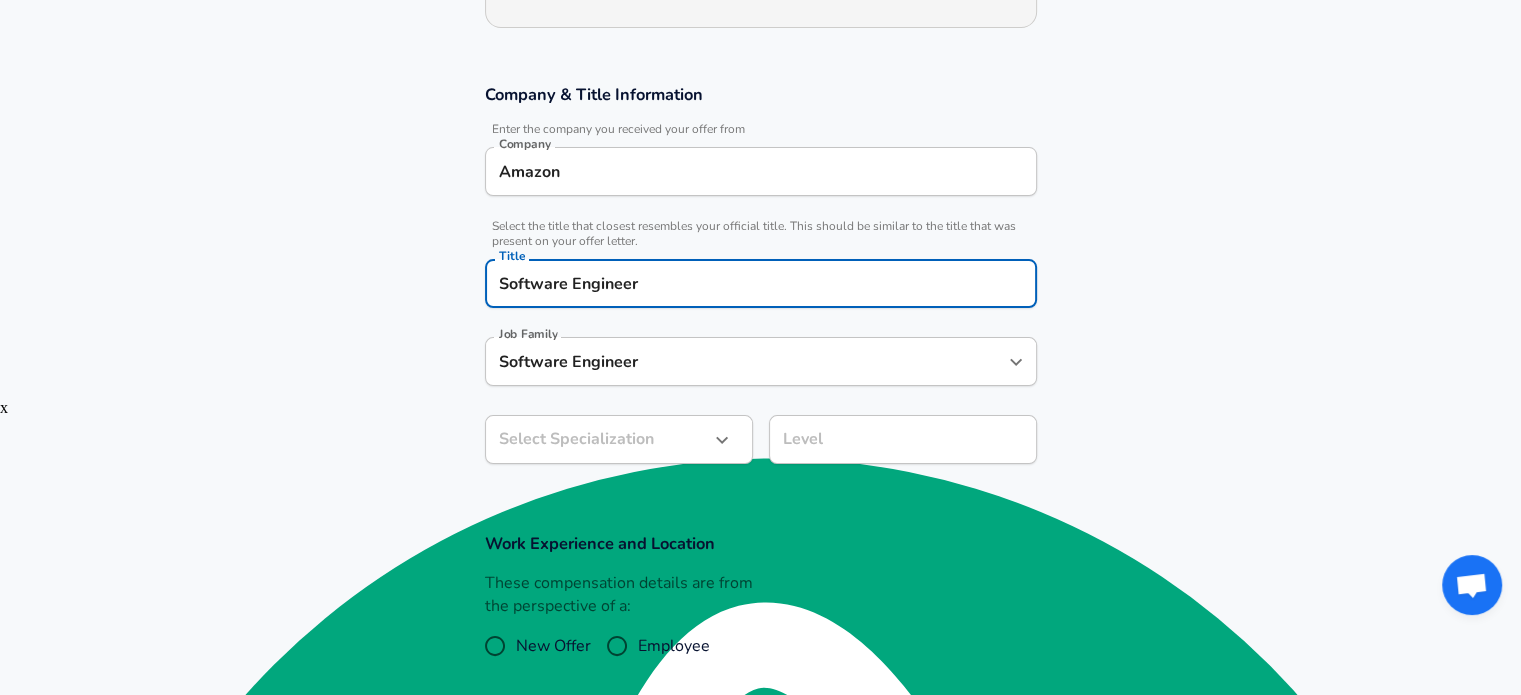 click on "Restart Add Your Salary Upload your offer letter   to verify your submission Enhance Privacy and Anonymity No Automatically hides specific fields until there are enough submissions to safely display the full details.   More Details Based on your submission and the data points that we have already collected, we will automatically hide and anonymize specific fields if there aren't enough data points to remain sufficiently anonymous. Company & Title Information   Enter the company you received your offer from Company Amazon Company   Select the title that closest resembles your official title. This should be similar to the title that was present on your offer letter. Title Software Engineer Title Job Family Software Engineer Job Family Select Specialization ​ Select Specialization Level Level Work Experience and Location These compensation details are from the perspective of a: New Offer Employee Submit Salary By continuing, you are agreeing to [DOMAIN_NAME][PERSON_NAME]'s   Terms of Use   and   Privacy Policy . © 2017 -" at bounding box center [760, 51] 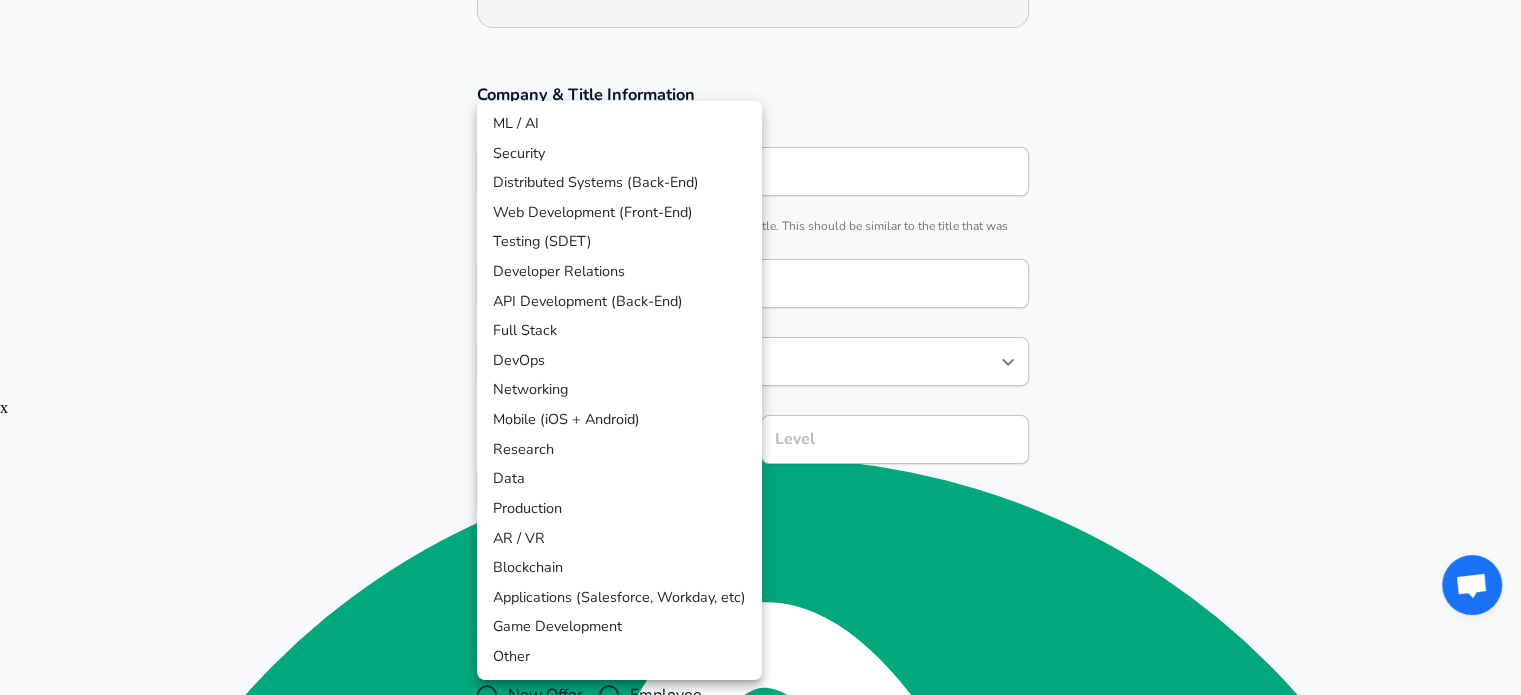 scroll, scrollTop: 356, scrollLeft: 0, axis: vertical 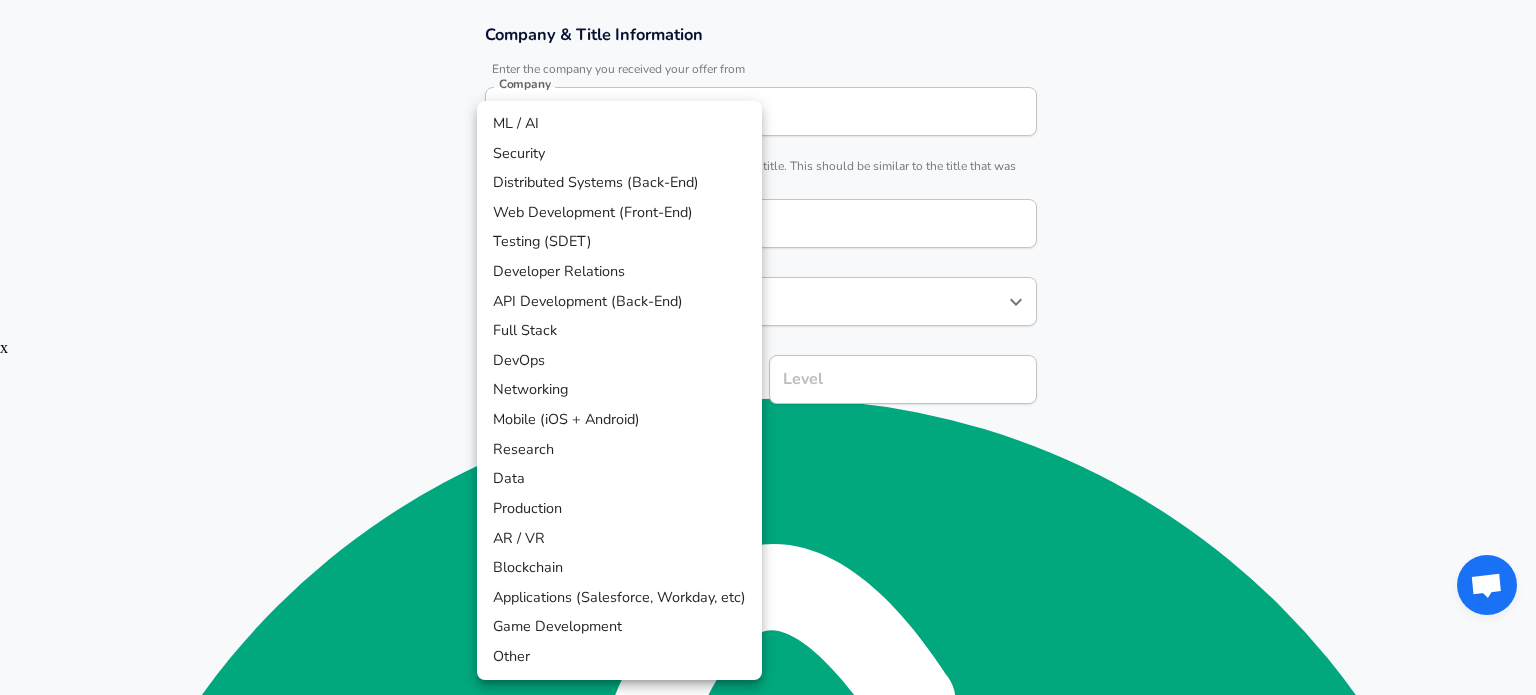 click at bounding box center [768, 347] 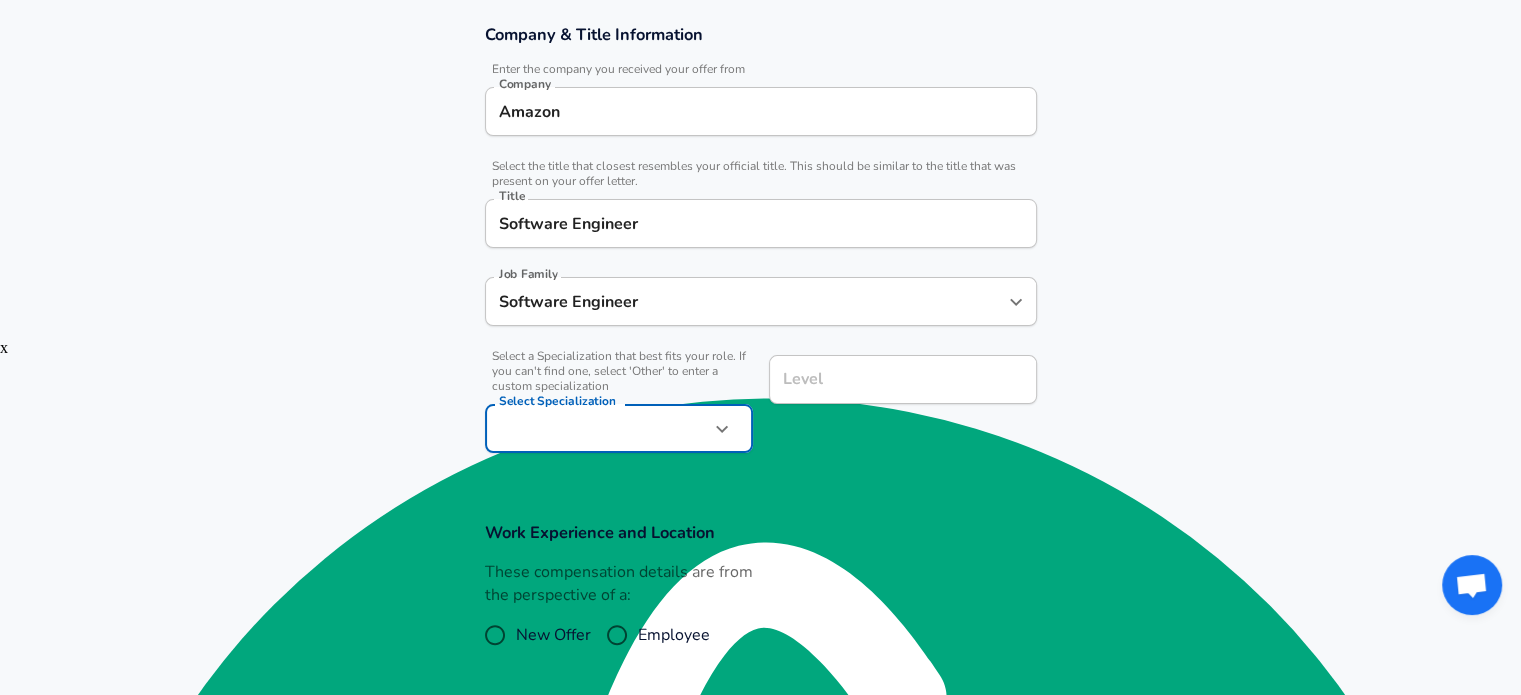 click on "Level" at bounding box center [903, 379] 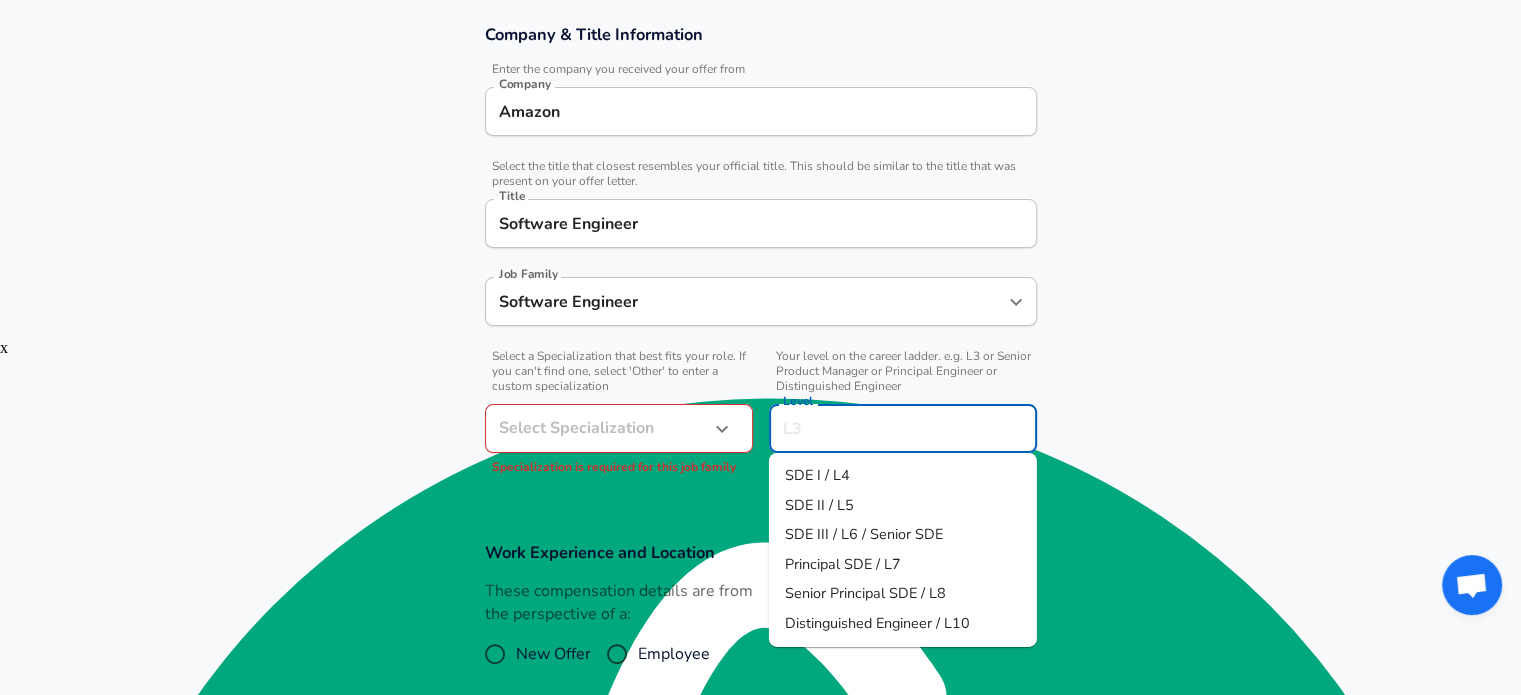 scroll, scrollTop: 396, scrollLeft: 0, axis: vertical 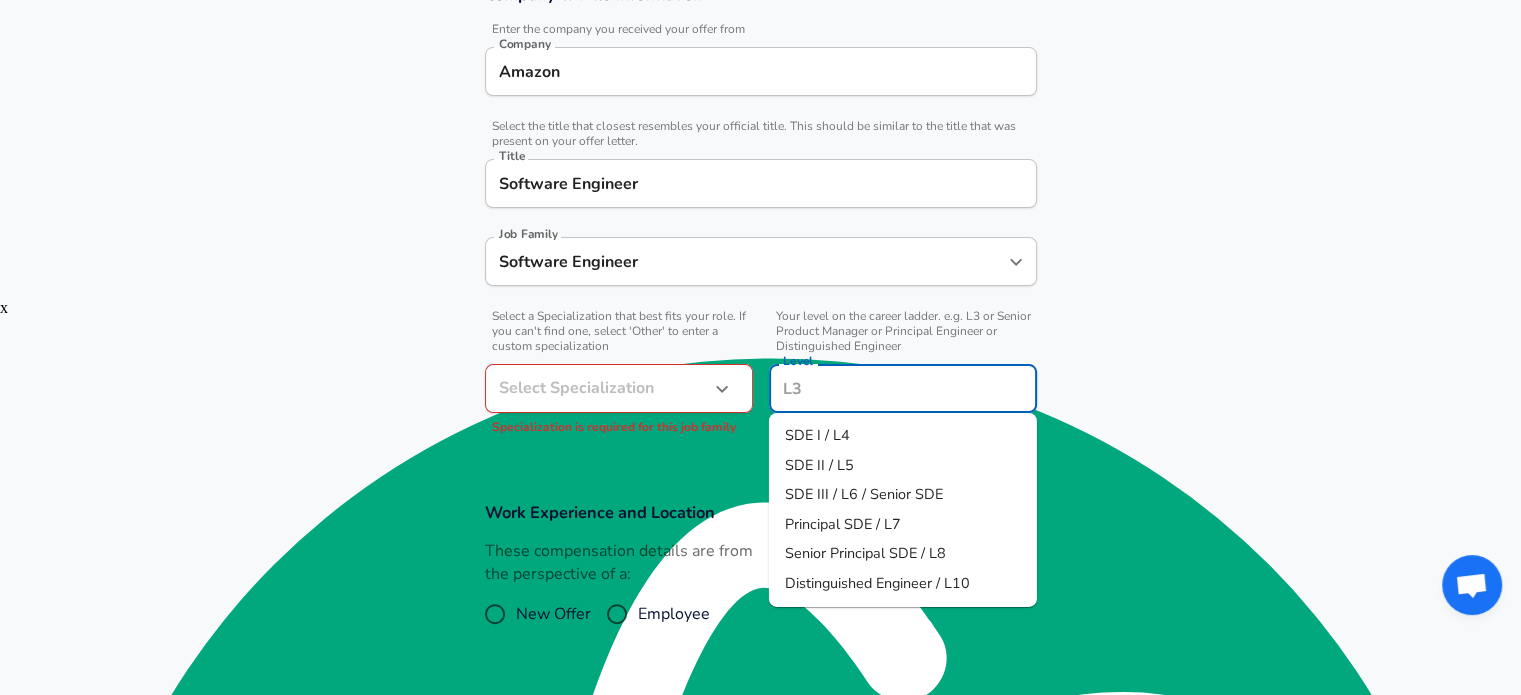 click on "SDE I / L4" at bounding box center [903, 436] 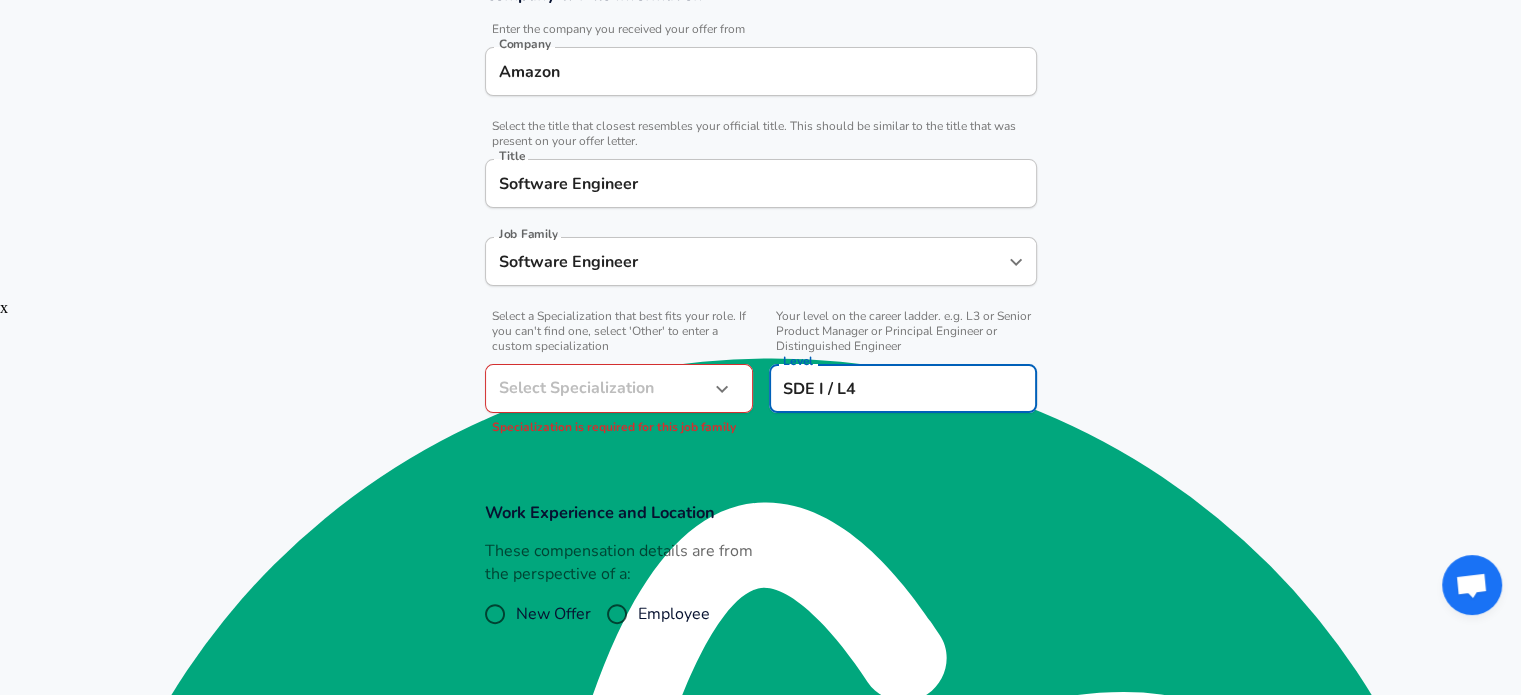 scroll, scrollTop: 464, scrollLeft: 0, axis: vertical 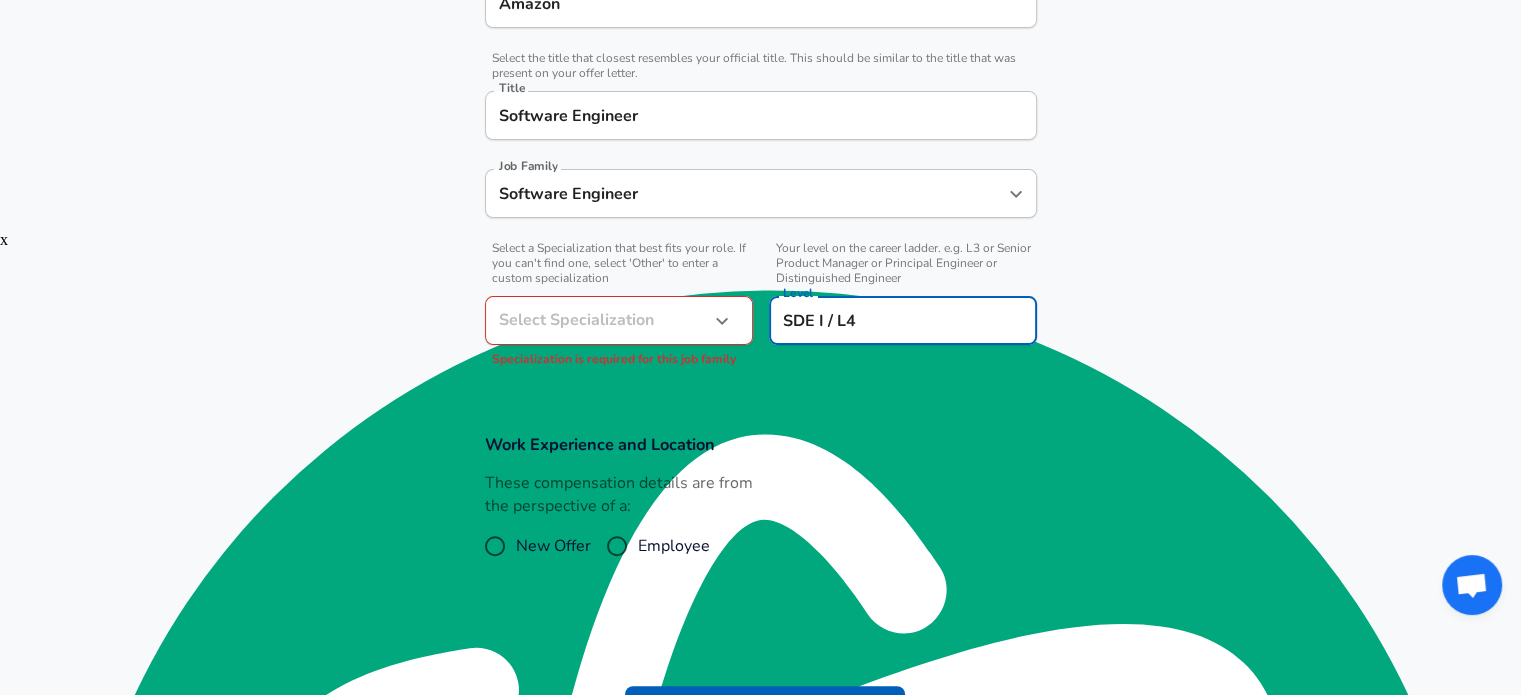 click 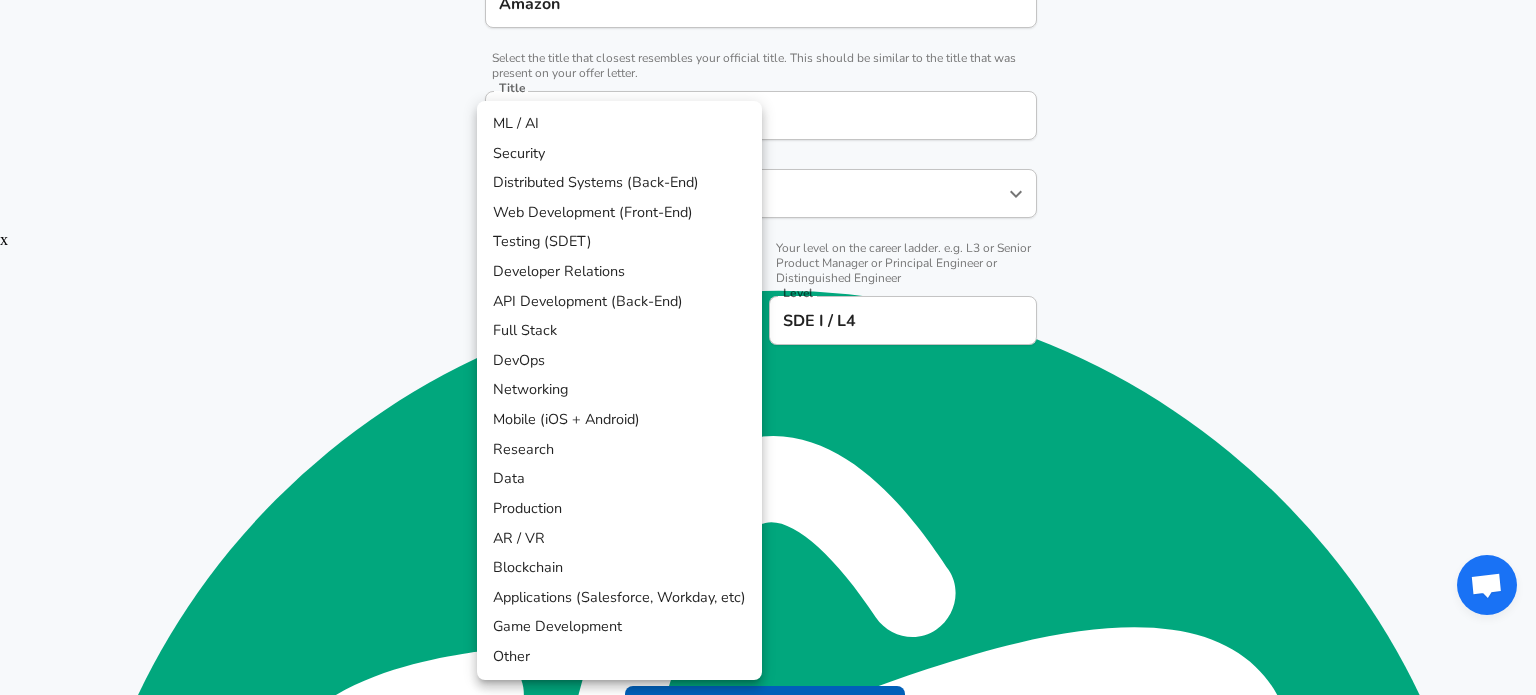 click on "Full Stack" at bounding box center (619, 331) 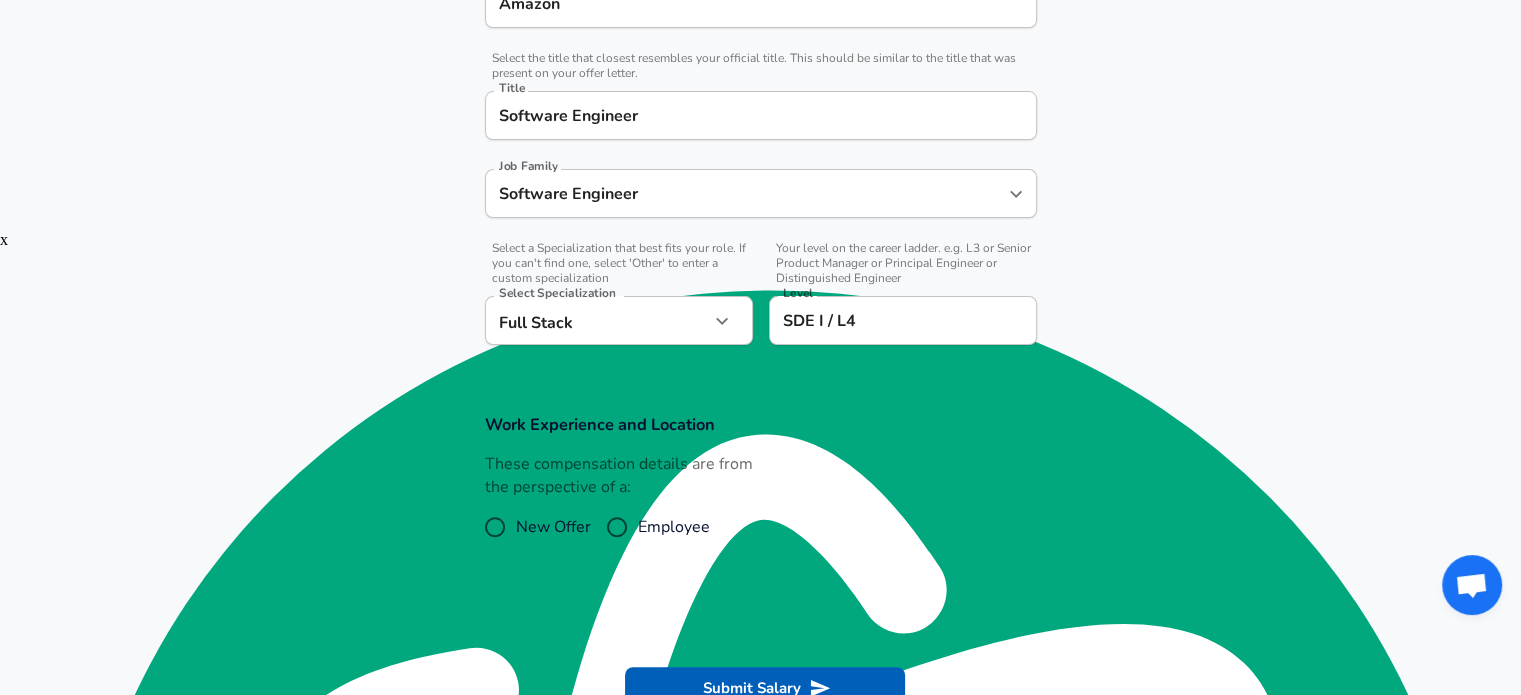 scroll, scrollTop: 520, scrollLeft: 0, axis: vertical 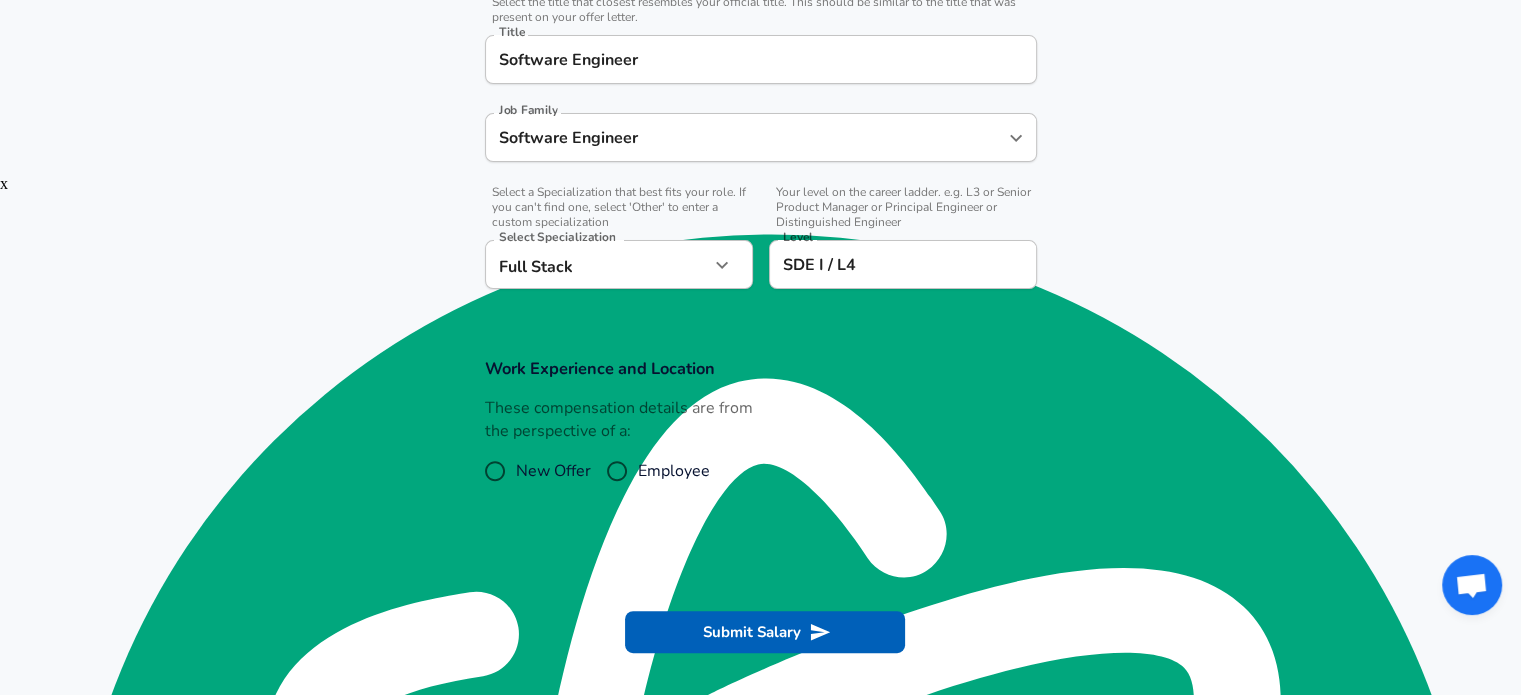 click on "These compensation details are from the perspective of a:" at bounding box center [619, 420] 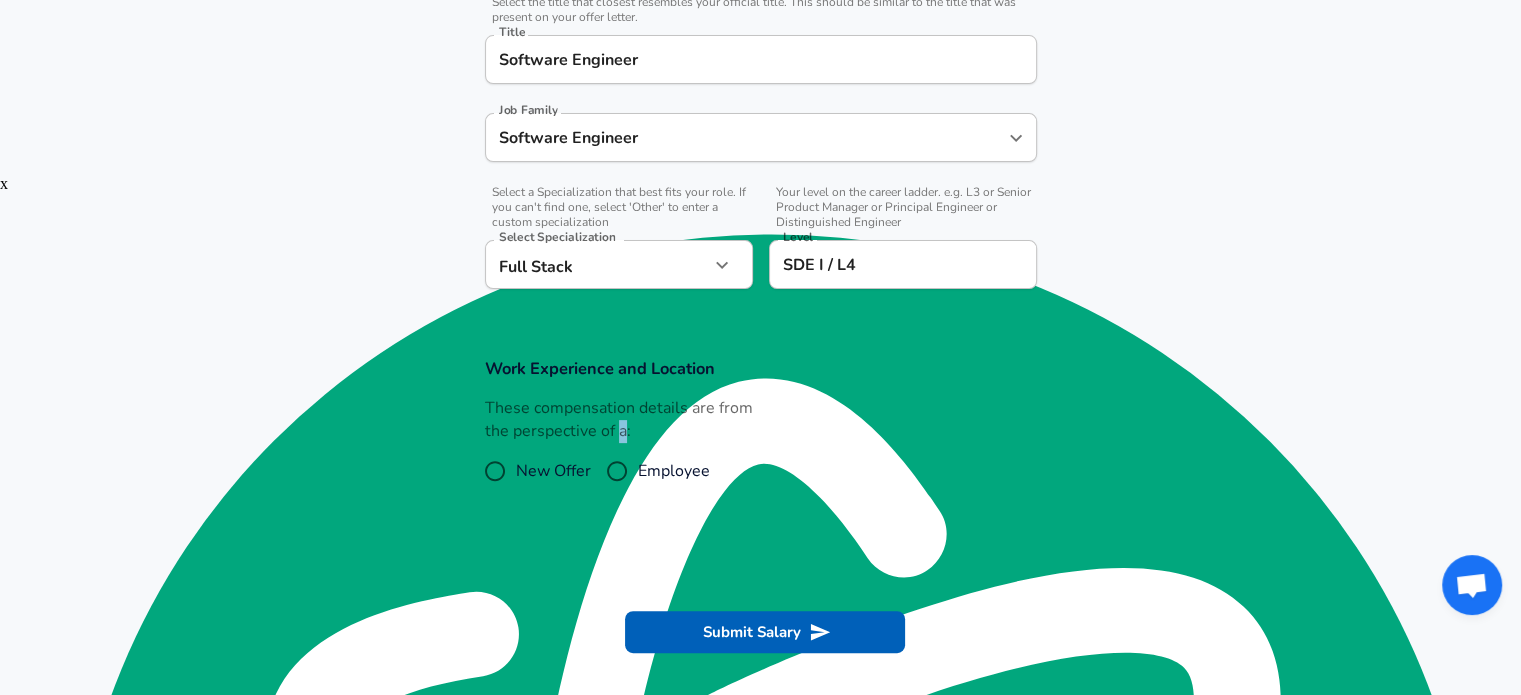 click on "These compensation details are from the perspective of a:" at bounding box center [619, 420] 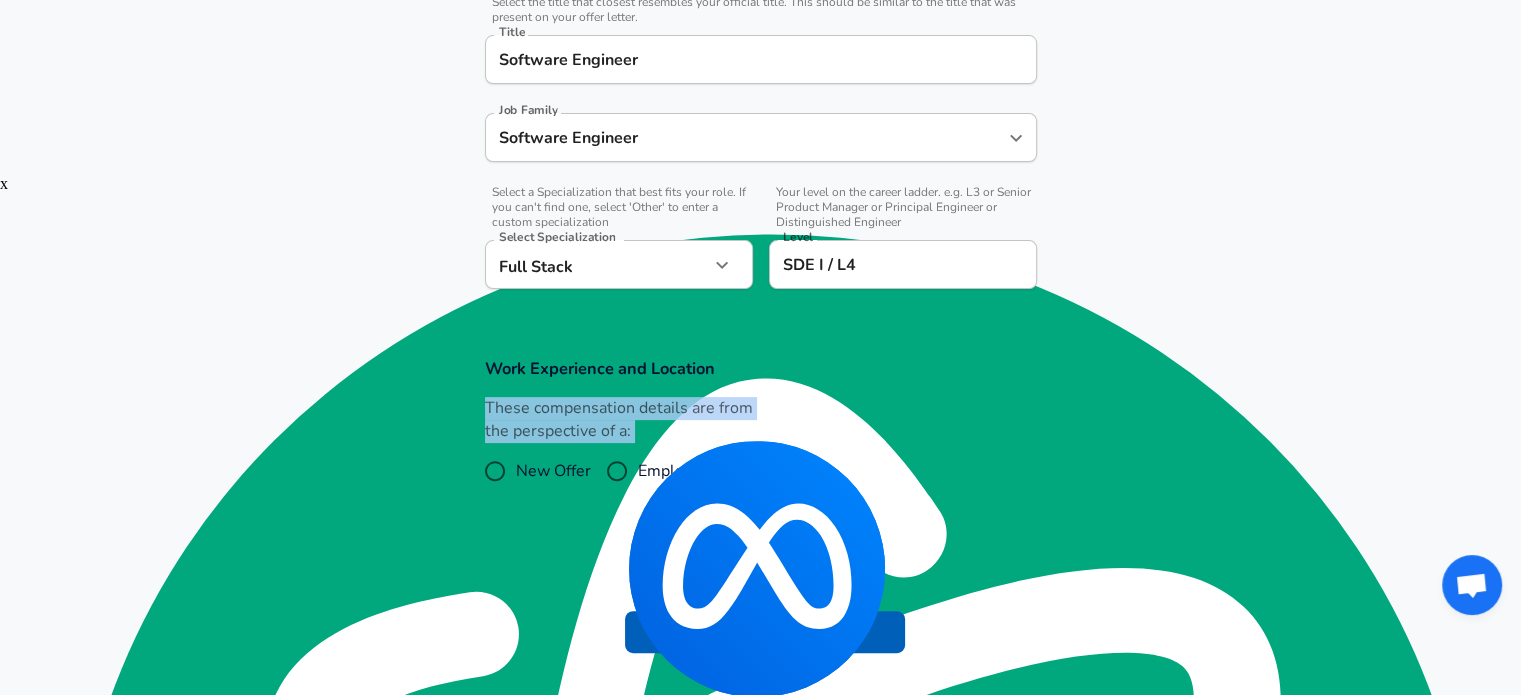 click on "These compensation details are from the perspective of a:" at bounding box center [619, 420] 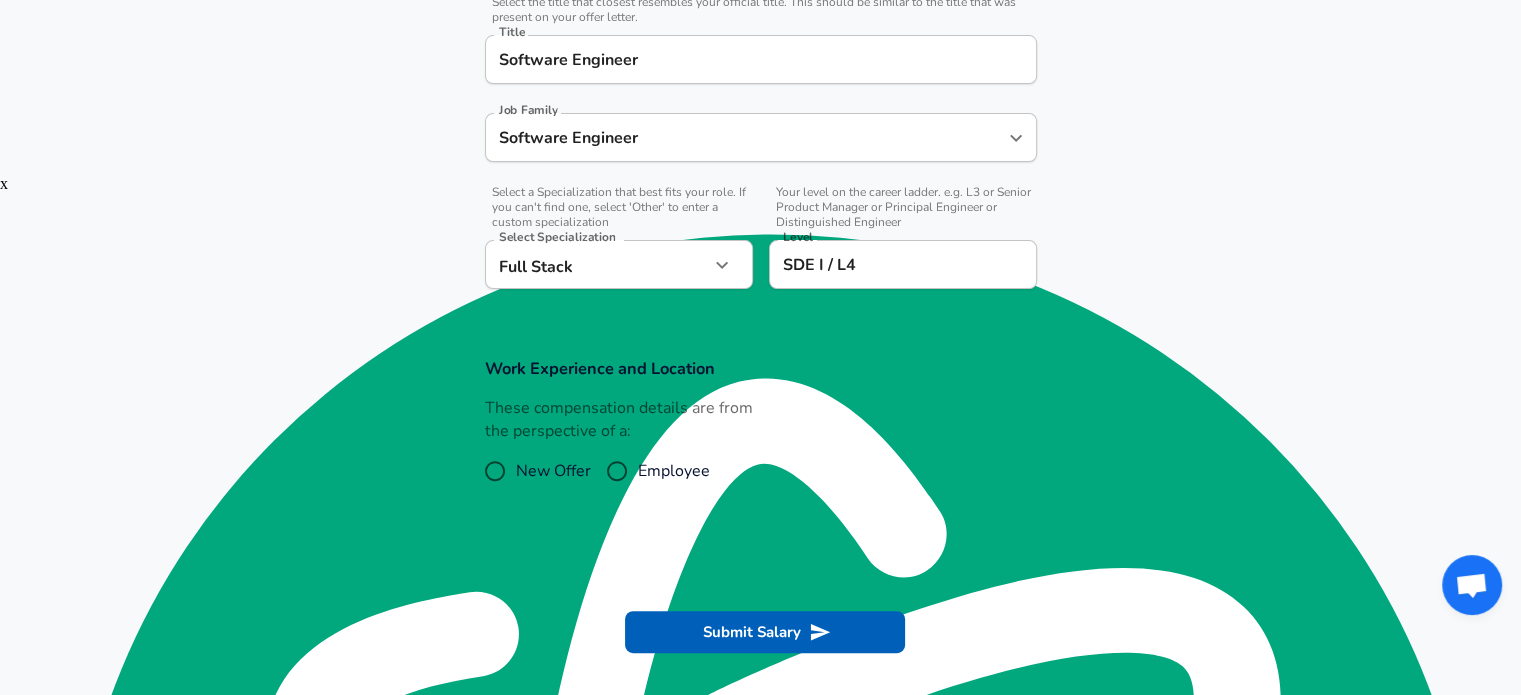 click on "New Offer" at bounding box center (495, 471) 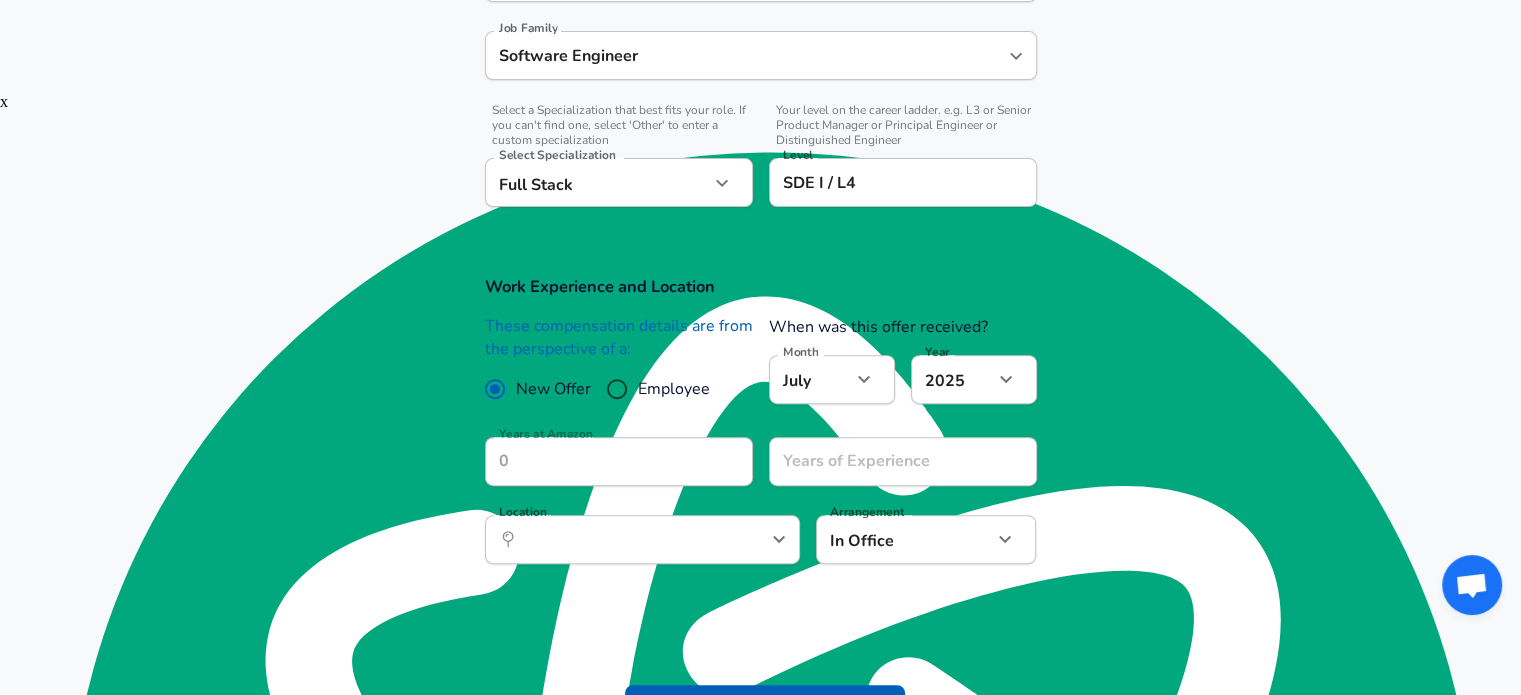 scroll, scrollTop: 604, scrollLeft: 0, axis: vertical 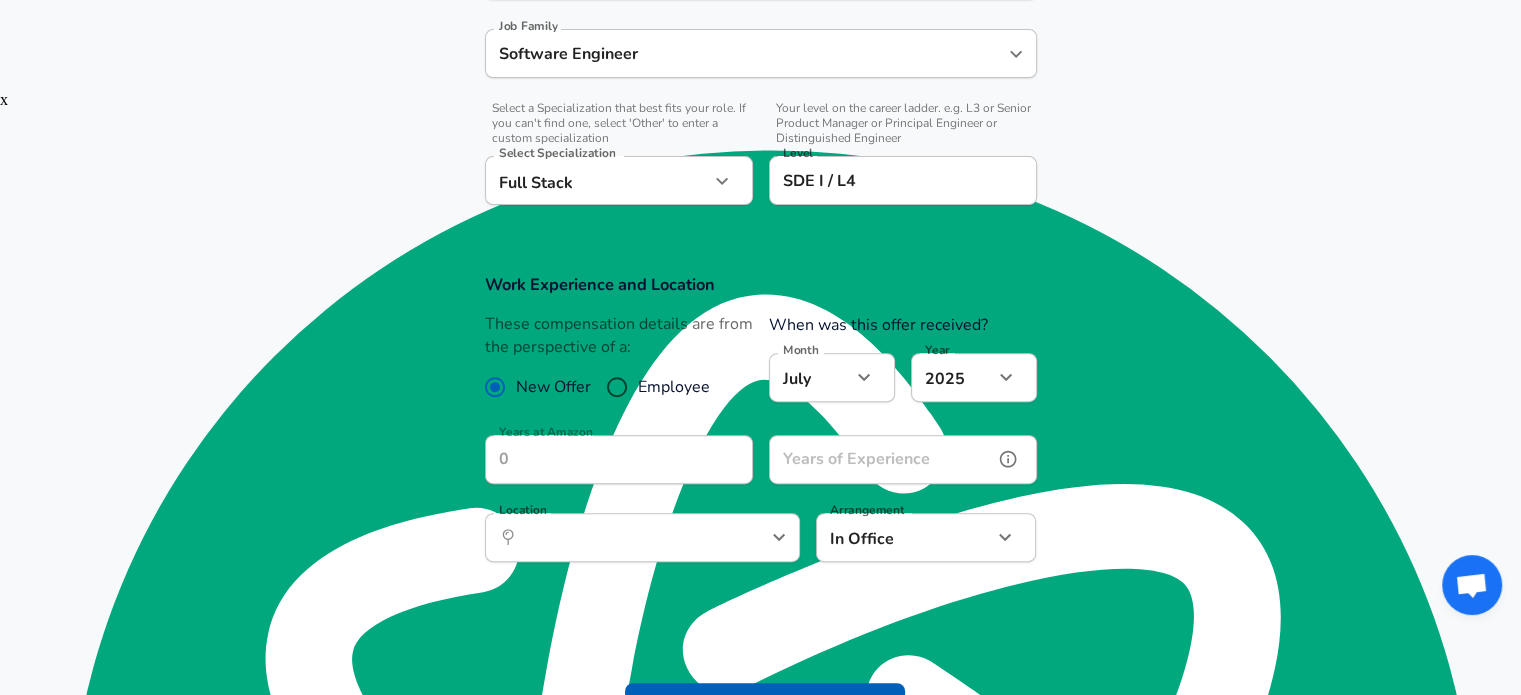 click on "Years of Experience" at bounding box center (881, 459) 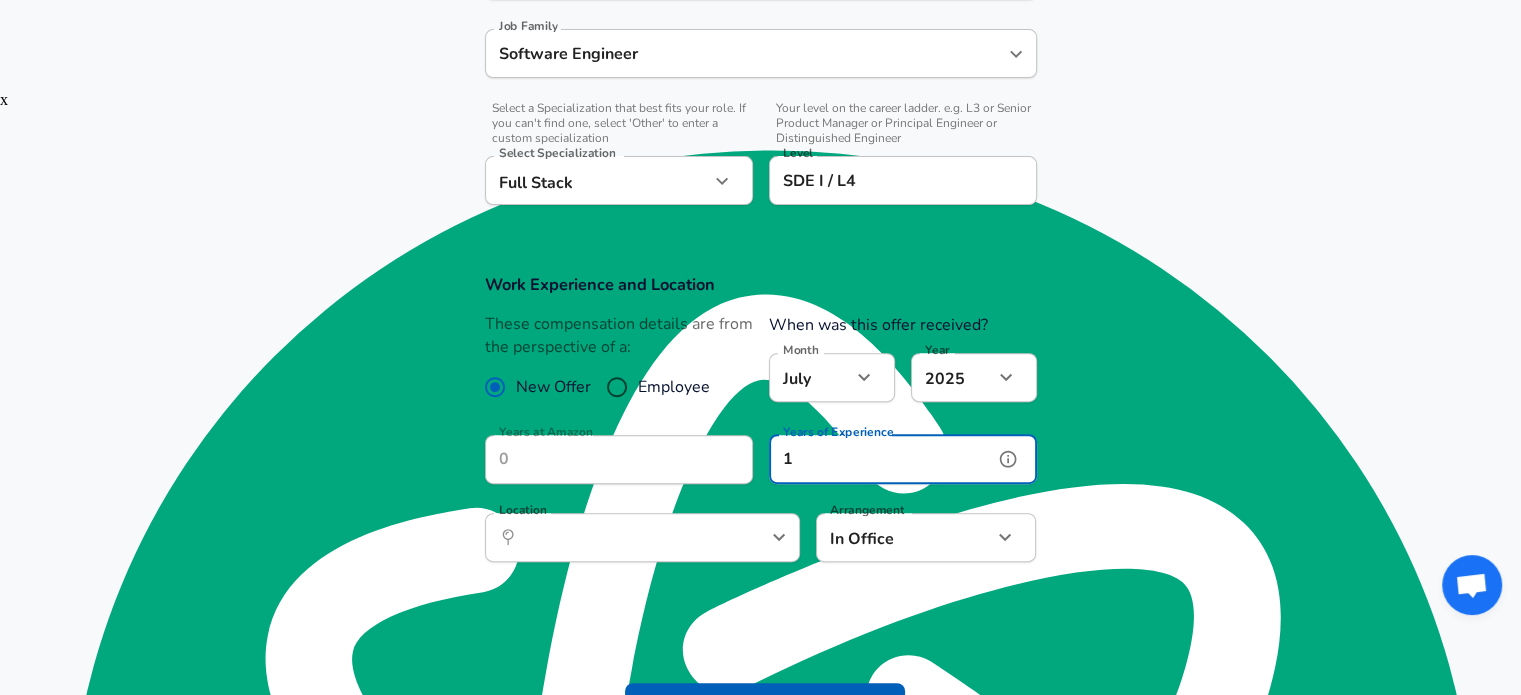 type on "1" 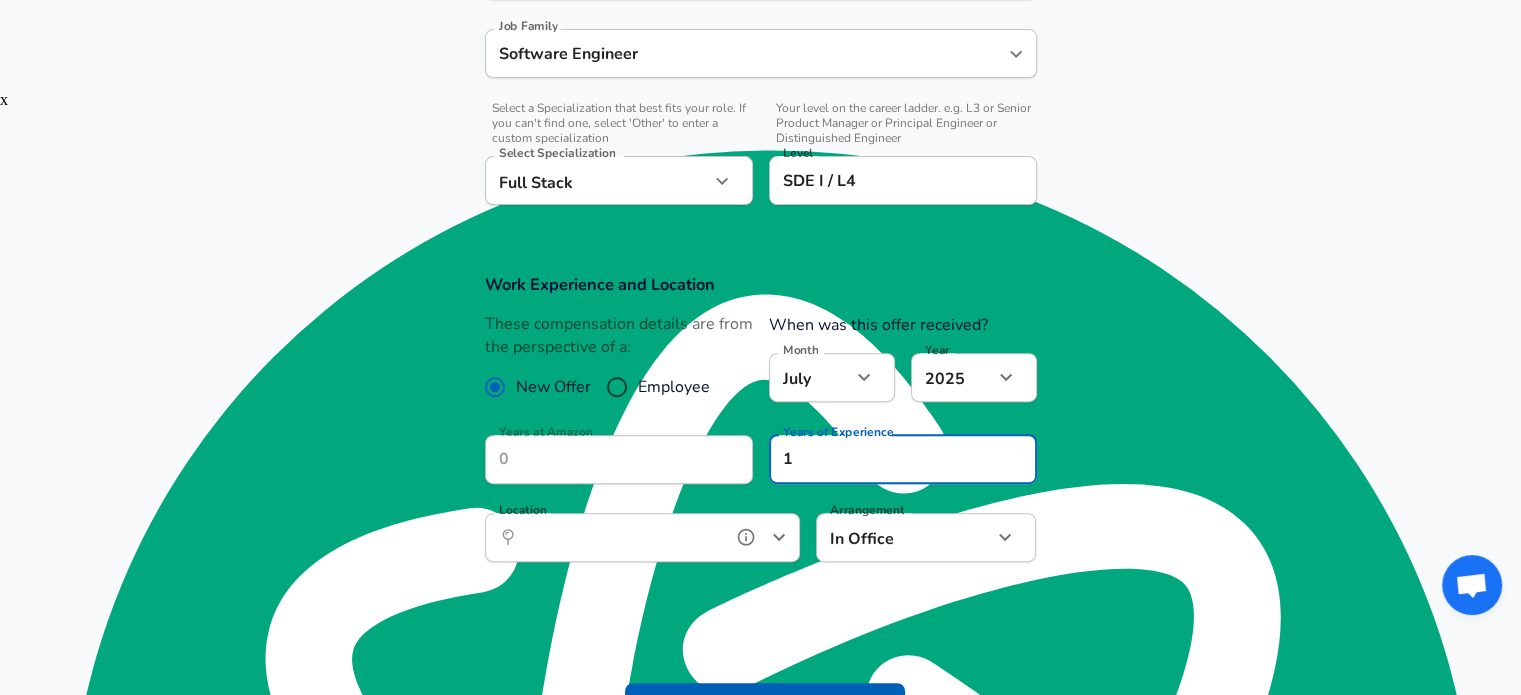click on "Location" at bounding box center (620, 537) 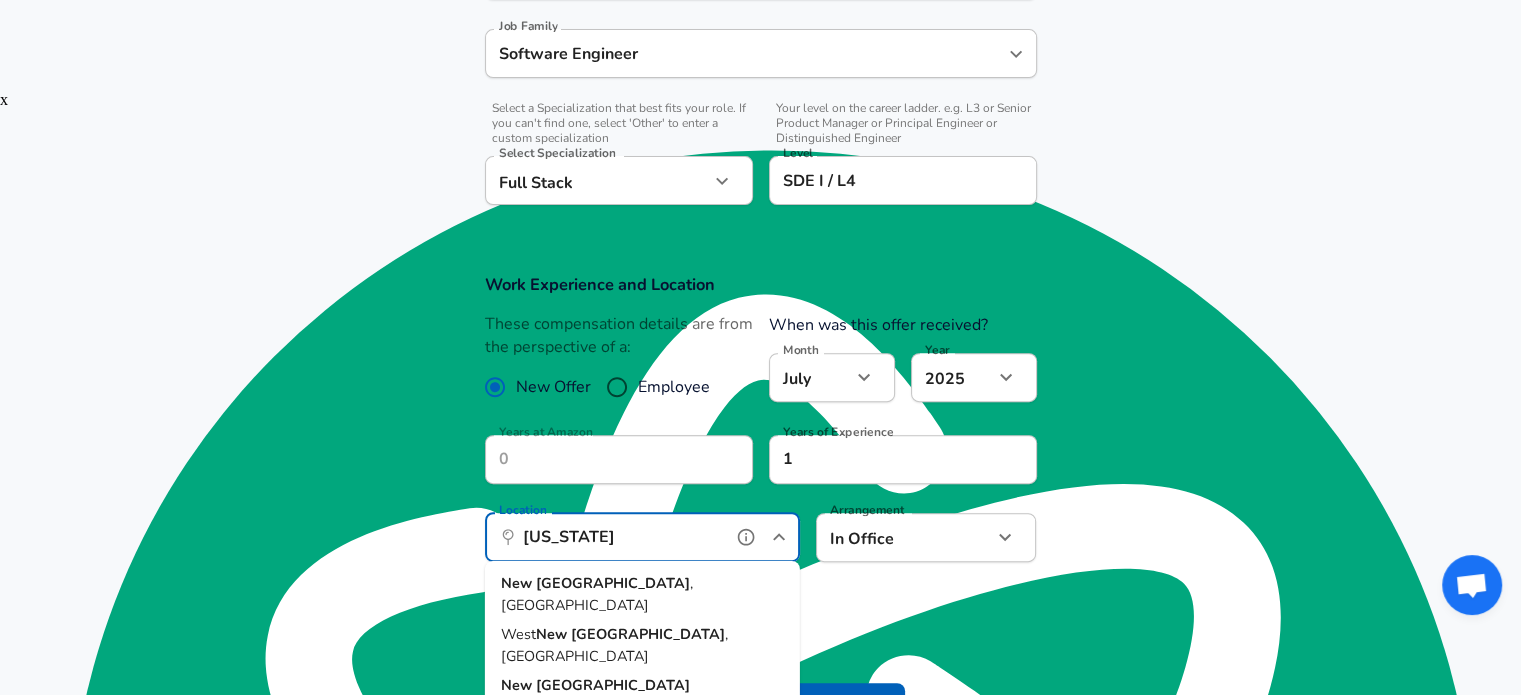 click on "[GEOGRAPHIC_DATA]" at bounding box center [613, 583] 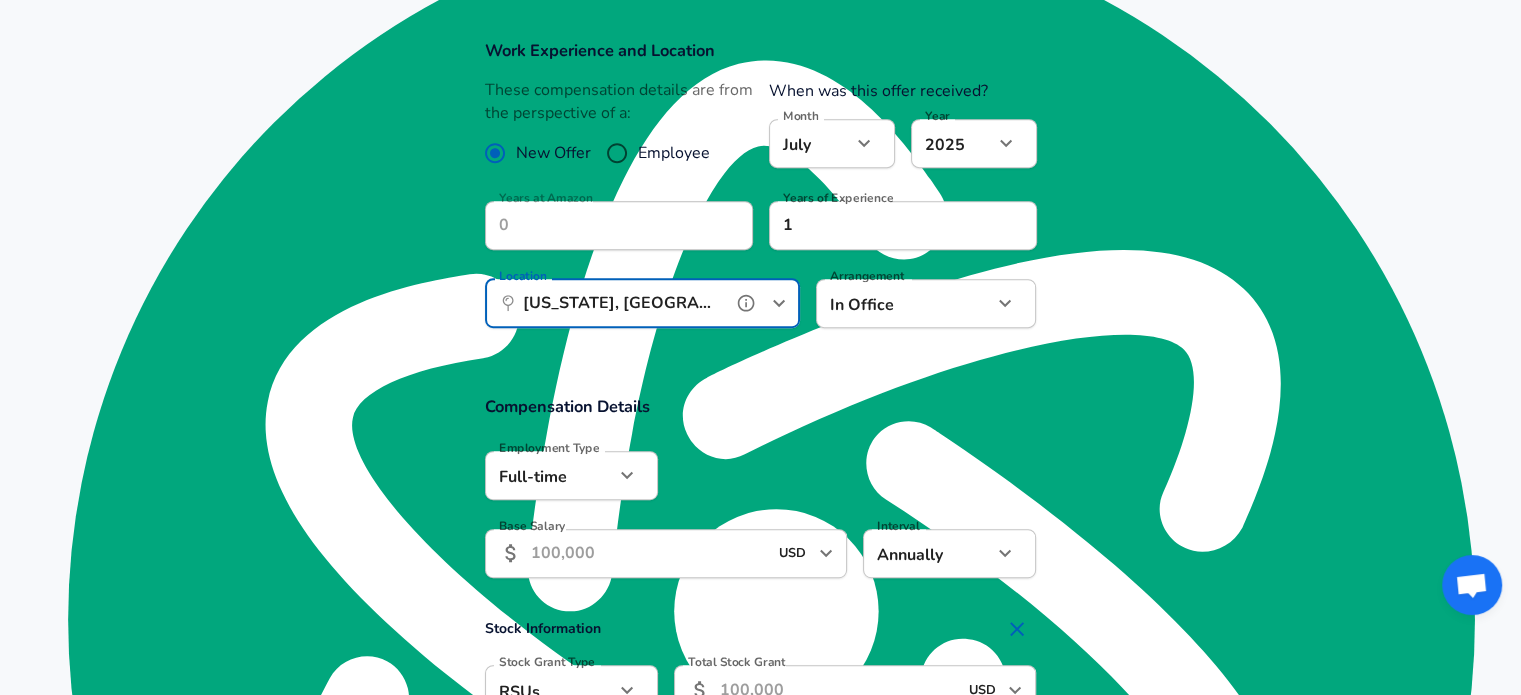scroll, scrollTop: 840, scrollLeft: 0, axis: vertical 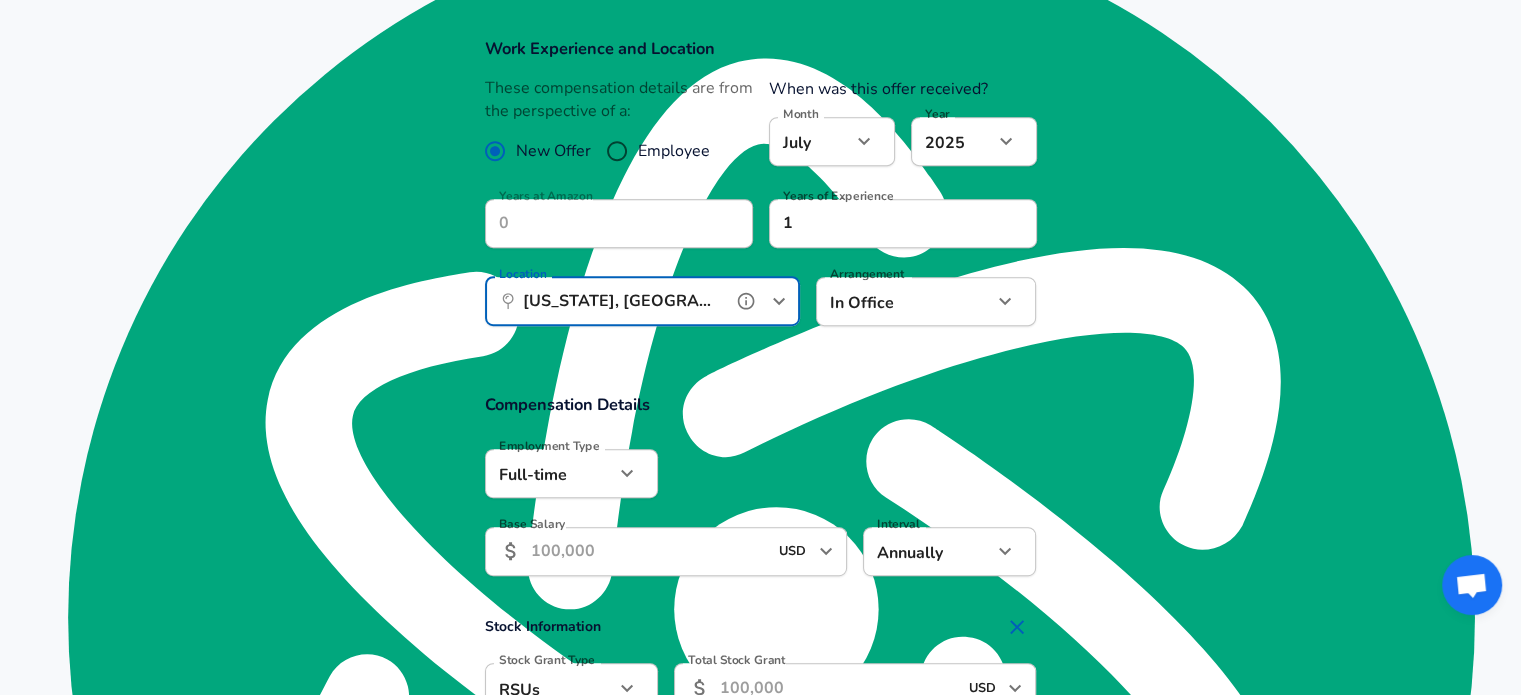 type on "[US_STATE], [GEOGRAPHIC_DATA]" 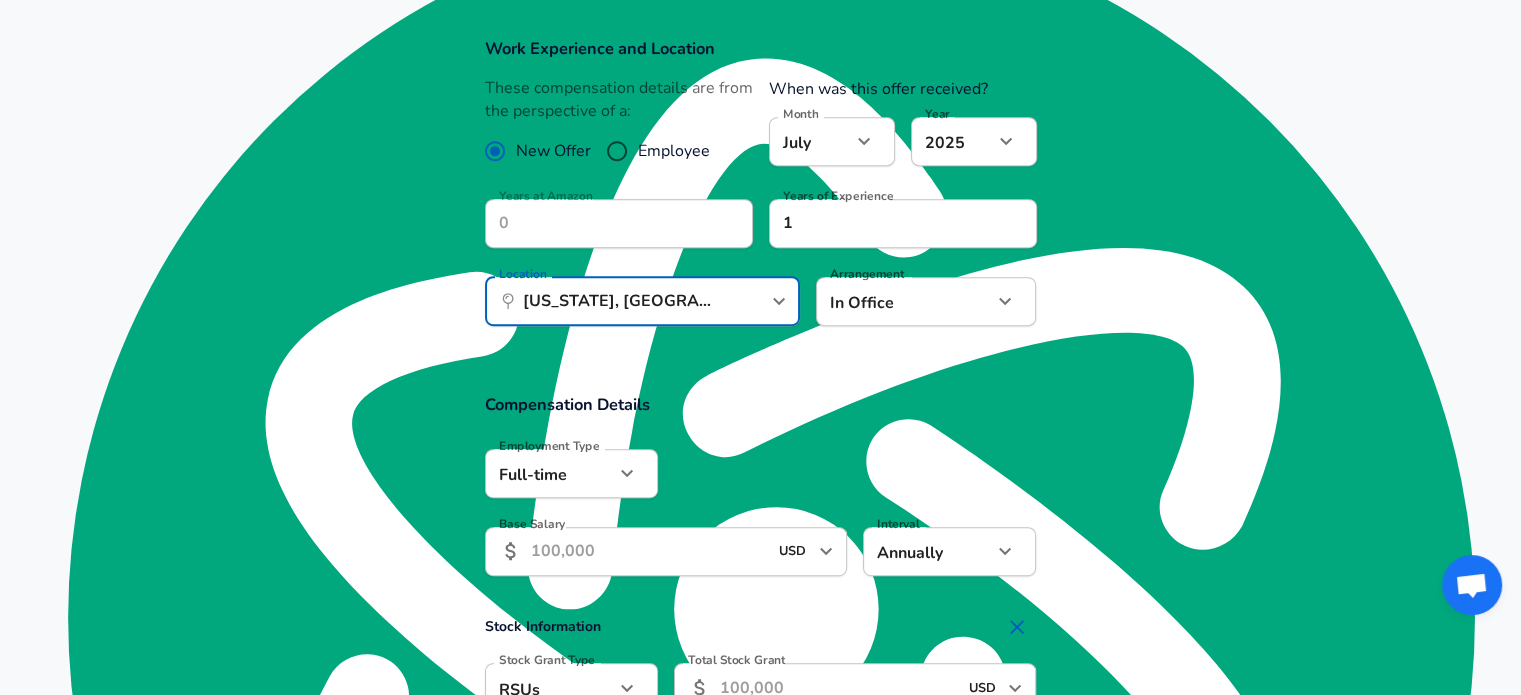 click on "Base Salary" at bounding box center [649, 551] 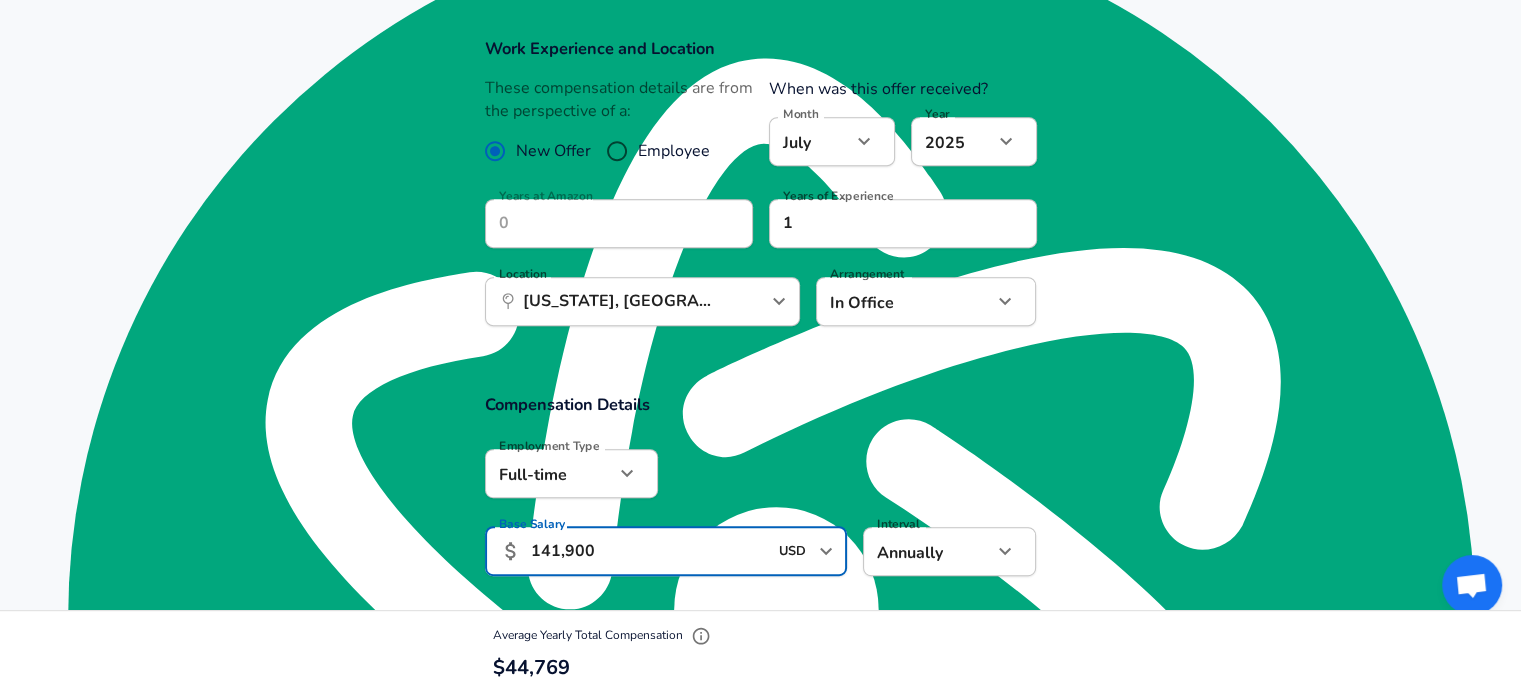 type on "141,900" 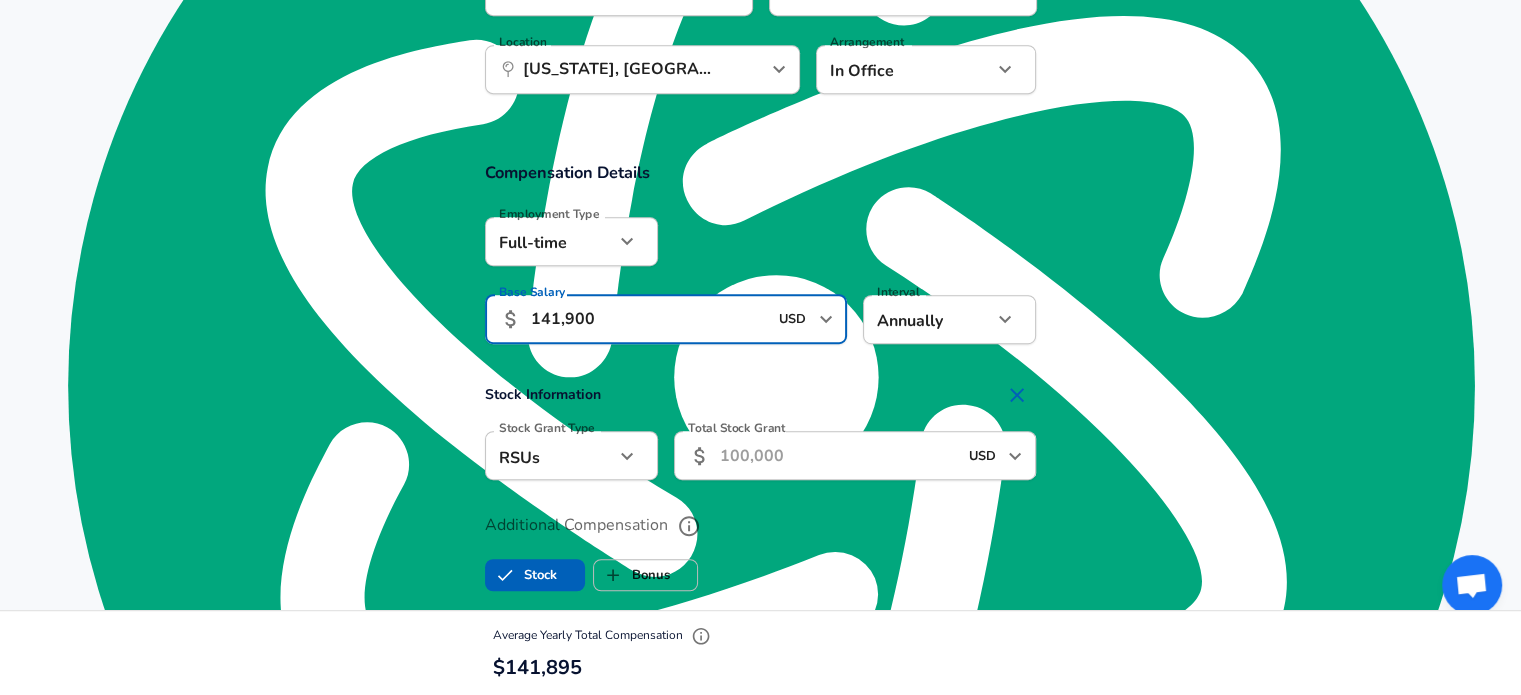 scroll, scrollTop: 1076, scrollLeft: 0, axis: vertical 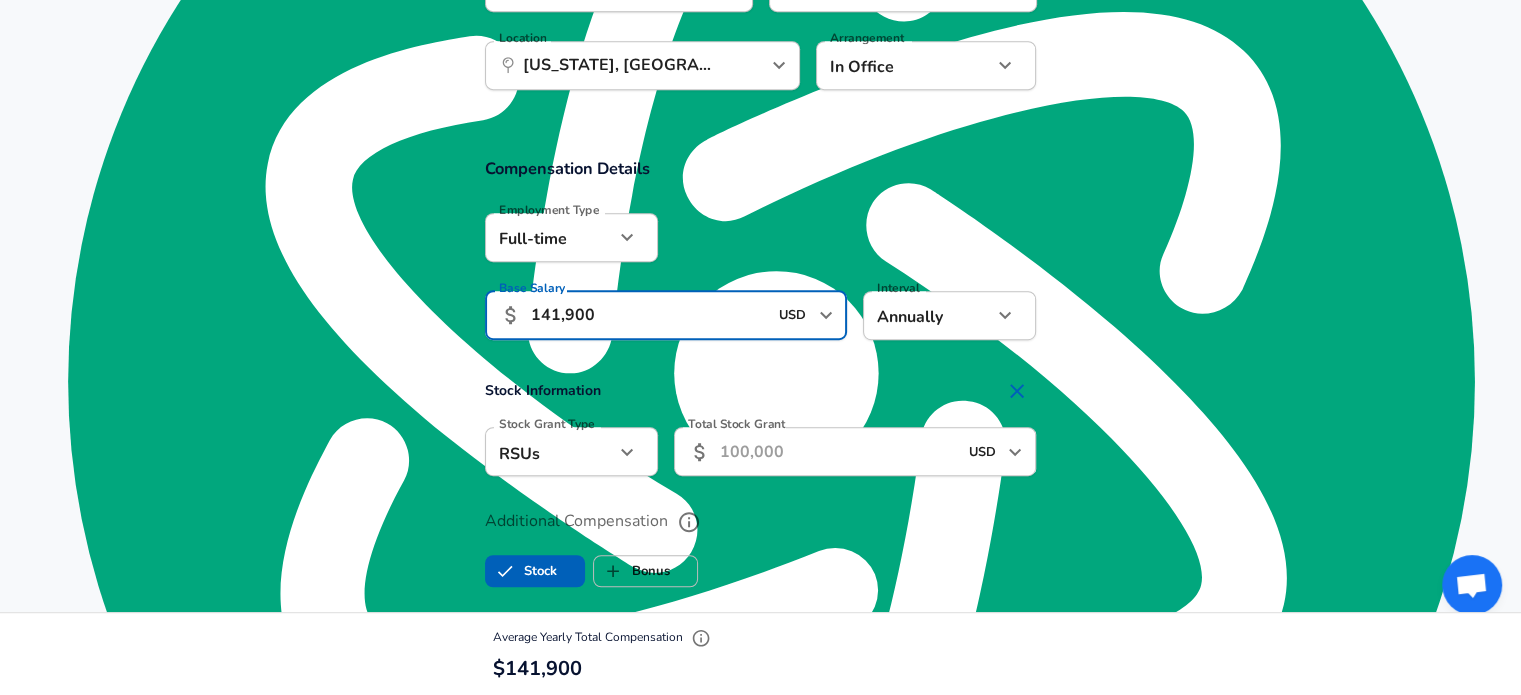 click on "RSUs stock Stock Grant Type" at bounding box center (571, 451) 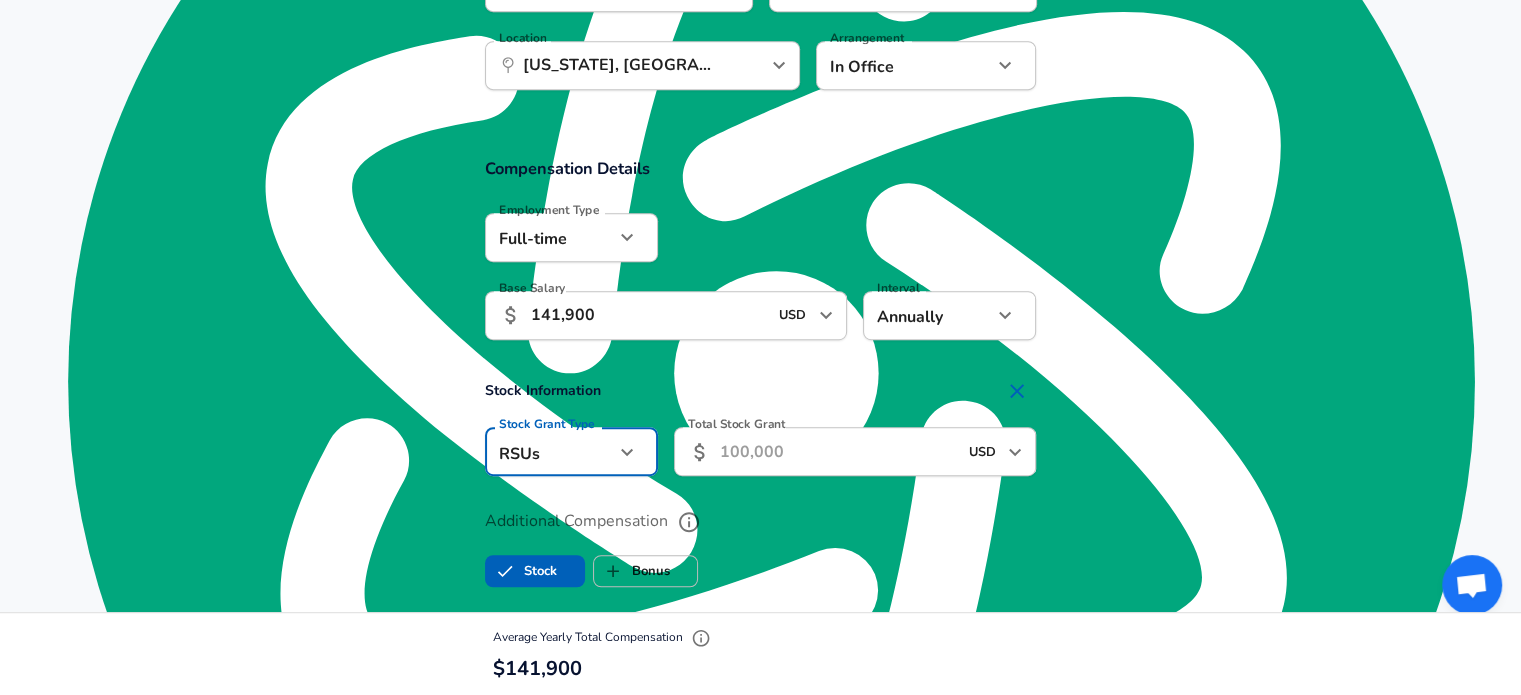 click on "Restart Add Your Salary Upload your offer letter   to verify your submission Enhance Privacy and Anonymity No Automatically hides specific fields until there are enough submissions to safely display the full details.   More Details Based on your submission and the data points that we have already collected, we will automatically hide and anonymize specific fields if there aren't enough data points to remain sufficiently anonymous. Company & Title Information   Enter the company you received your offer from Company Amazon Company   Select the title that closest resembles your official title. This should be similar to the title that was present on your offer letter. Title Software Engineer Title Job Family Software Engineer Job Family   Select a Specialization that best fits your role. If you can't find one, select 'Other' to enter a custom specialization Select Specialization Full Stack Full Stack Select Specialization   Level SDE I / L4 Level Work Experience and Location New Offer Employee Month [DATE] Month" at bounding box center [760, -729] 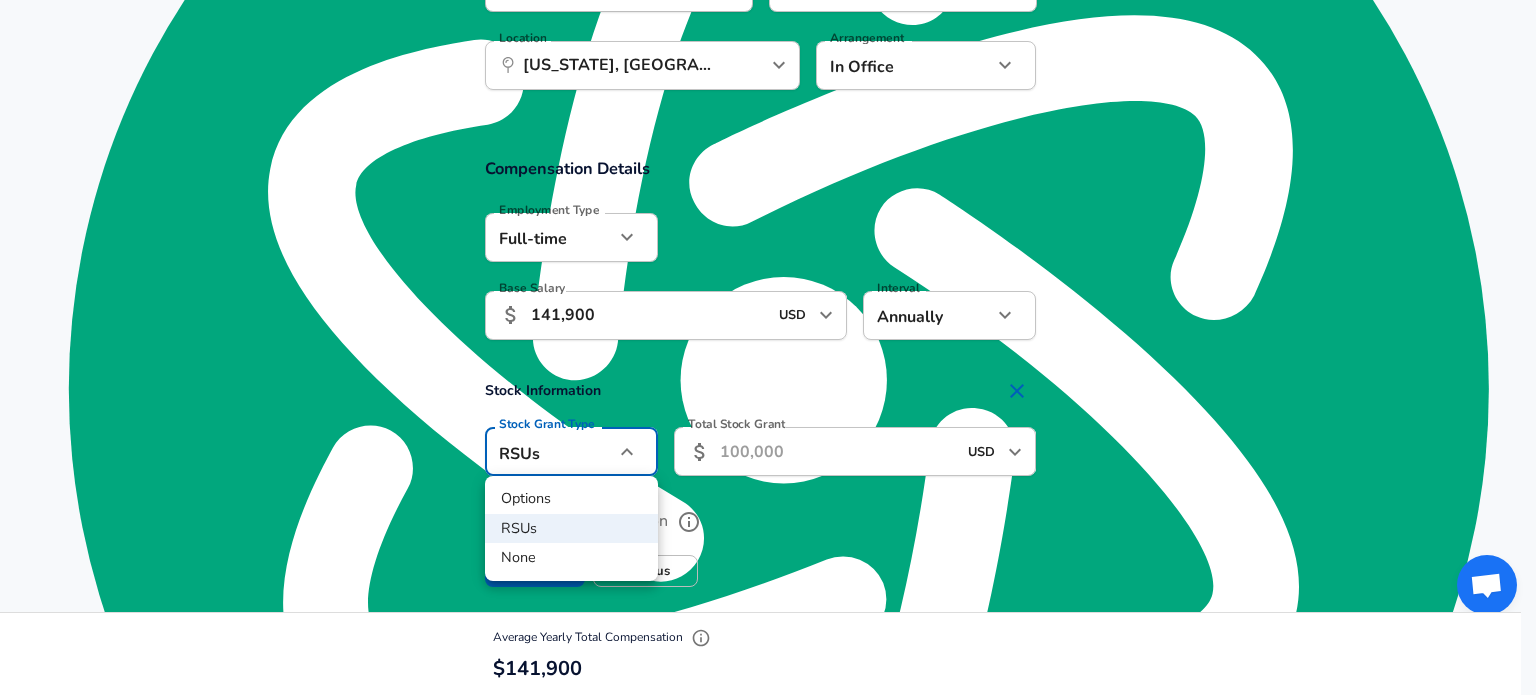 click at bounding box center [768, 347] 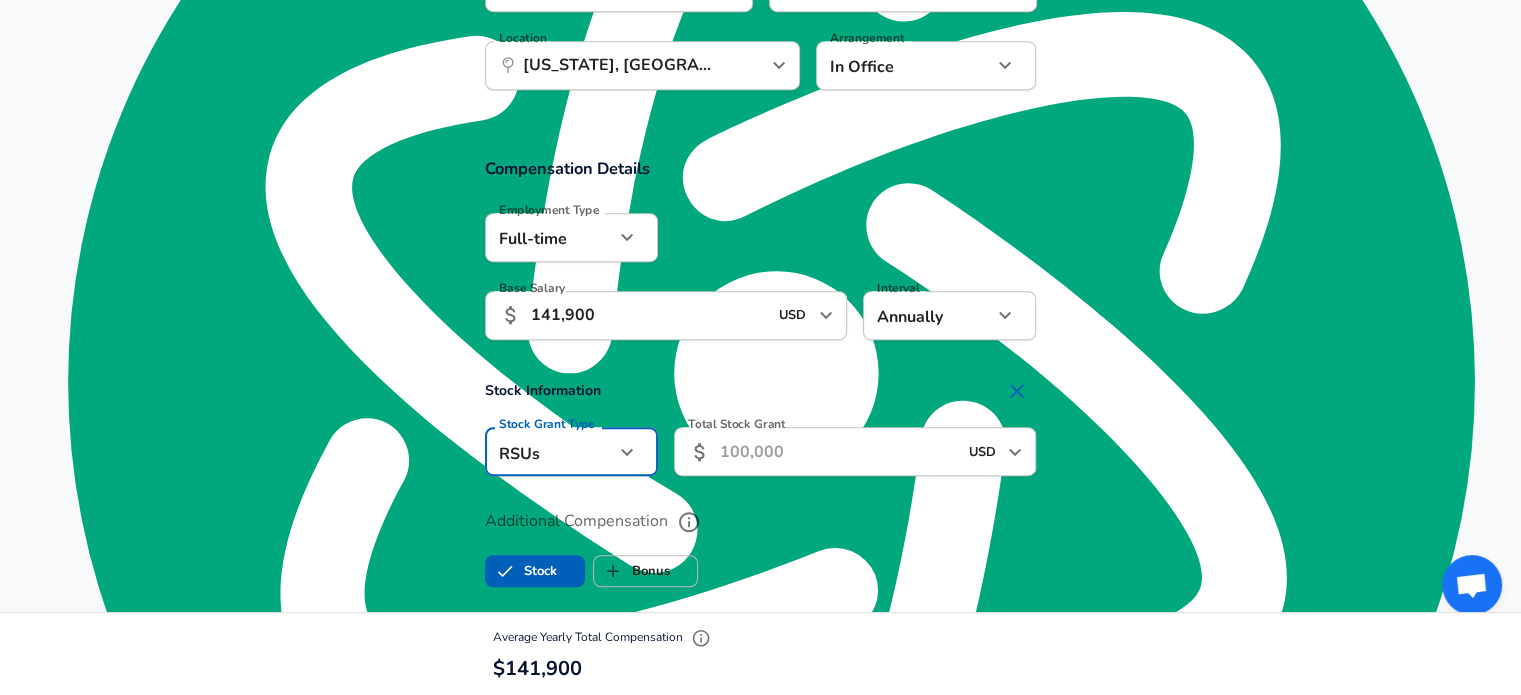 click on "Total Stock Grant" at bounding box center (838, 451) 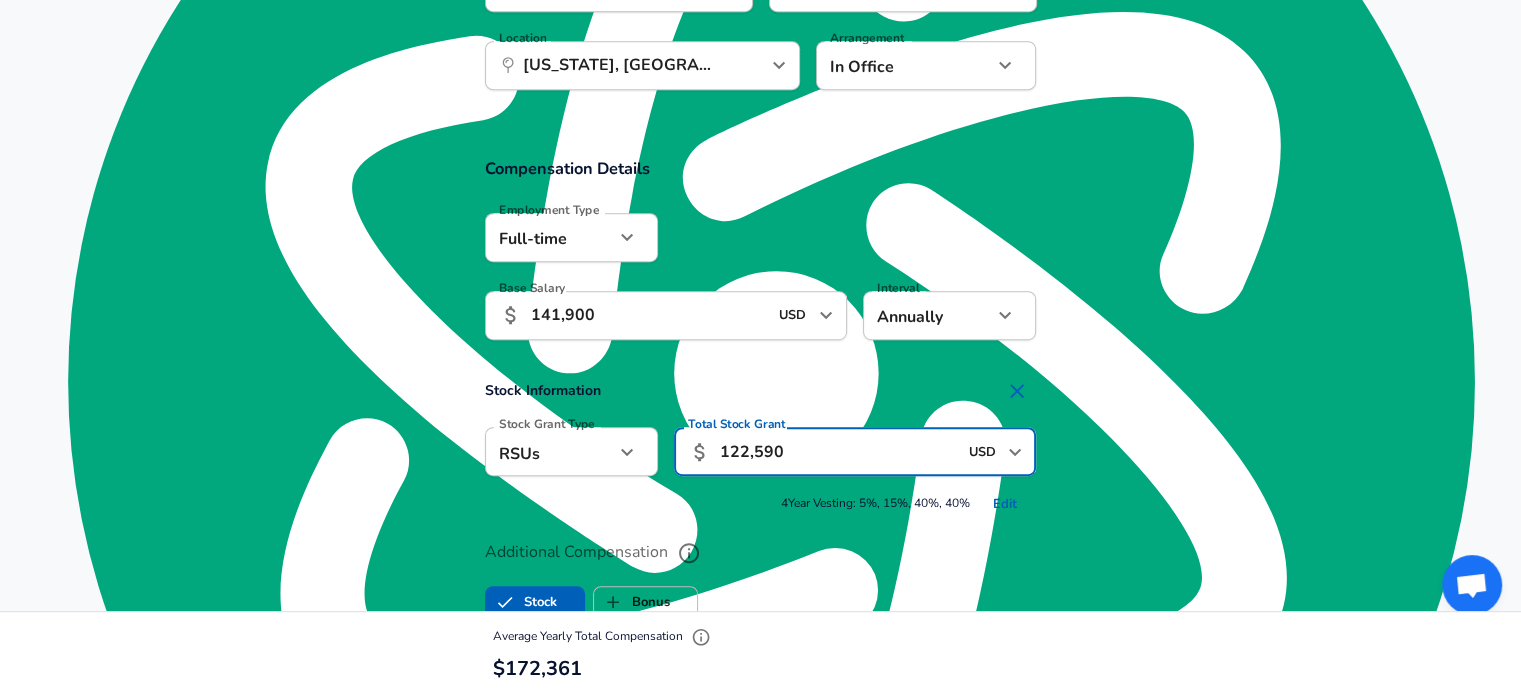 type on "122,590" 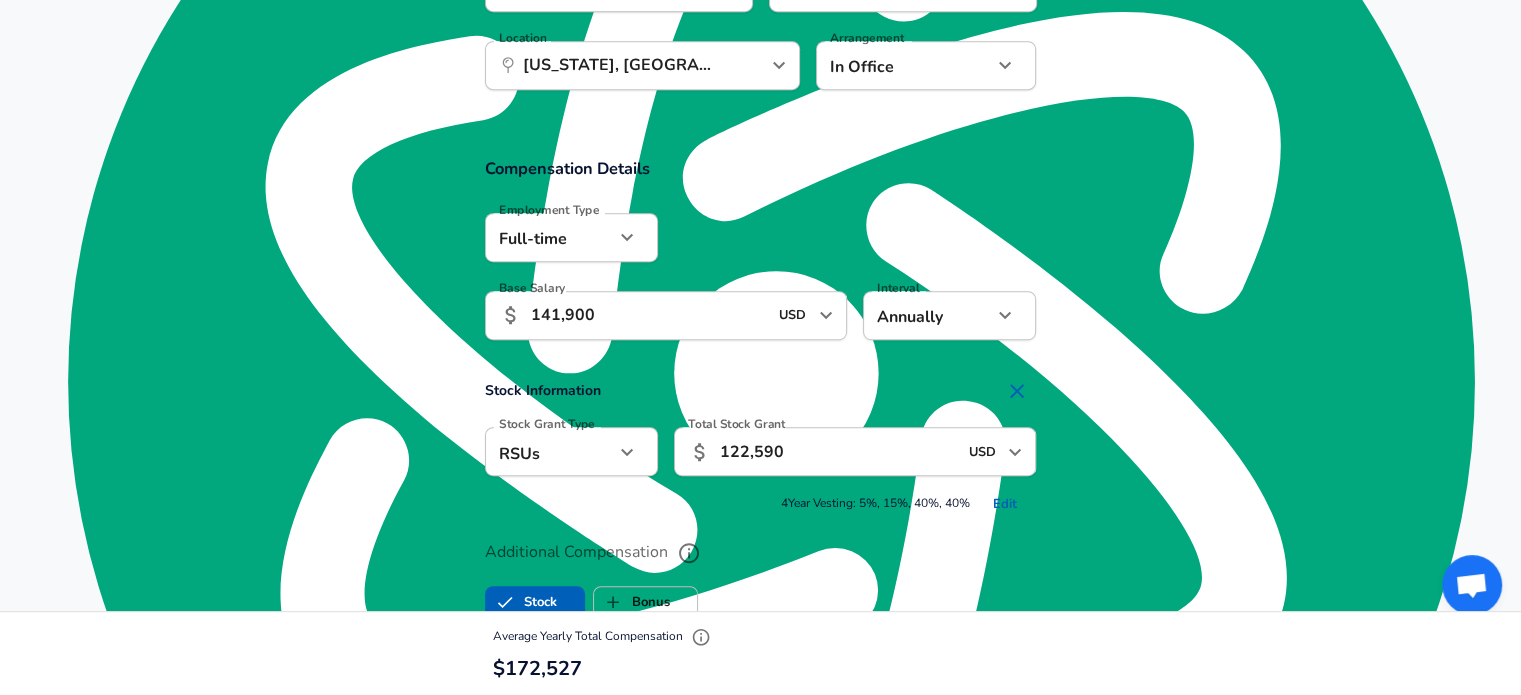 click on "Additional Compensation" at bounding box center (761, 553) 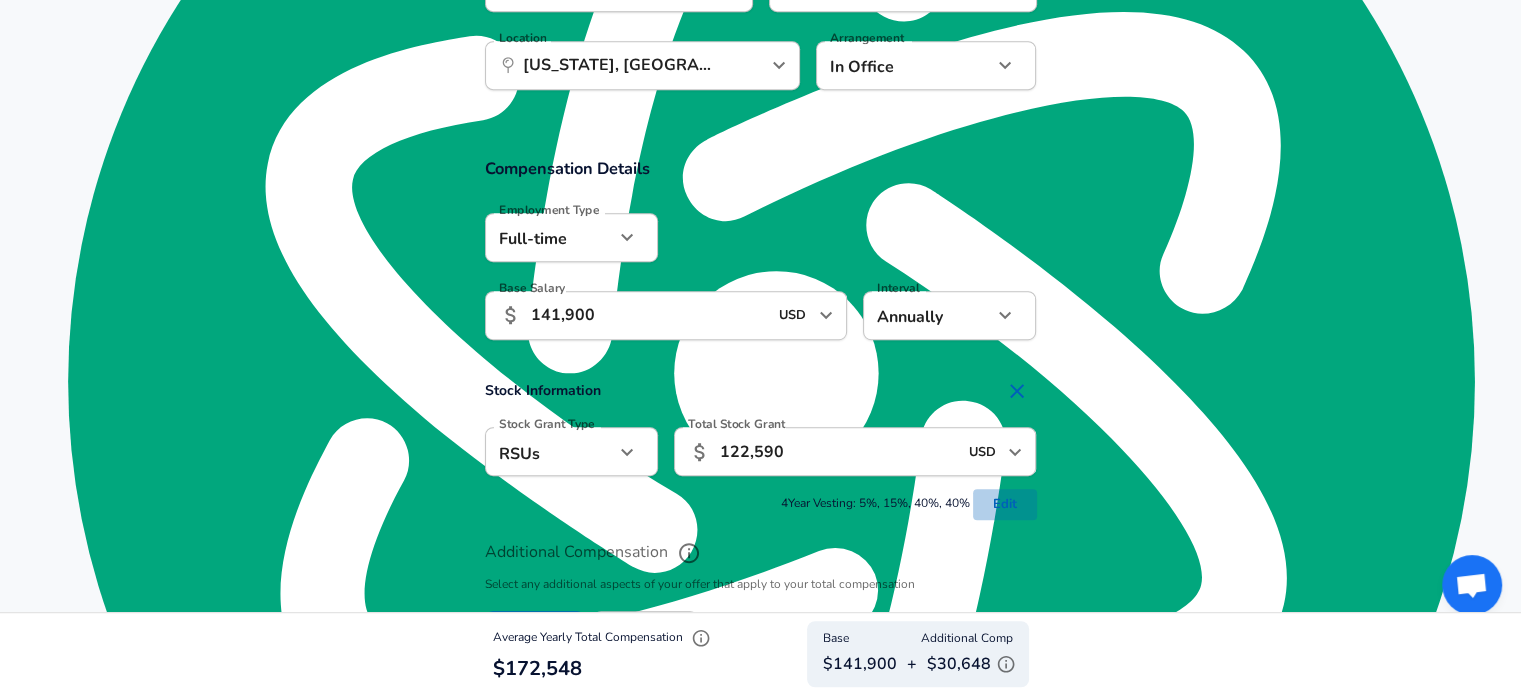 click on "Edit" at bounding box center (1005, 504) 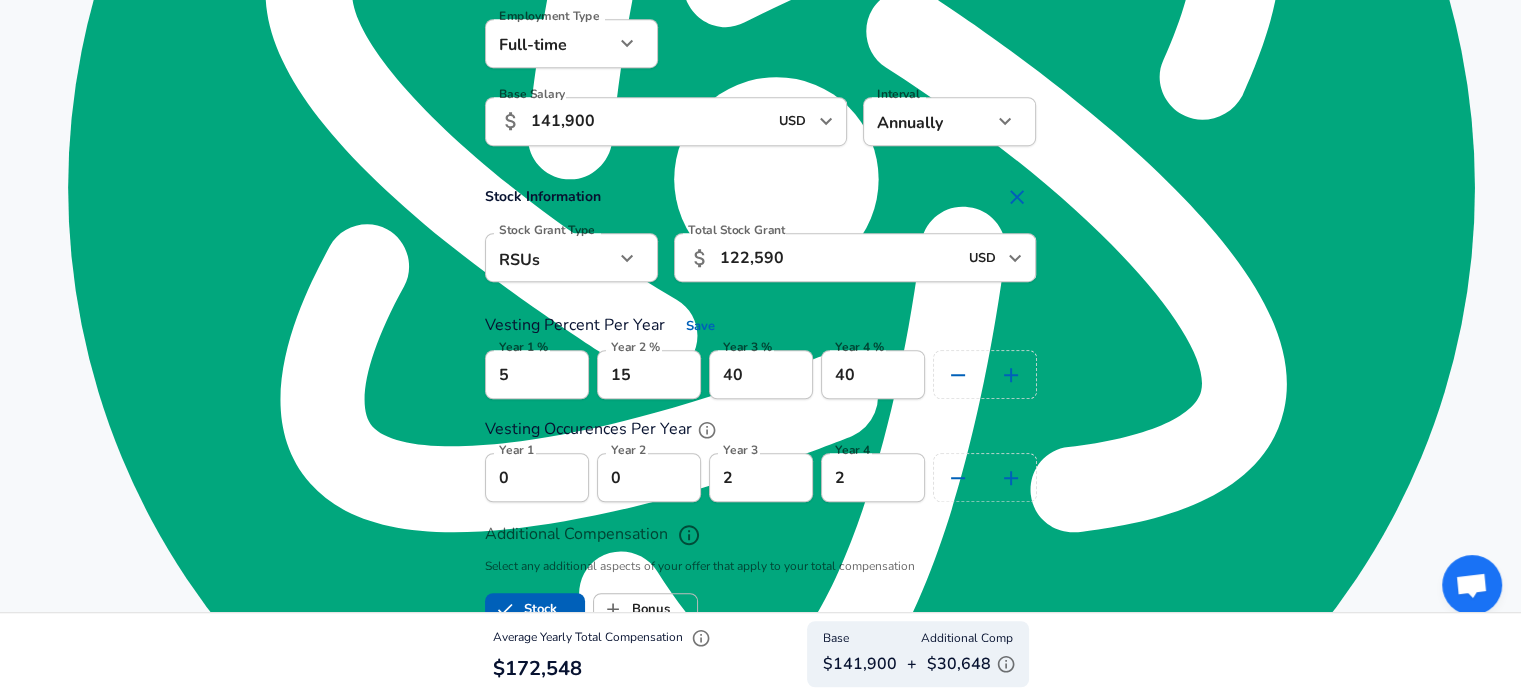 scroll, scrollTop: 1271, scrollLeft: 0, axis: vertical 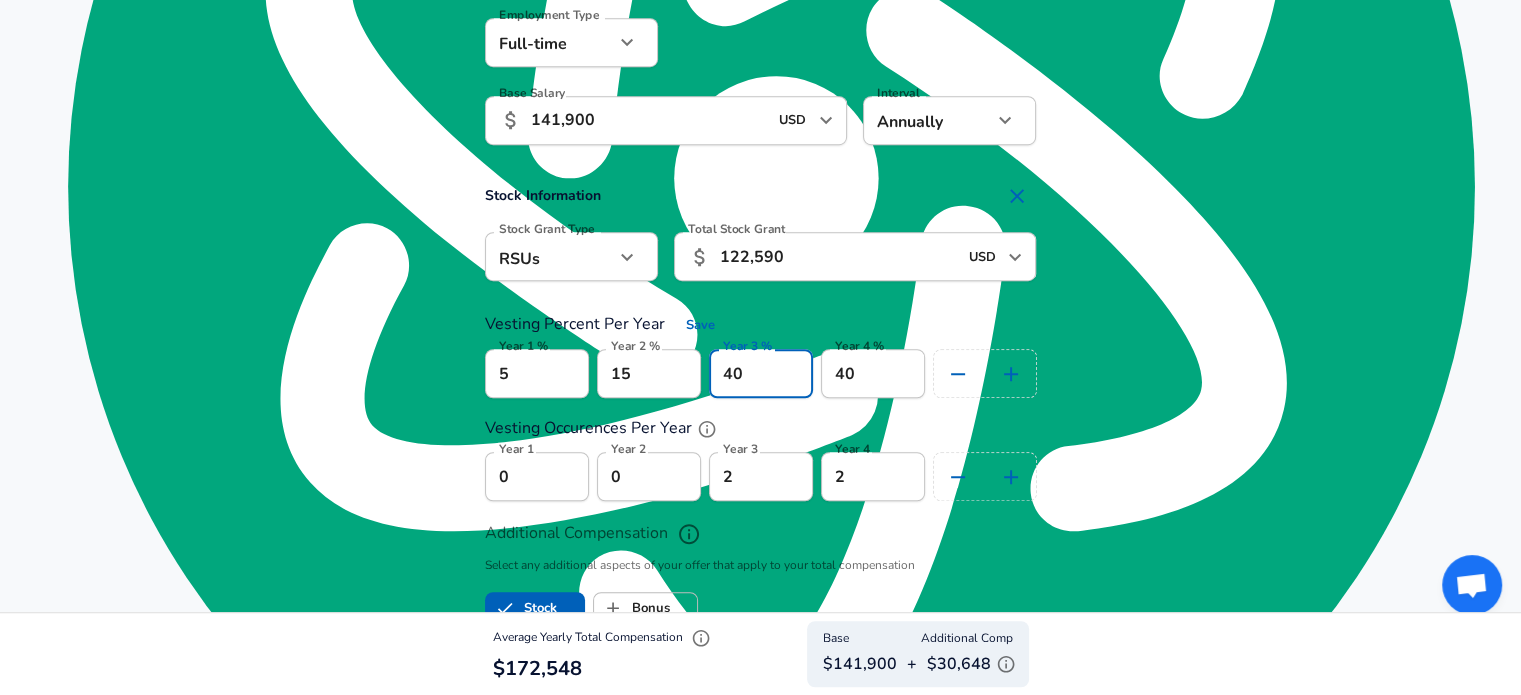 drag, startPoint x: 743, startPoint y: 373, endPoint x: 708, endPoint y: 375, distance: 35.057095 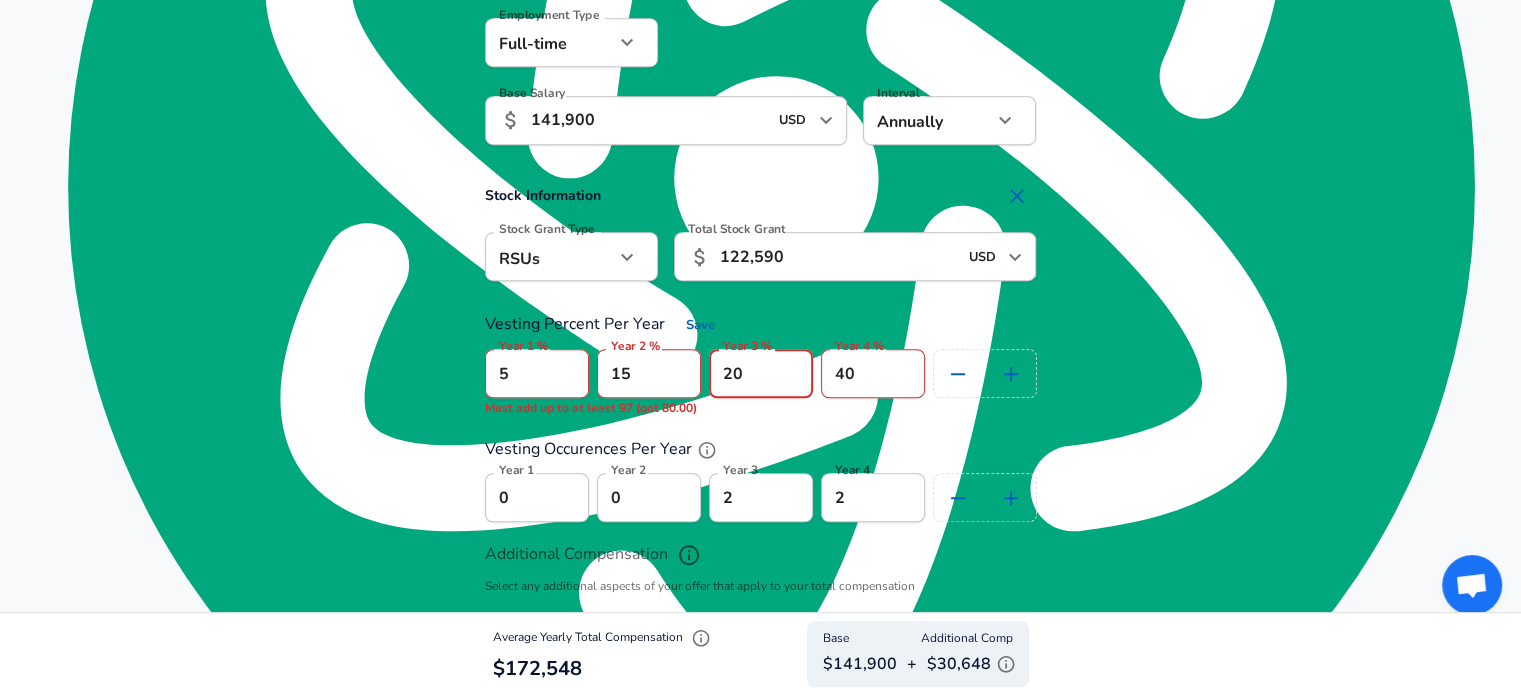 type on "20" 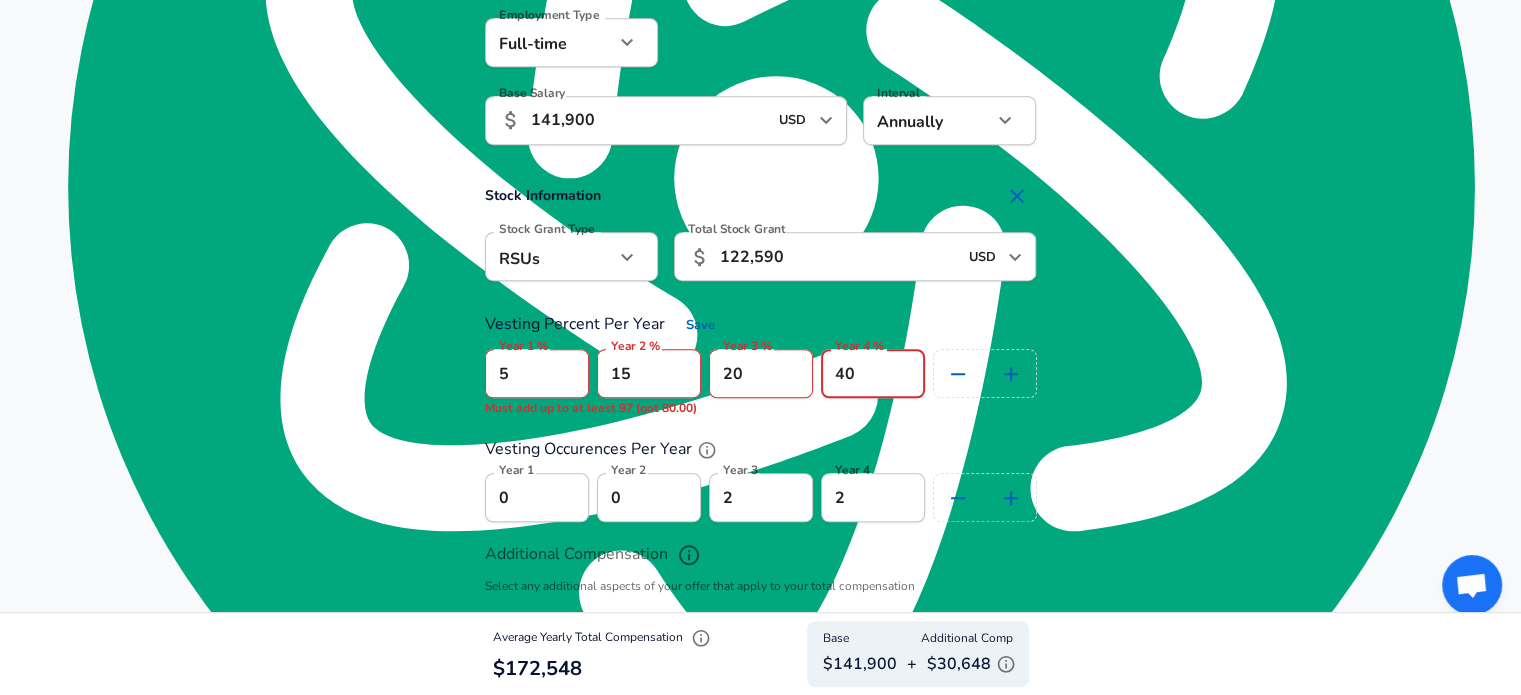 click on "40" at bounding box center [873, 373] 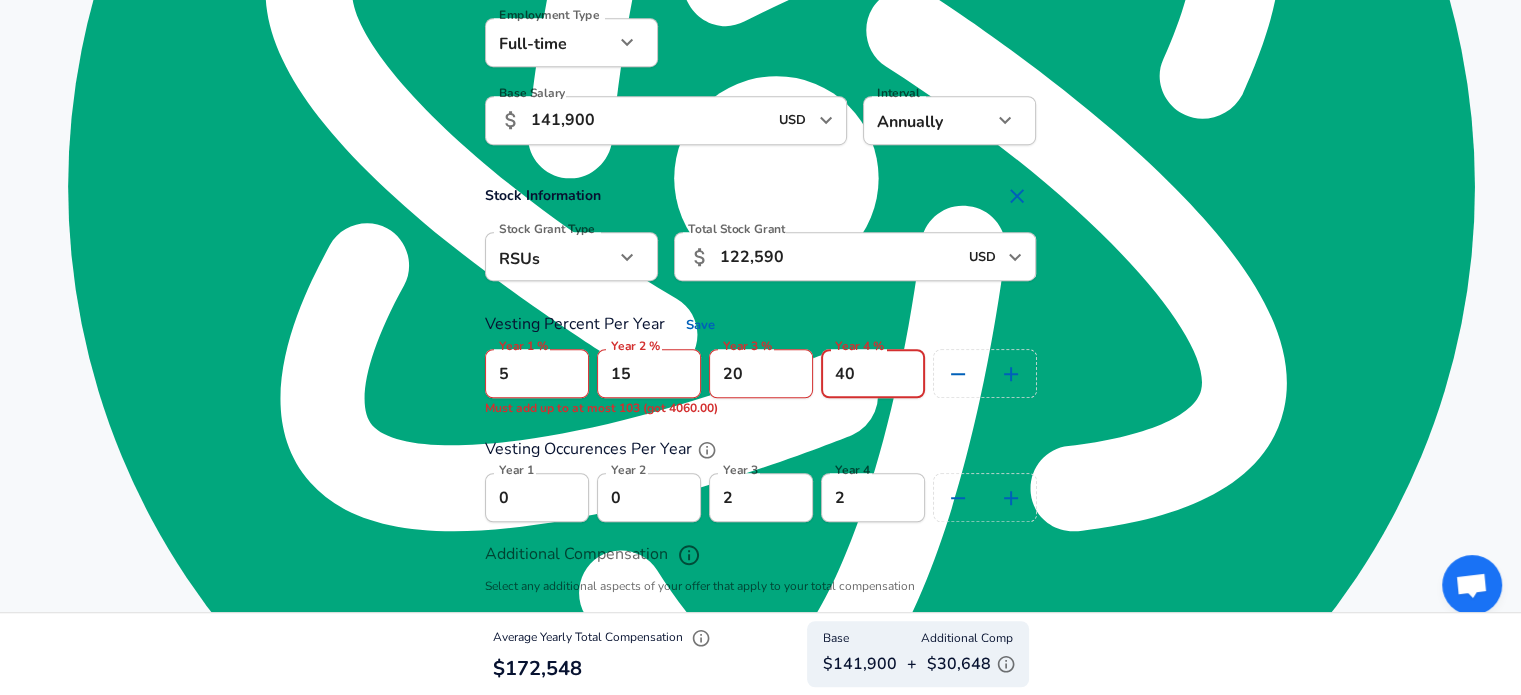 type on "4" 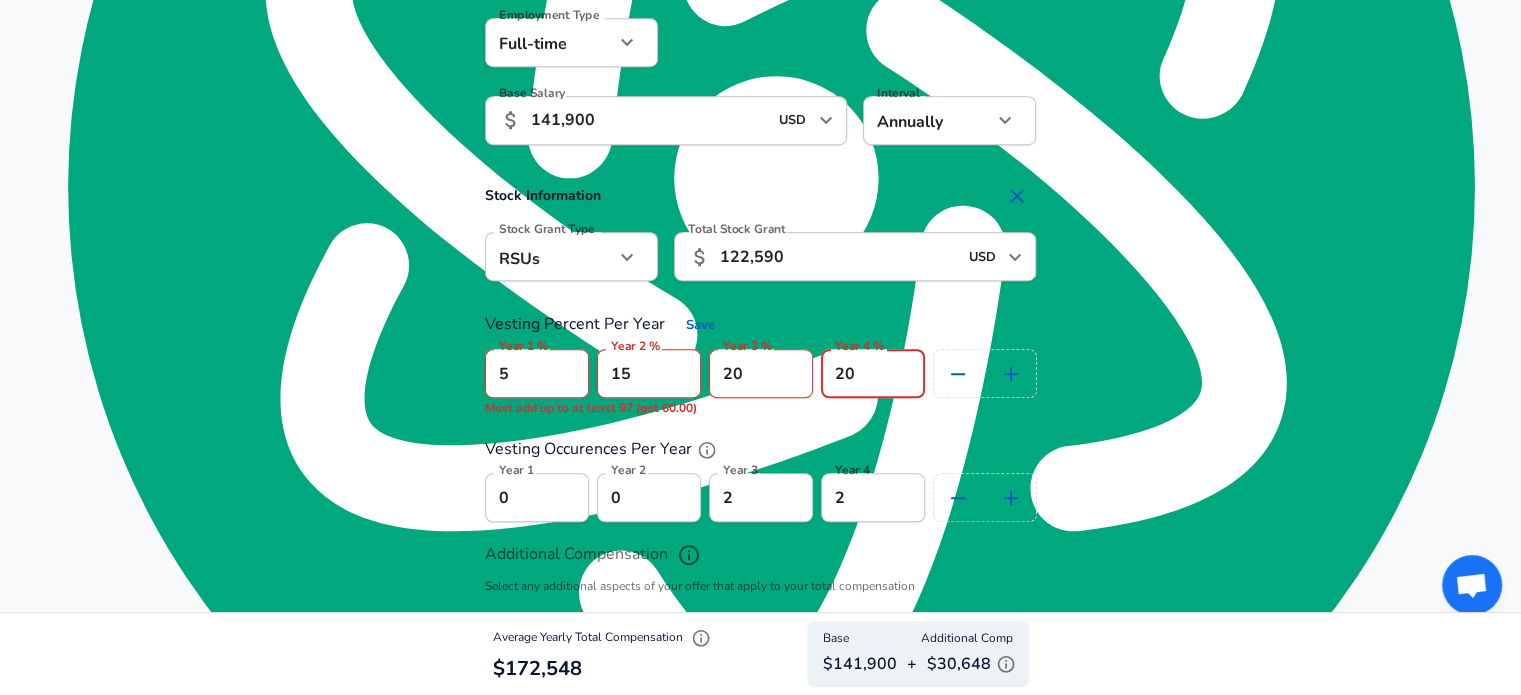 type on "20" 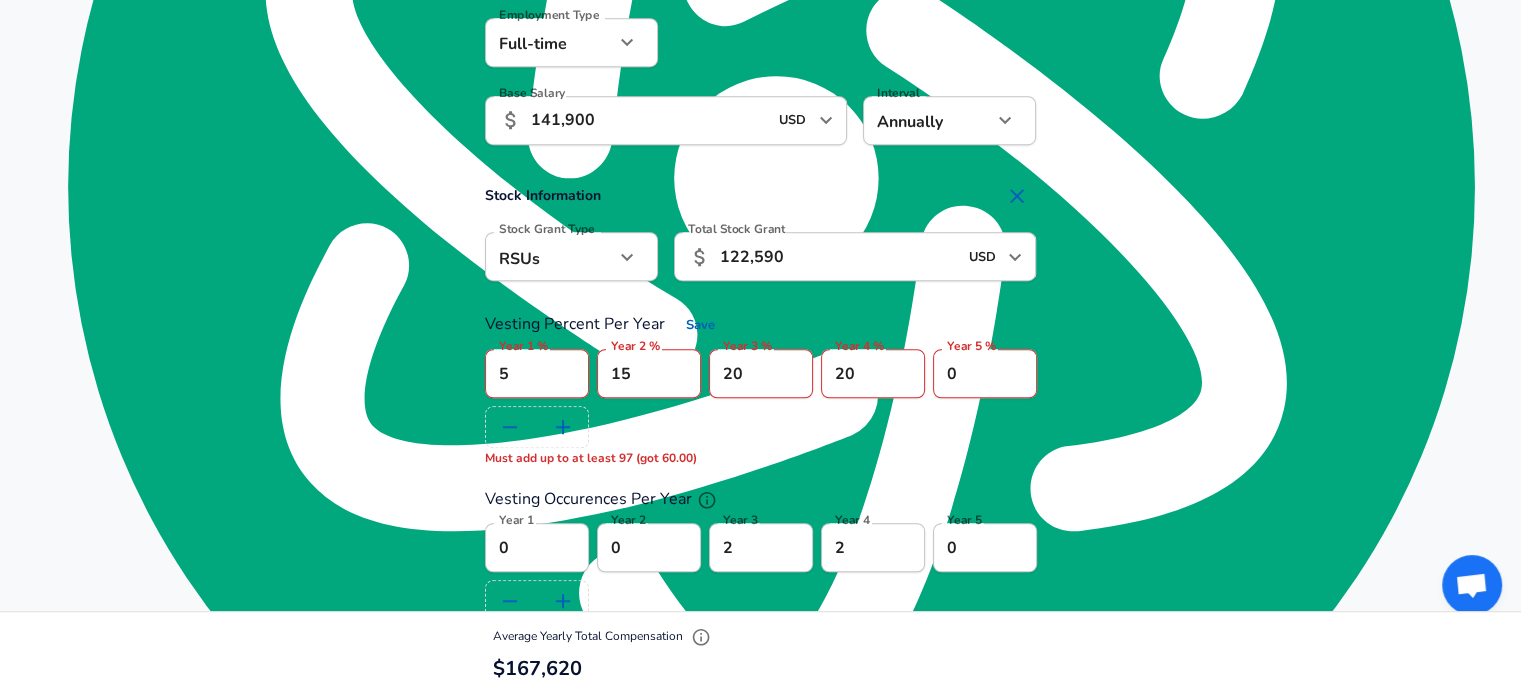 click on "0" at bounding box center (985, 373) 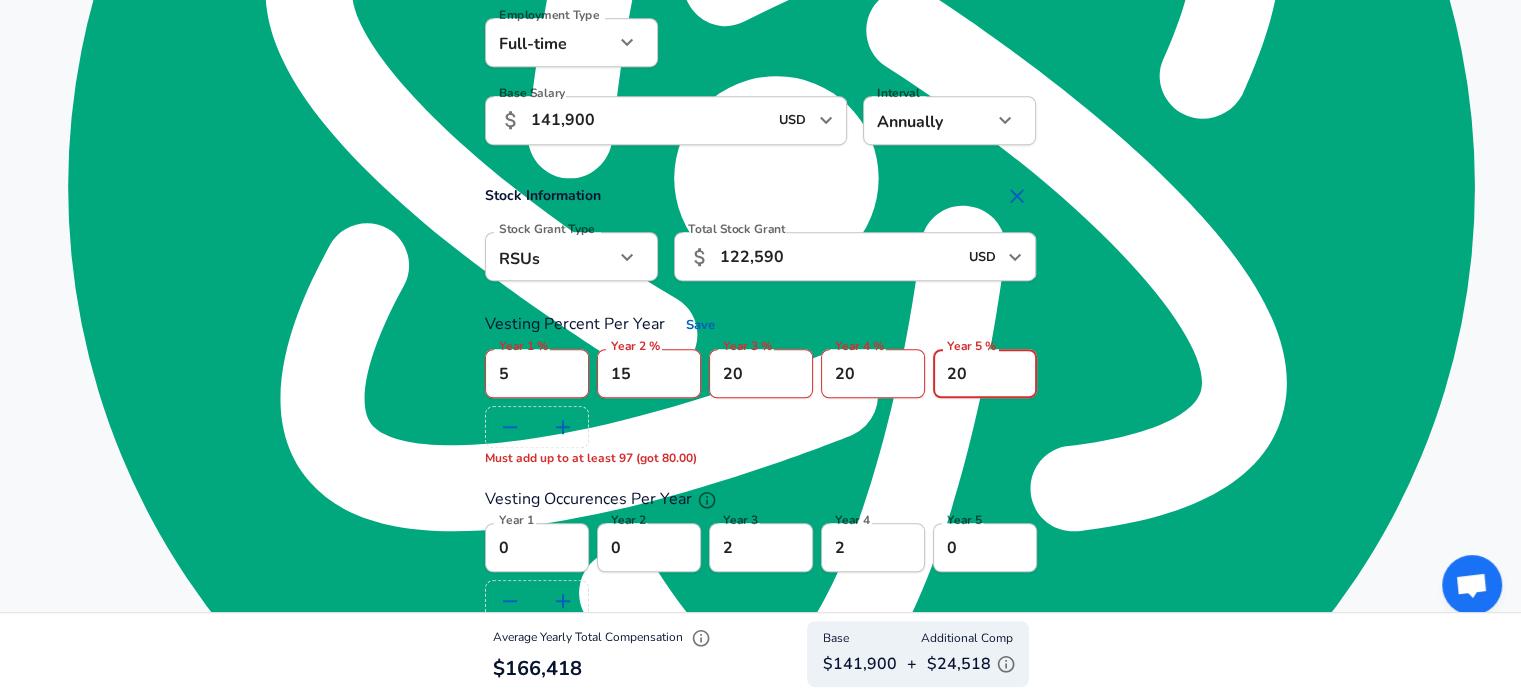 type on "20" 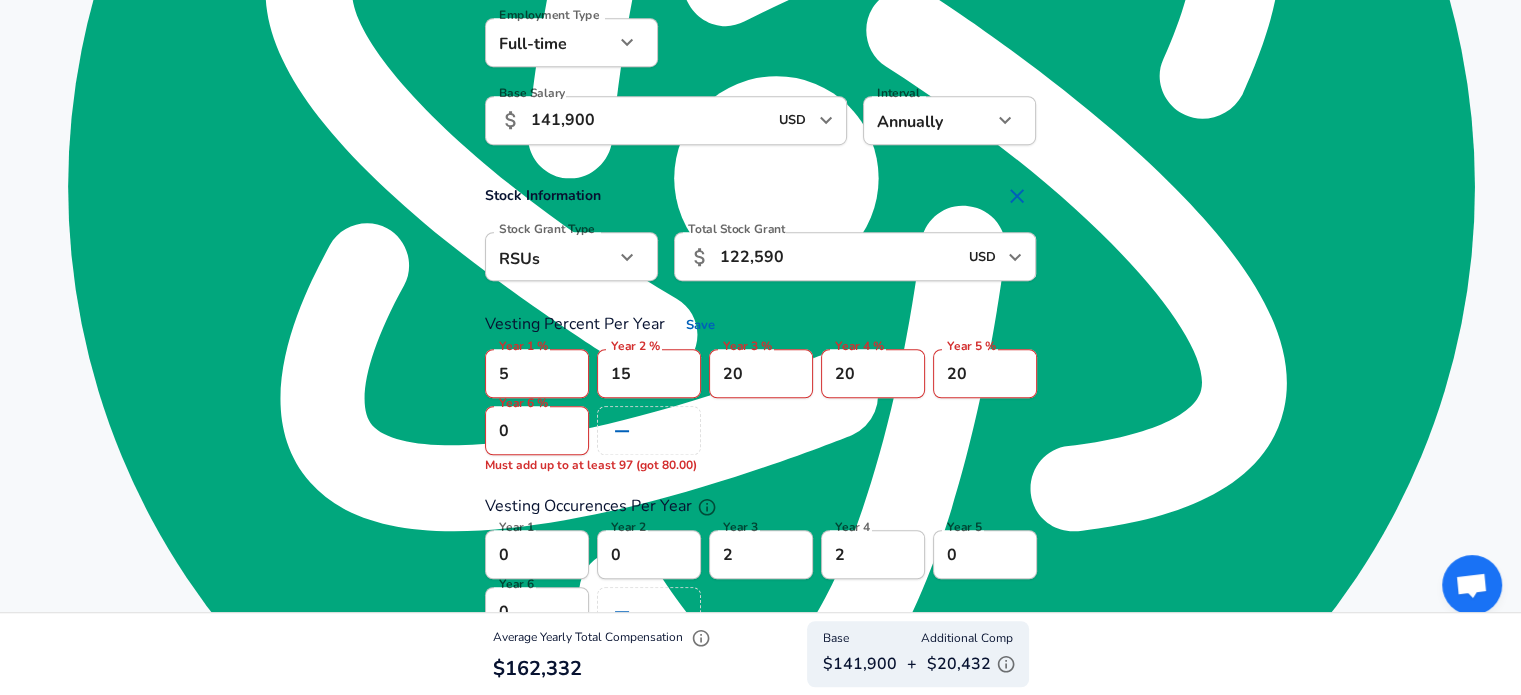 click on "0" at bounding box center [537, 430] 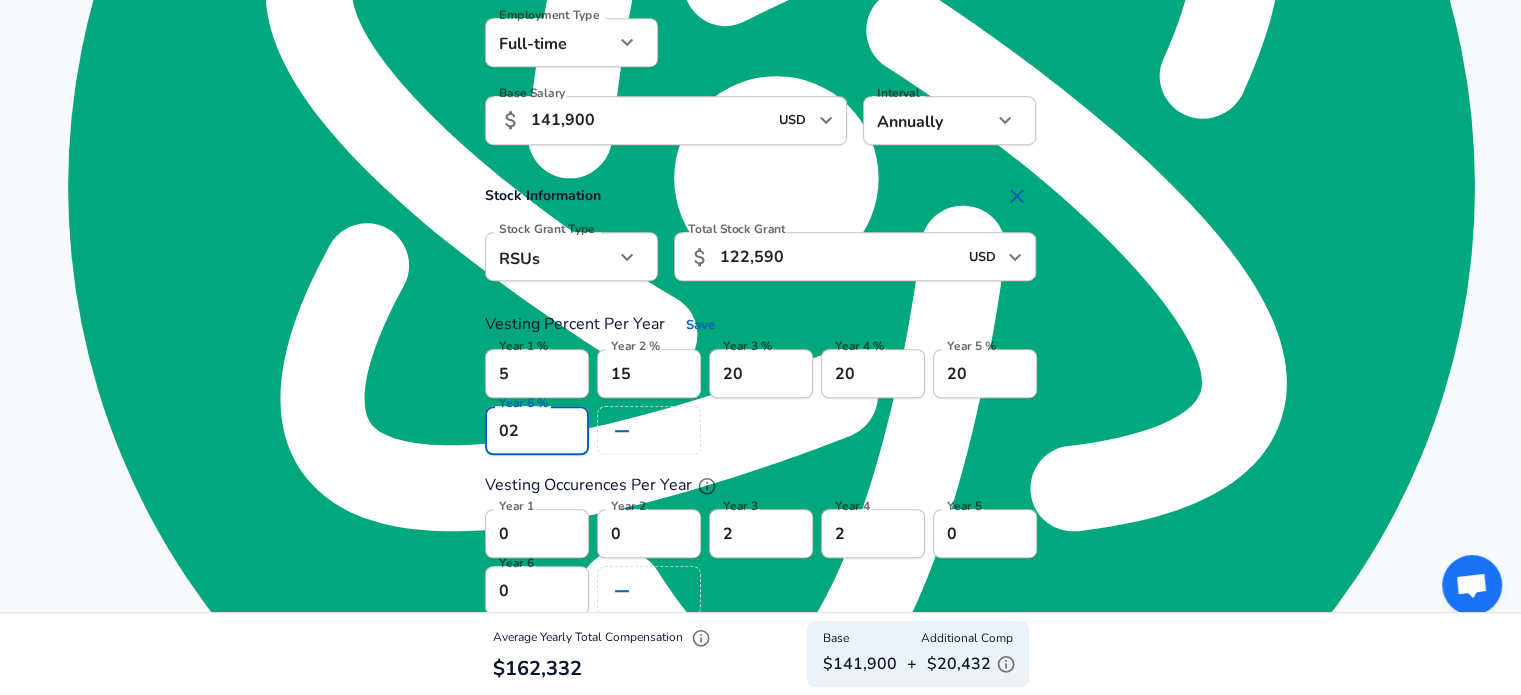 type on "0" 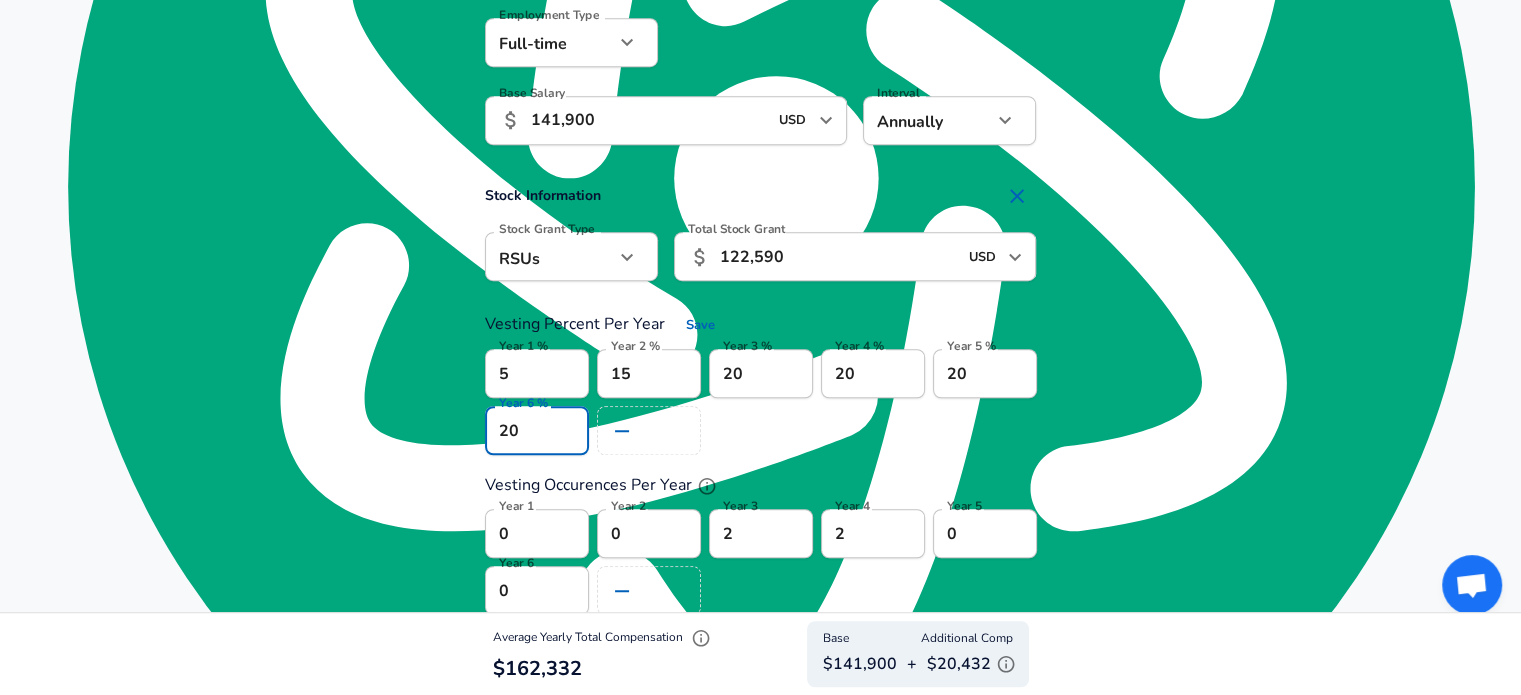 type on "20" 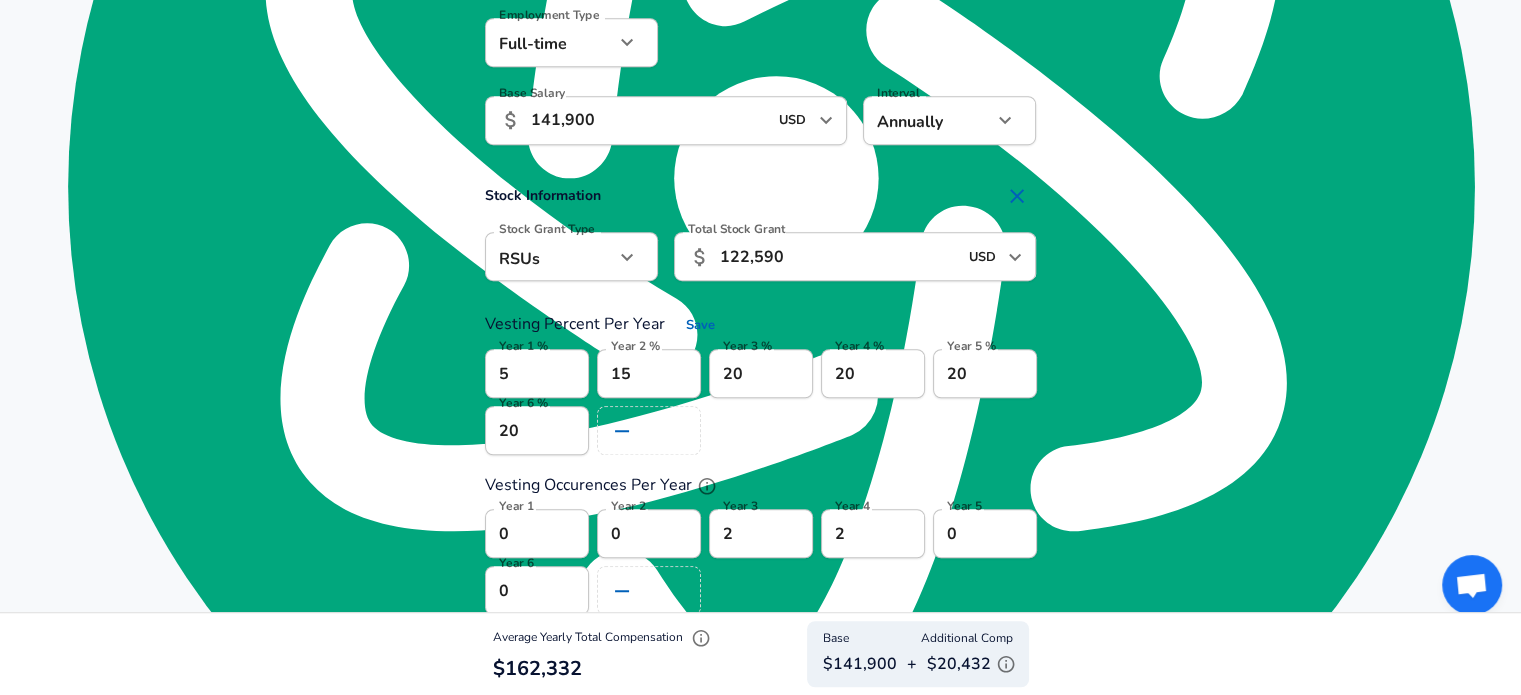 click on "Stock Information  Stock Grant Type RSUs stock Stock Grant Type Total Stock Grant ​ 122,590 USD ​ Total Stock Grant Vesting Percent Per Year   Save Year 1 % 5 Year 1 % Year 2 % 15 Year 2 % Year 3 % 20 Year 3 % Year 4 % 20 Year 4 % Year 5 % 20 Year 5 % Year 6 % 20 Year 6 % Vesting Occurences Per Year Year 1 0 Year 1 Year 2 0 Year 2 Year 3 2 Year 3 Year 4 2 Year 4 Year 5 0 Year 5 Year 6 0 Year 6" at bounding box center [760, 395] 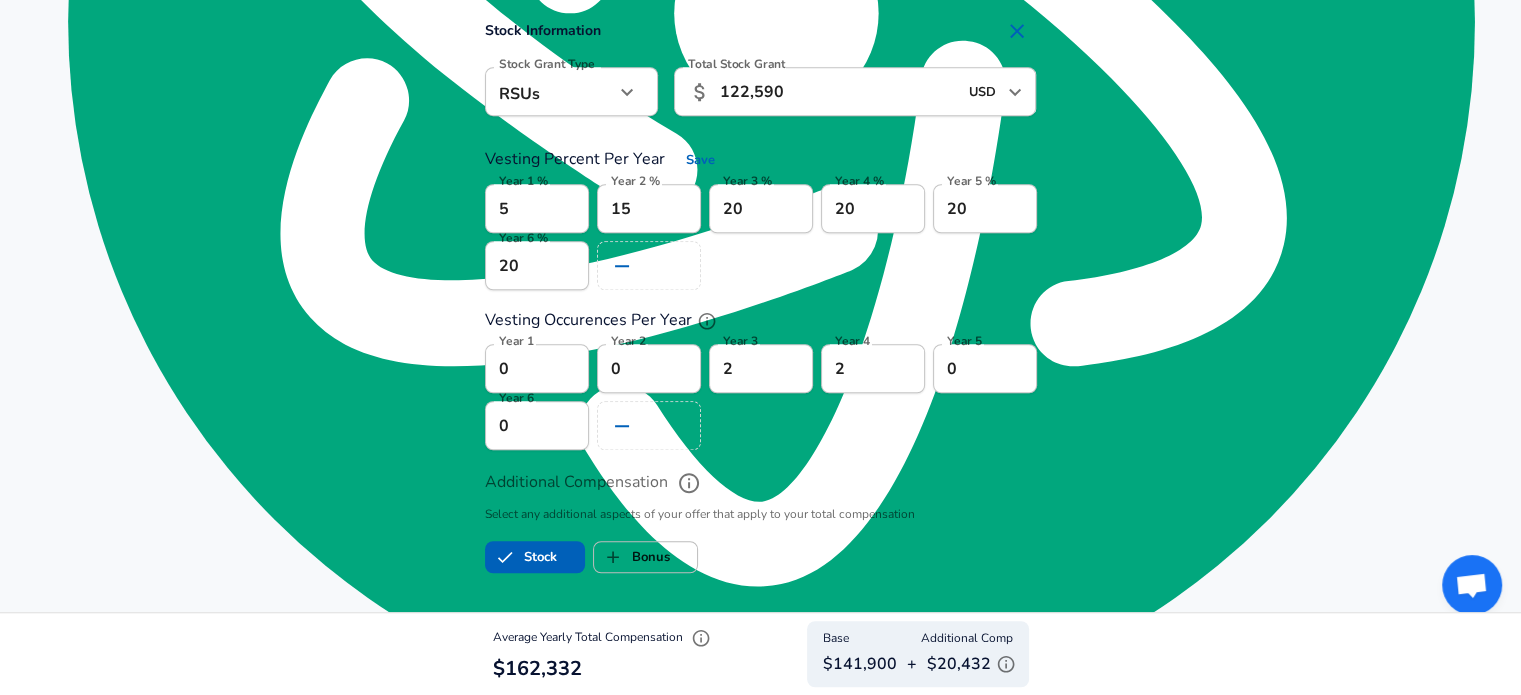 scroll, scrollTop: 1438, scrollLeft: 0, axis: vertical 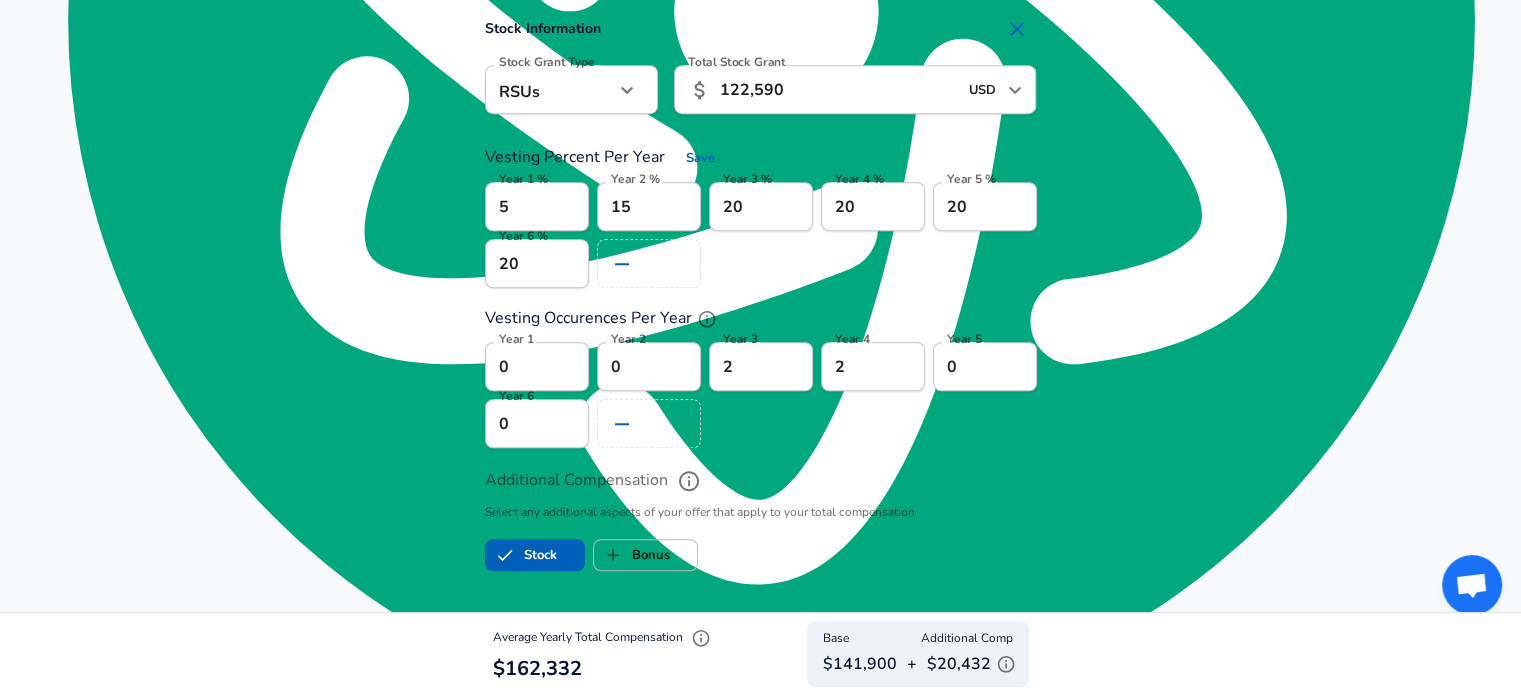 type on "1" 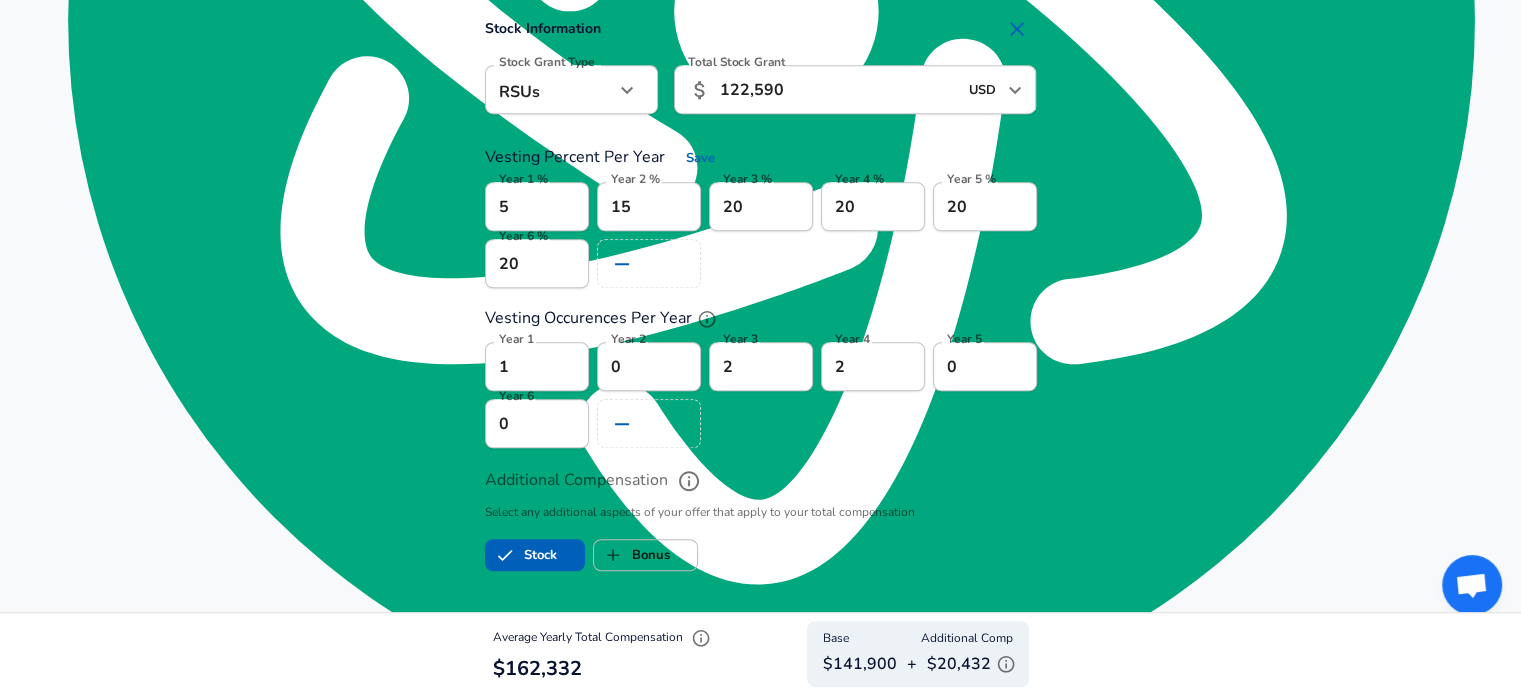click on "1" at bounding box center (537, 366) 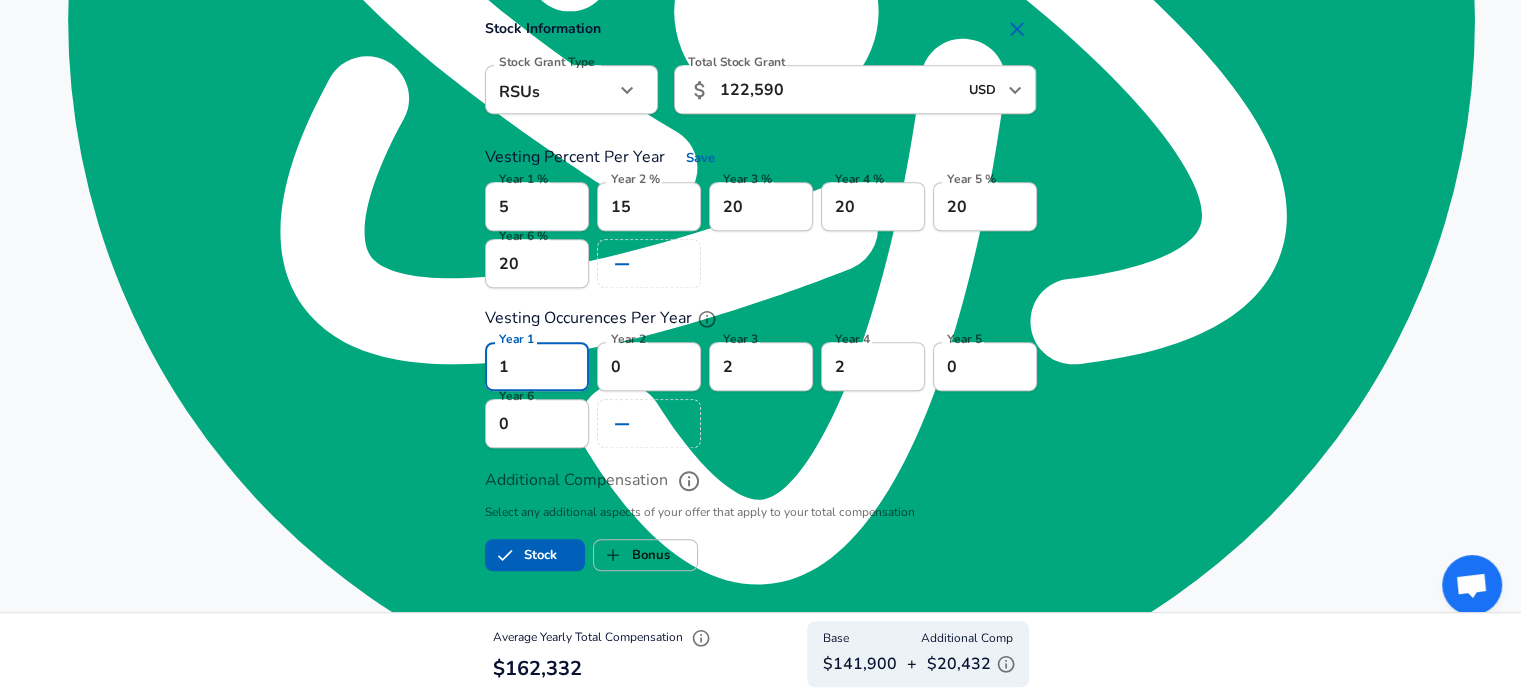 type on "1" 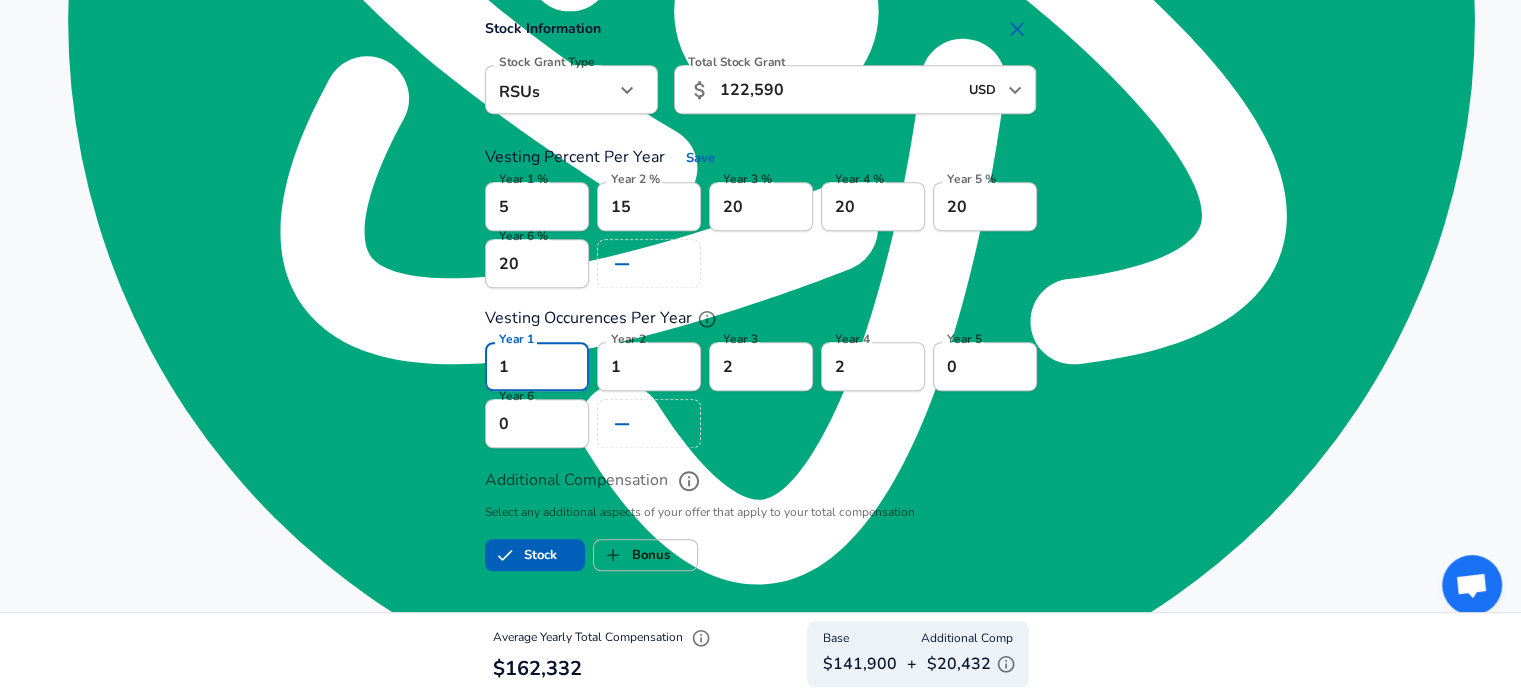 click on "1" at bounding box center [649, 366] 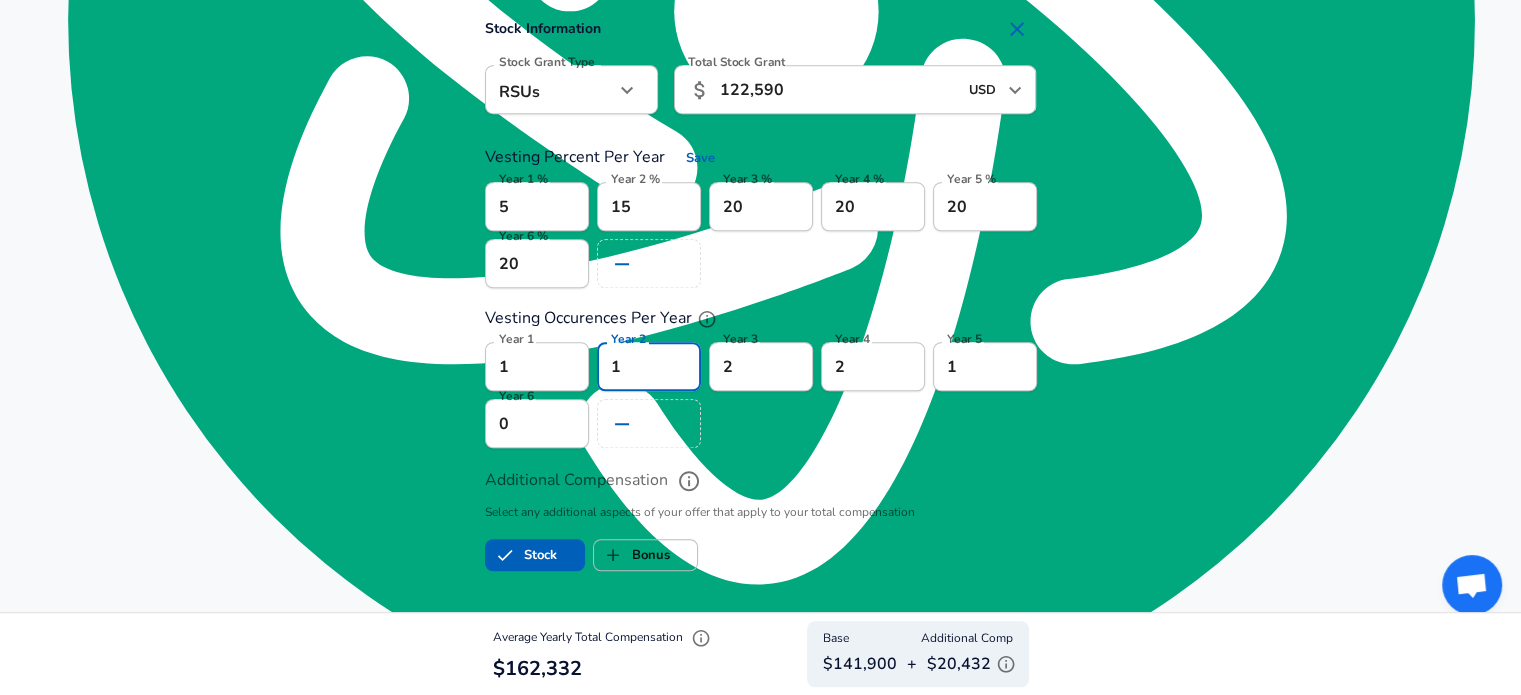 click on "1" at bounding box center [985, 366] 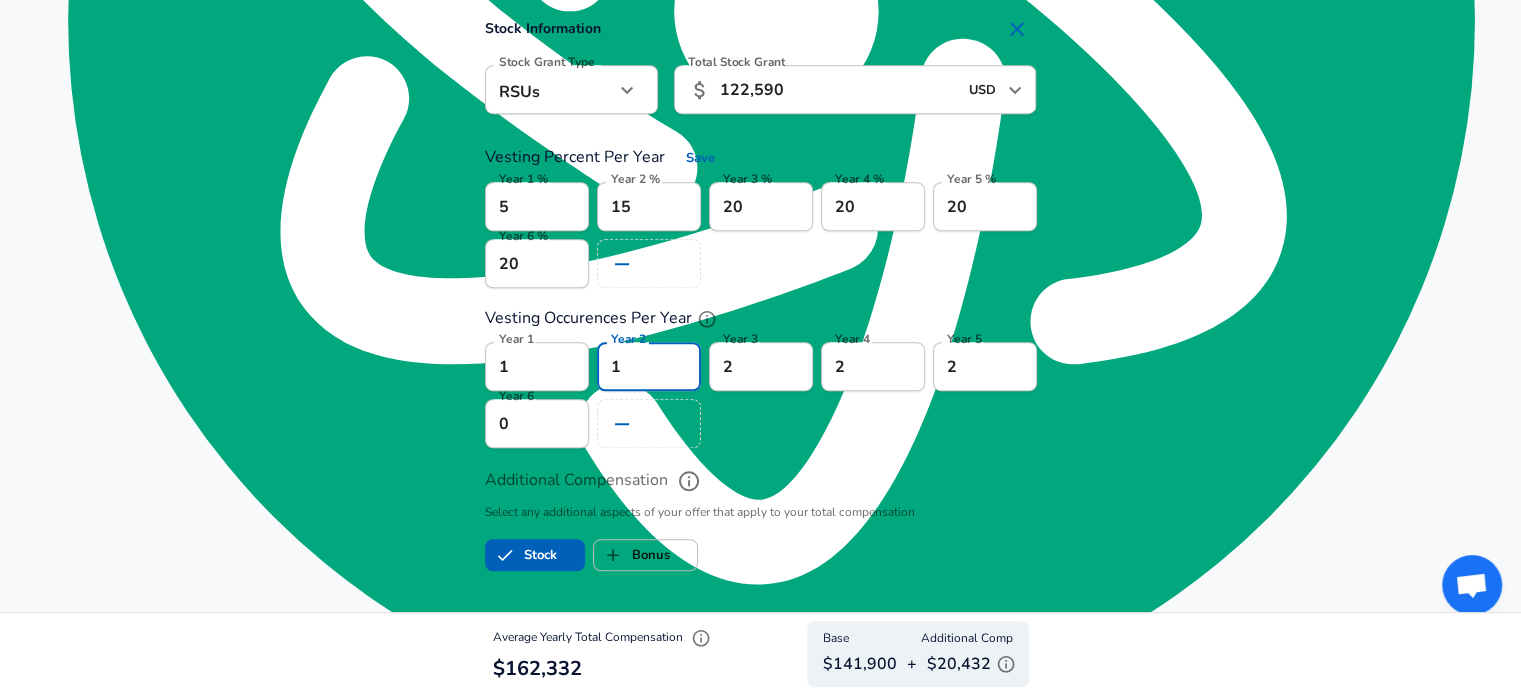 type on "2" 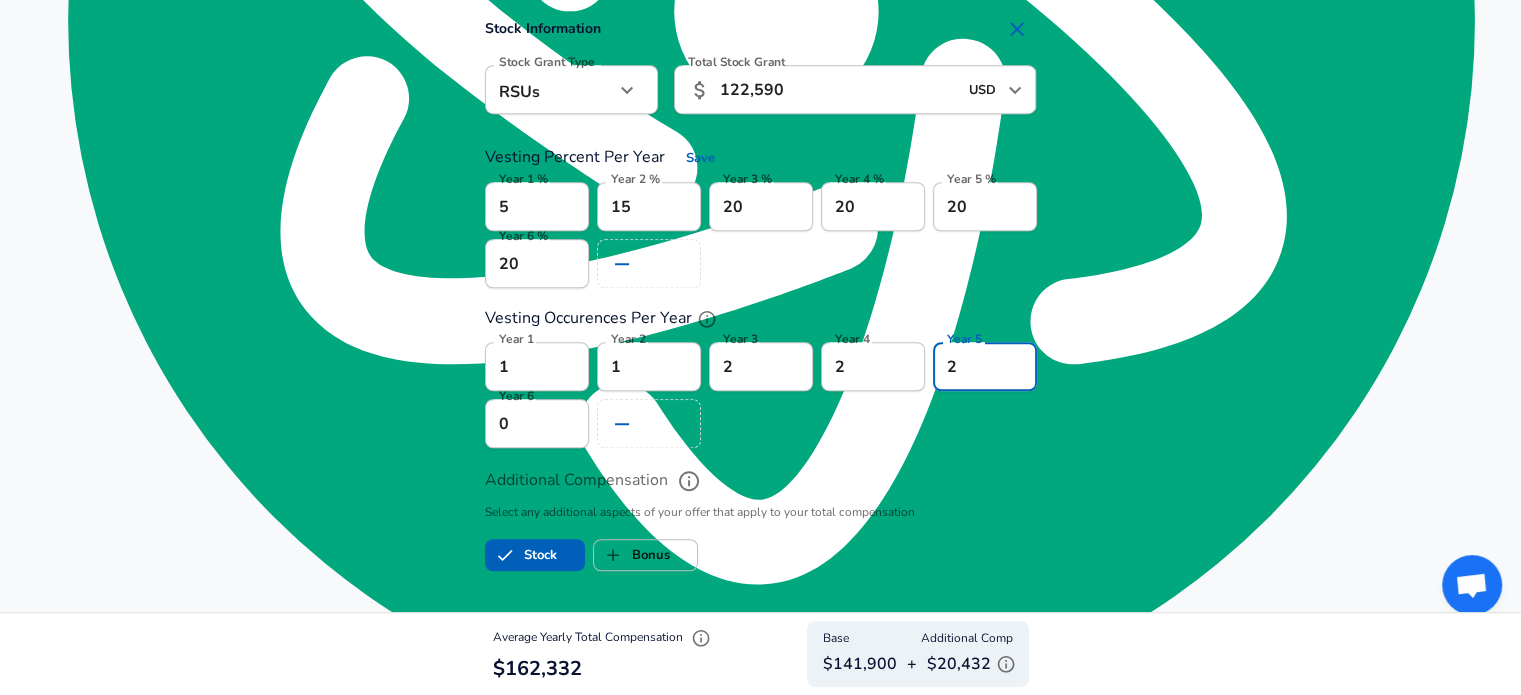 click 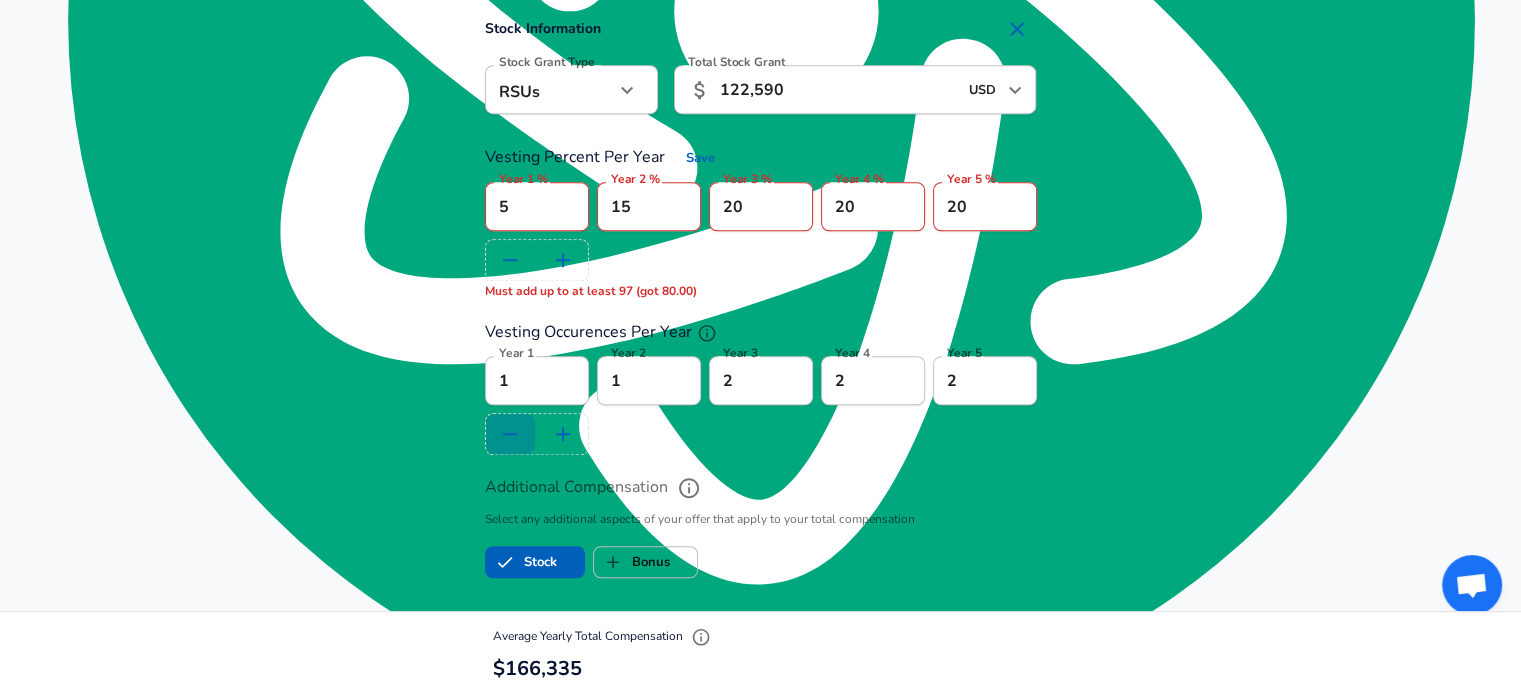 click at bounding box center [511, 434] 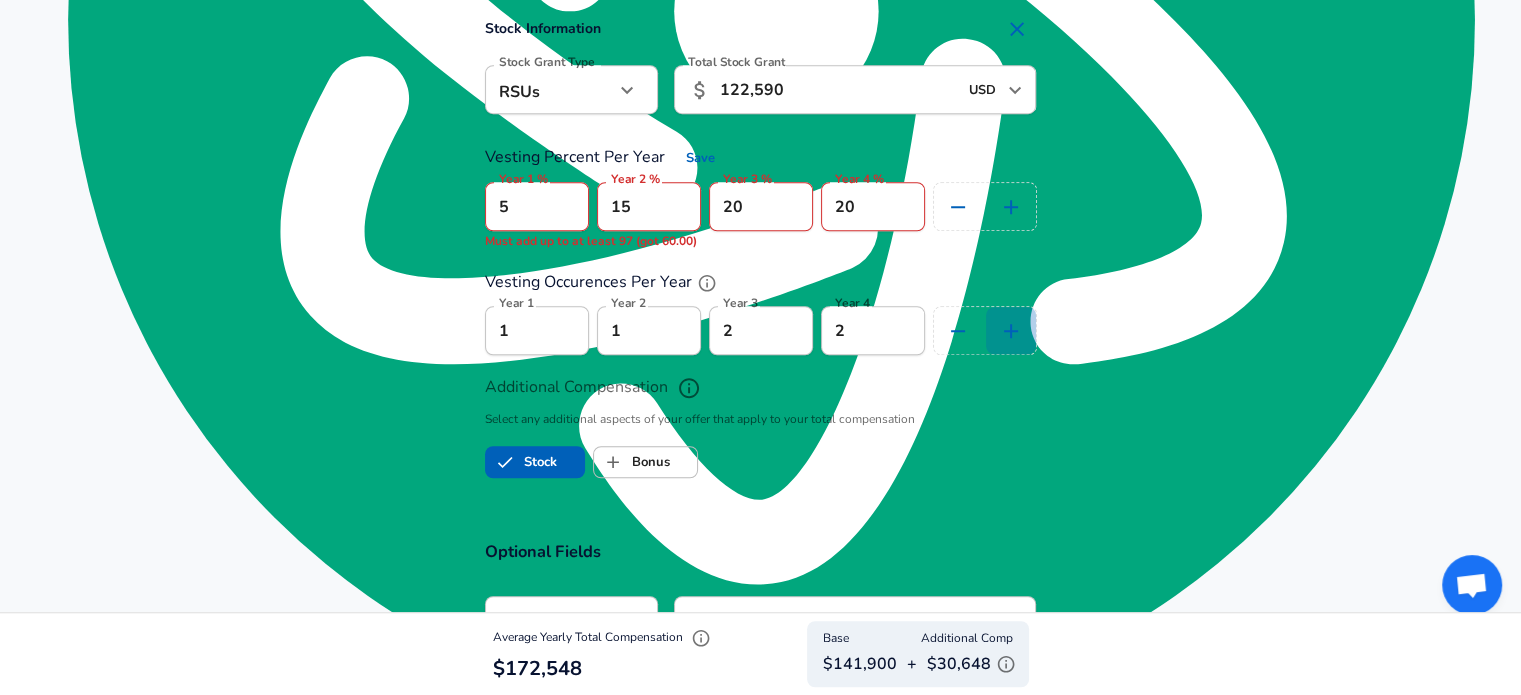 click 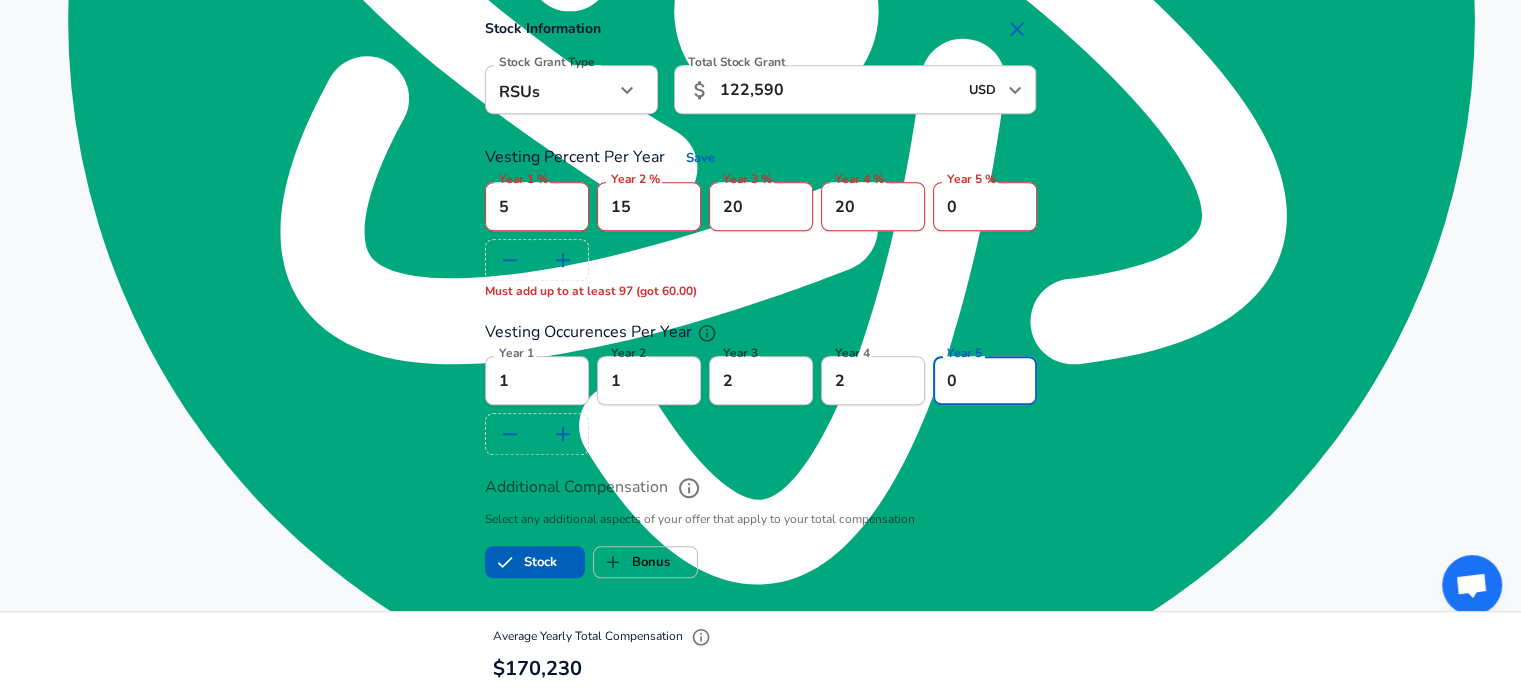click on "0" at bounding box center [985, 380] 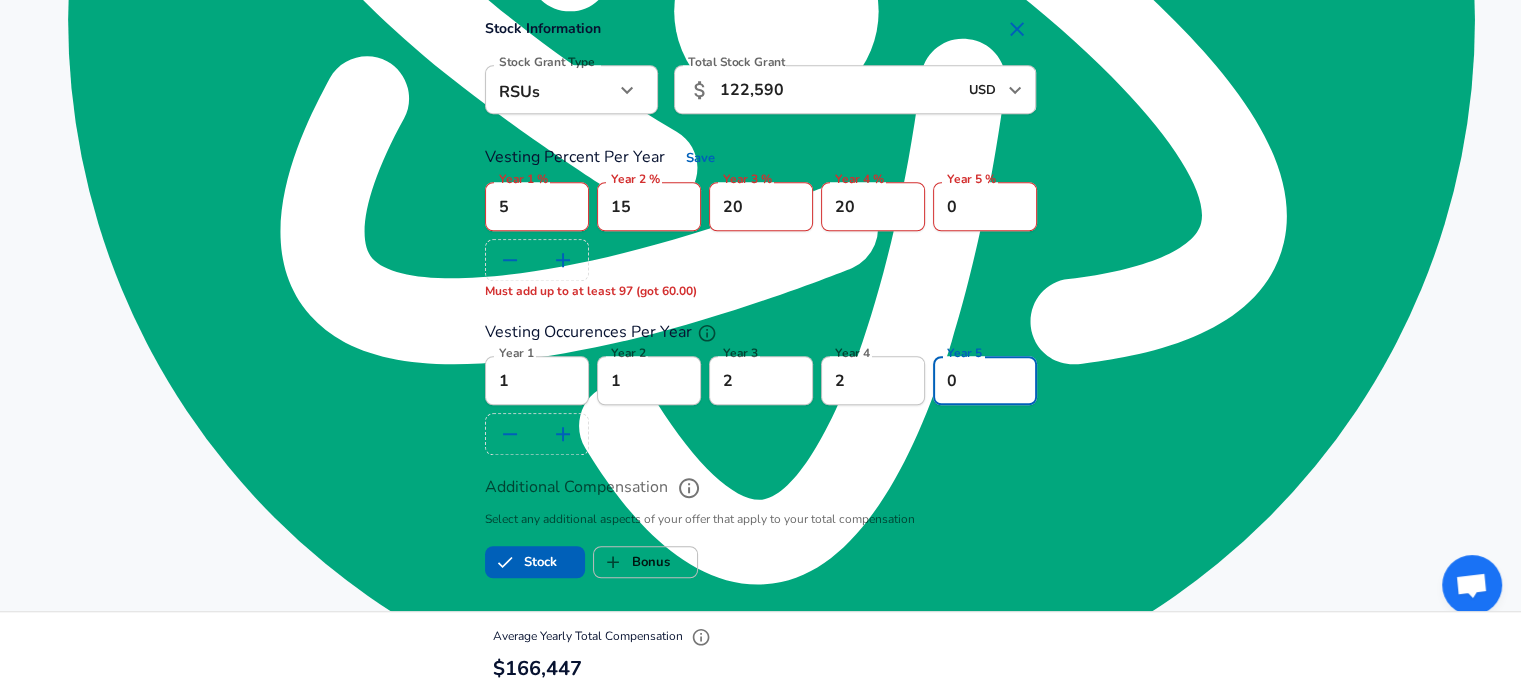 click on "1" at bounding box center [985, 380] 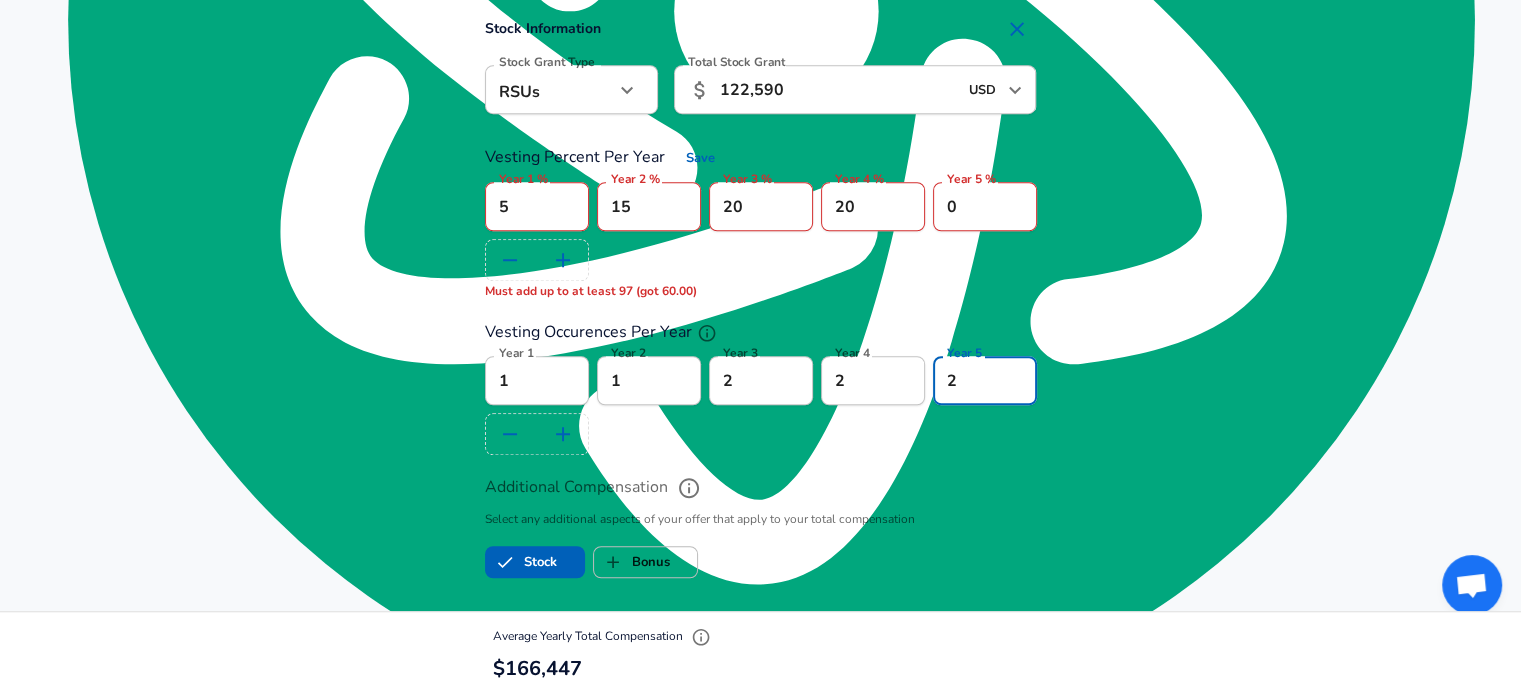 type on "2" 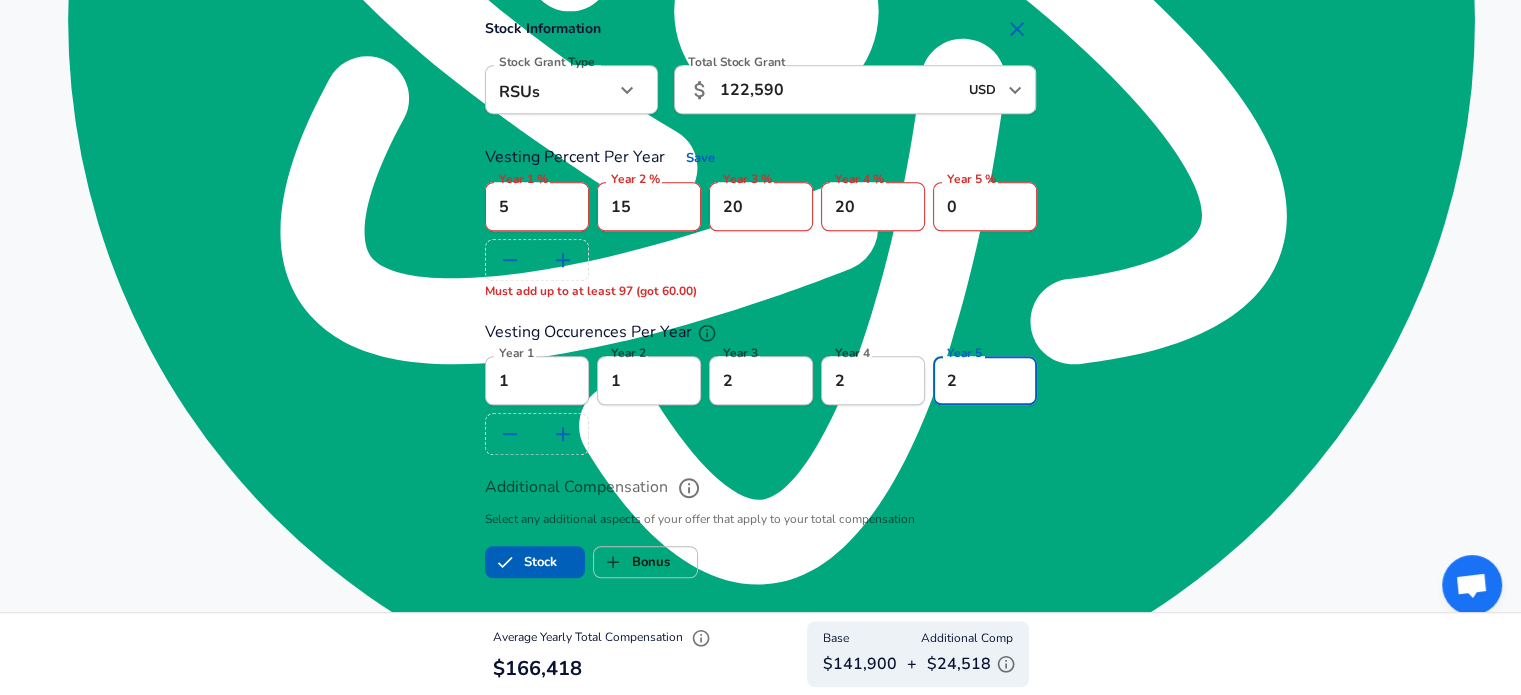 click on "0" at bounding box center (985, 206) 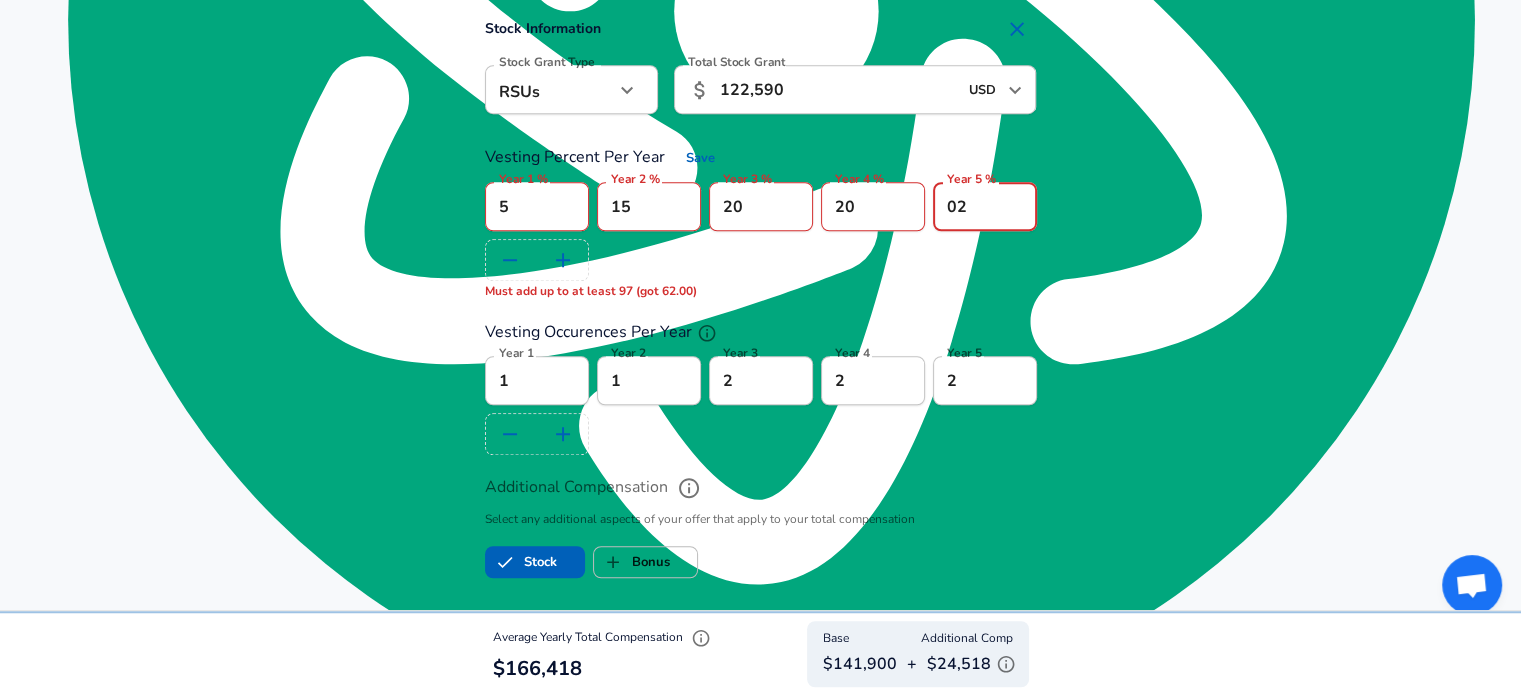 type on "0" 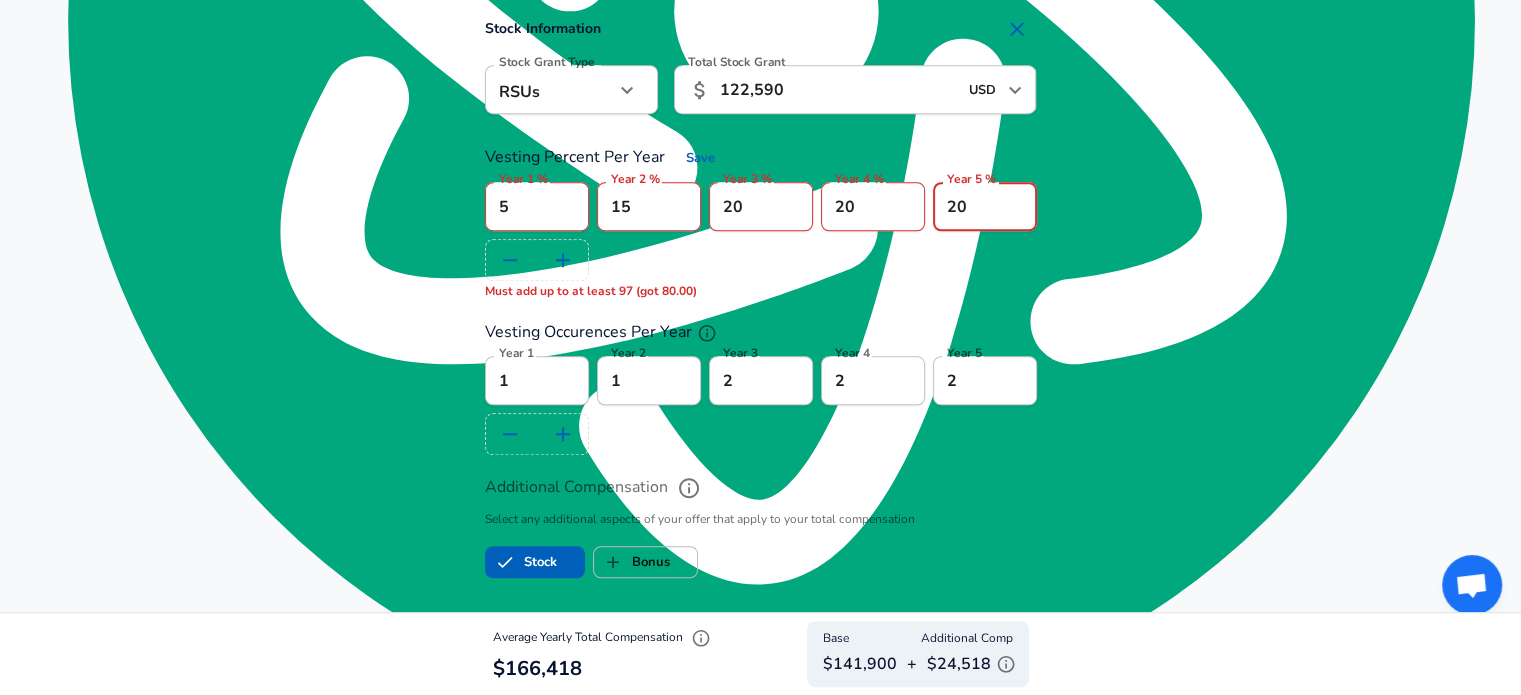 type on "20" 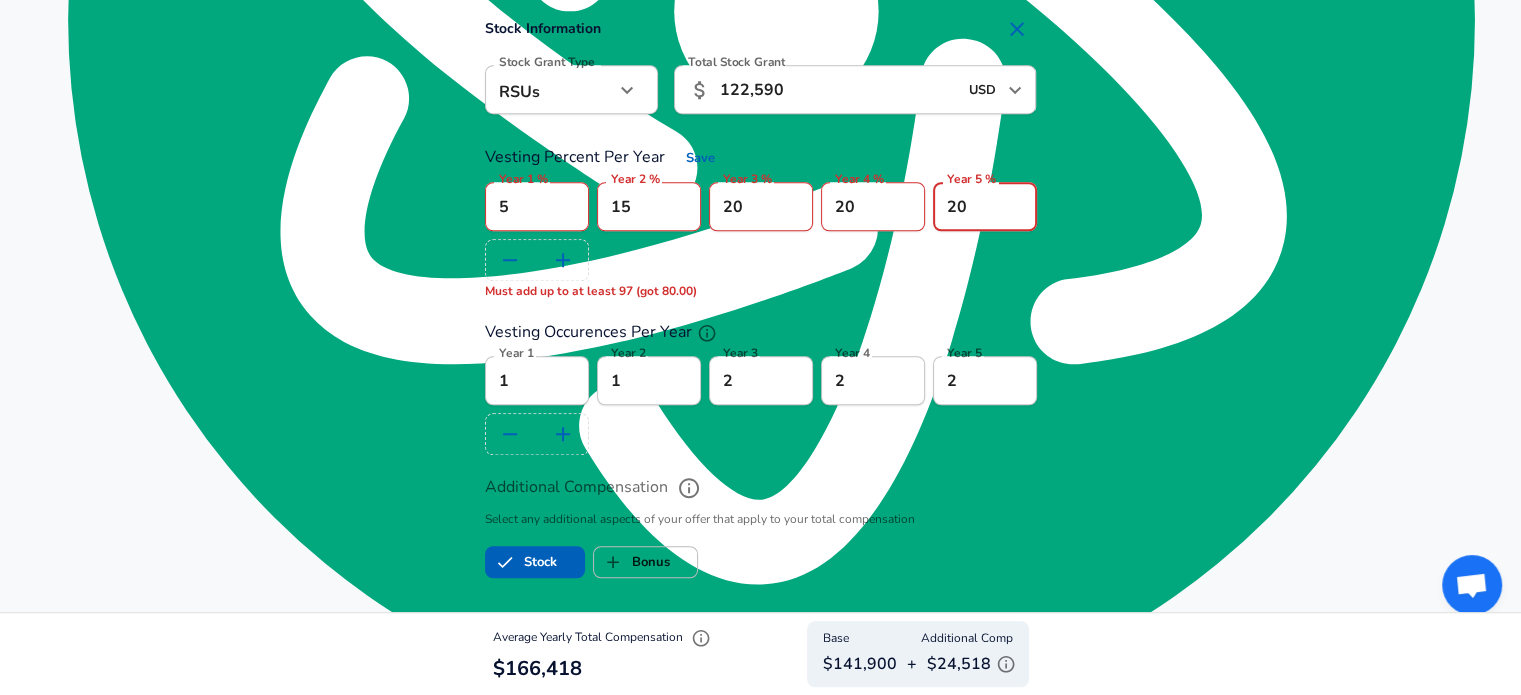 click 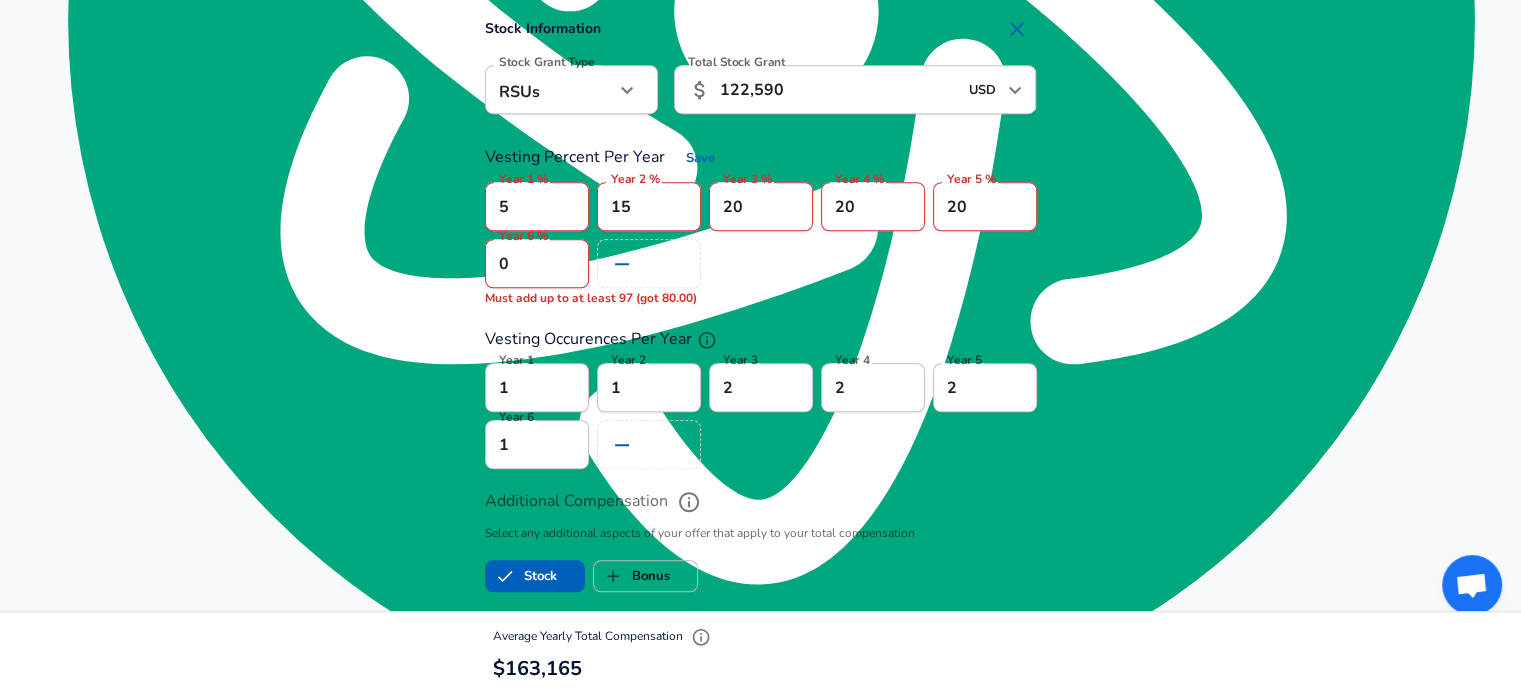 click on "1" at bounding box center [537, 444] 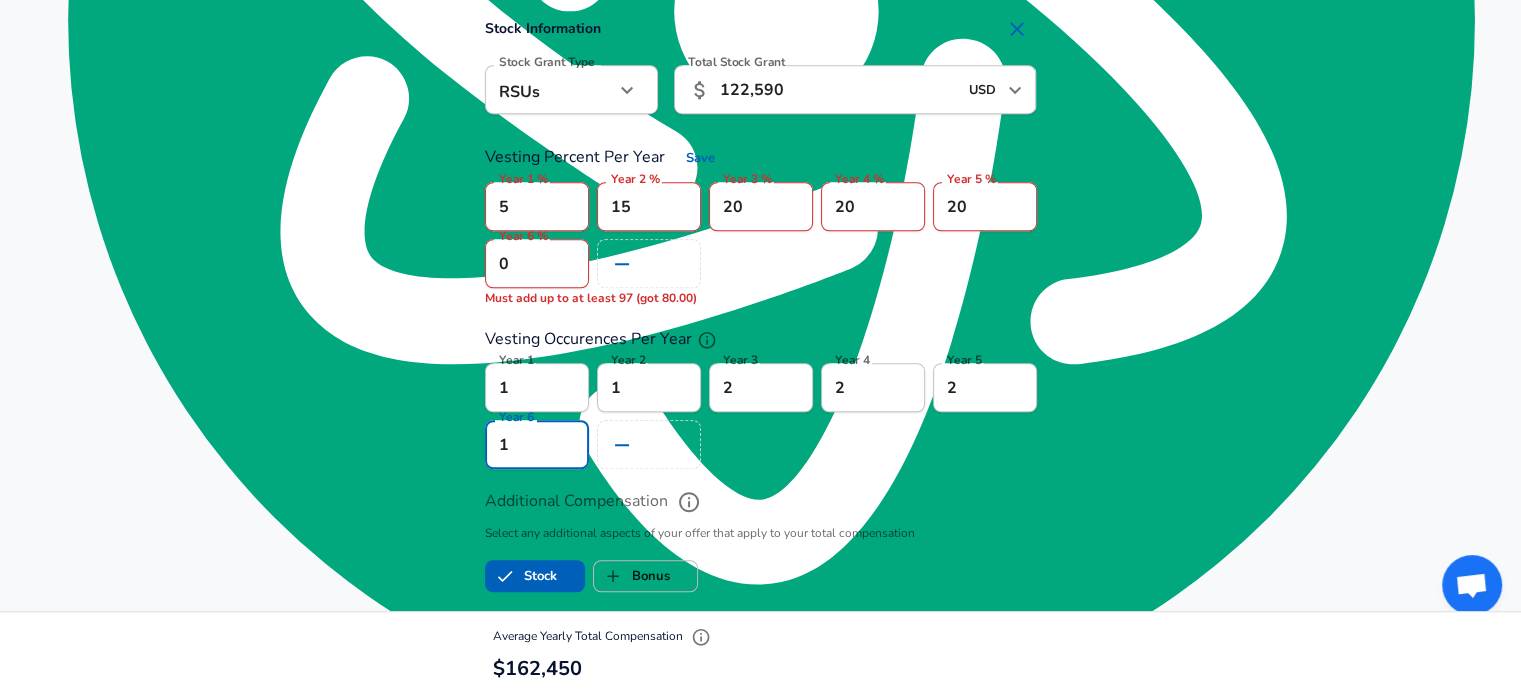 type on "2" 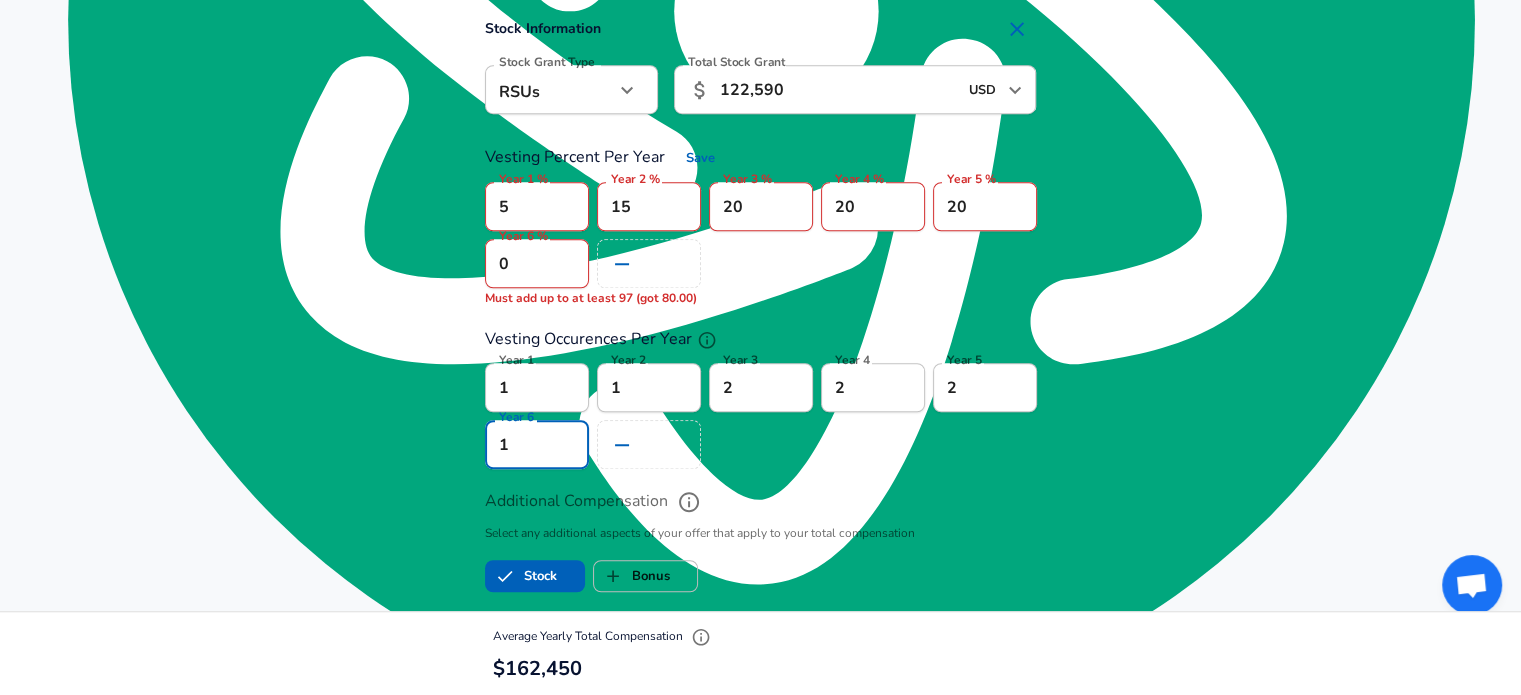 click on "2" at bounding box center (537, 444) 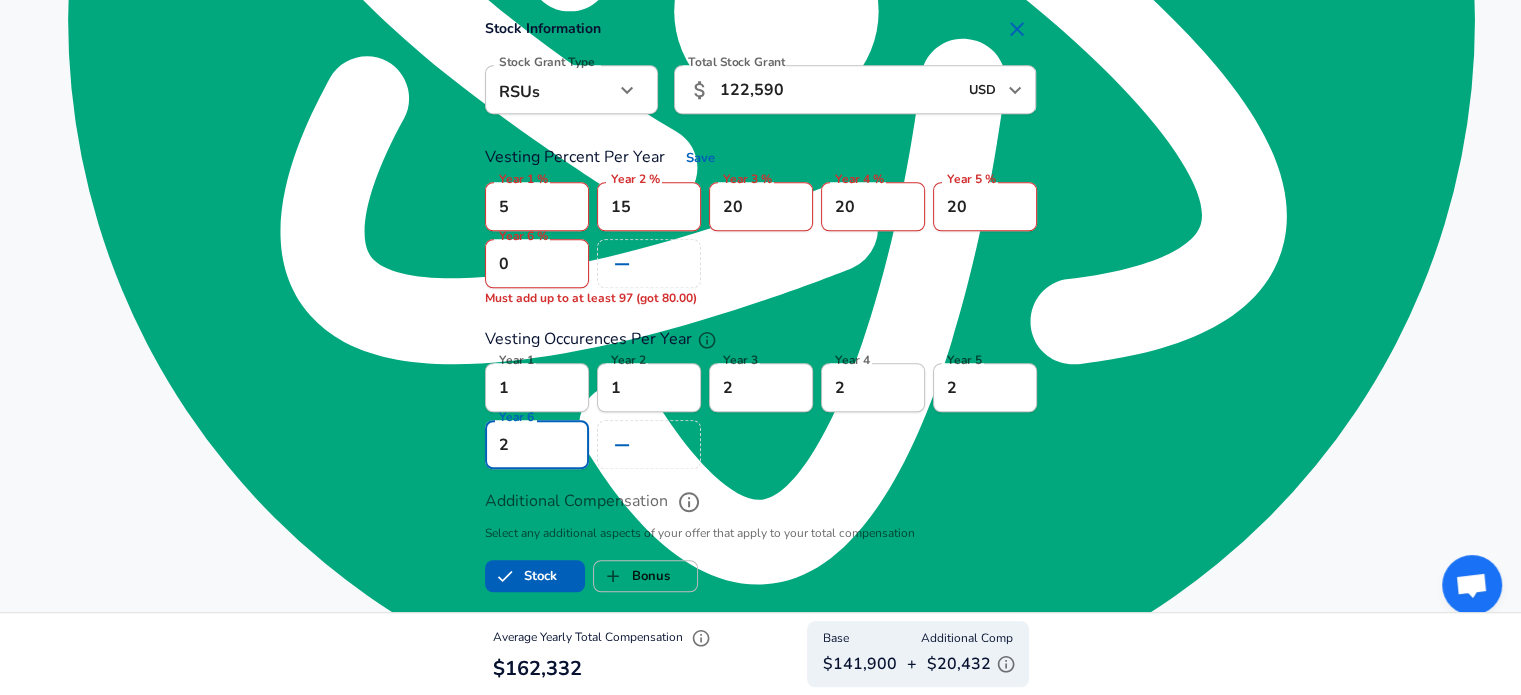 click on "0" at bounding box center (537, 263) 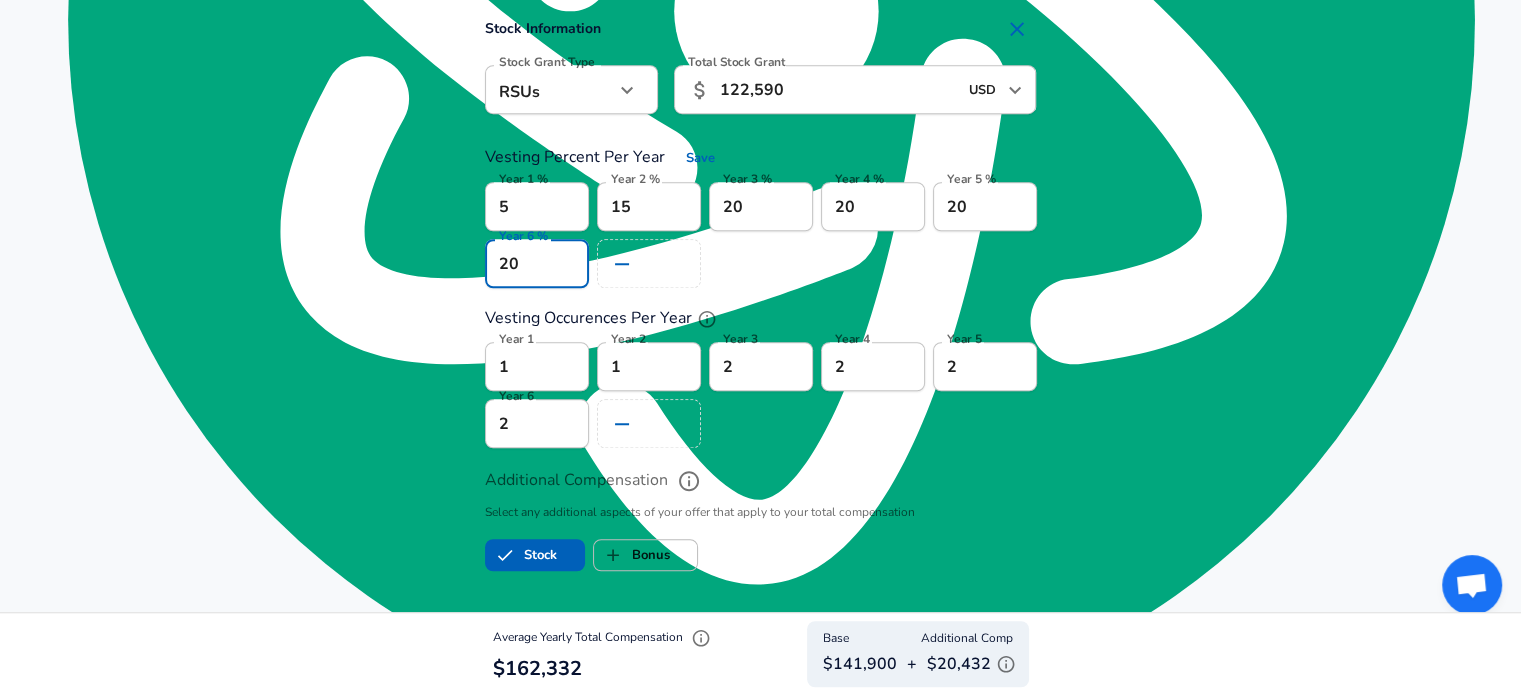 type on "20" 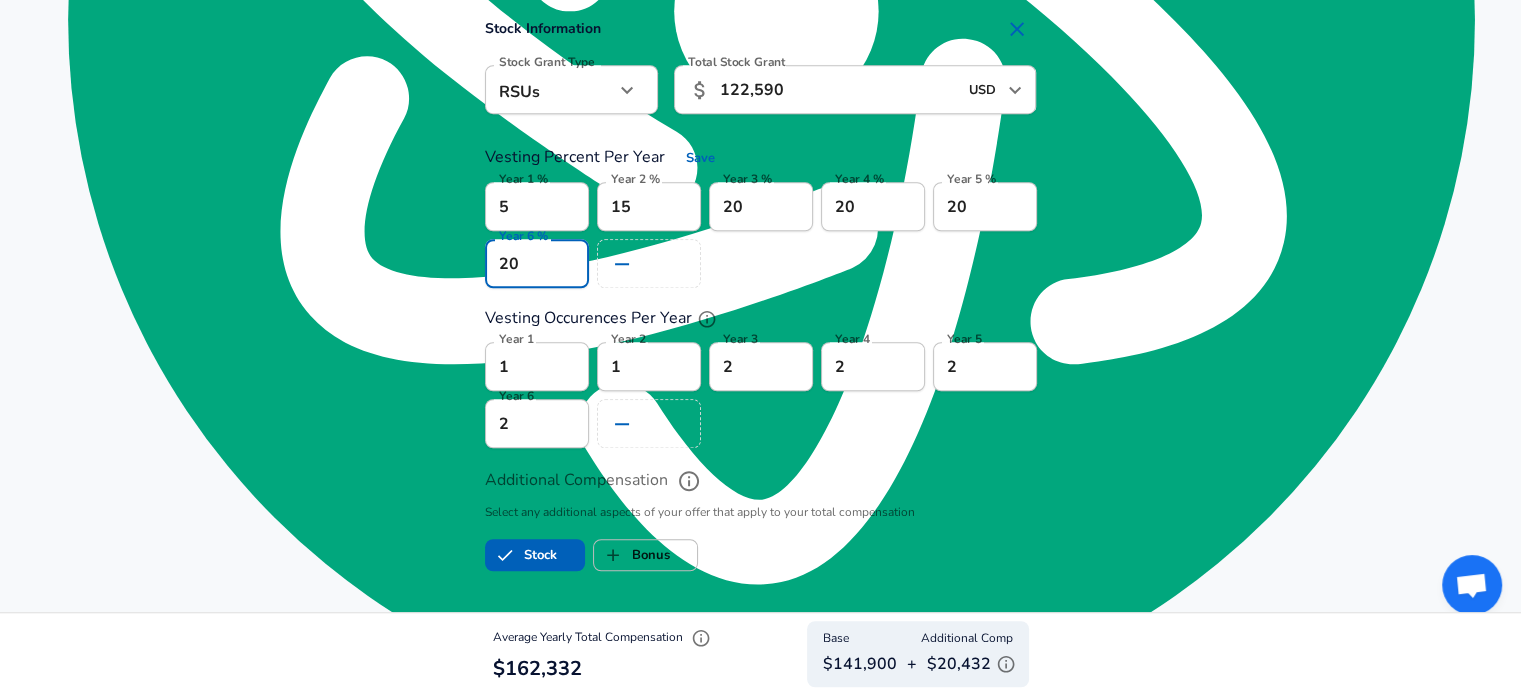 click on "Stock Information  Stock Grant Type RSUs stock Stock Grant Type Total Stock Grant ​ 122,590 USD ​ Total Stock Grant Vesting Percent Per Year   Save Year 1 % 5 Year 1 % Year 2 % 15 Year 2 % Year 3 % 20 Year 3 % Year 4 % 20 Year 4 % Year 5 % 20 Year 5 % Year 6 % 20 Year 6 % Vesting Occurences Per Year Year 1 1 Year 1 Year 2 1 Year 2 Year 3 2 Year 3 Year 4 2 Year 4 Year 5 2 Year 5 Year 6 2 Year 6" at bounding box center (760, 228) 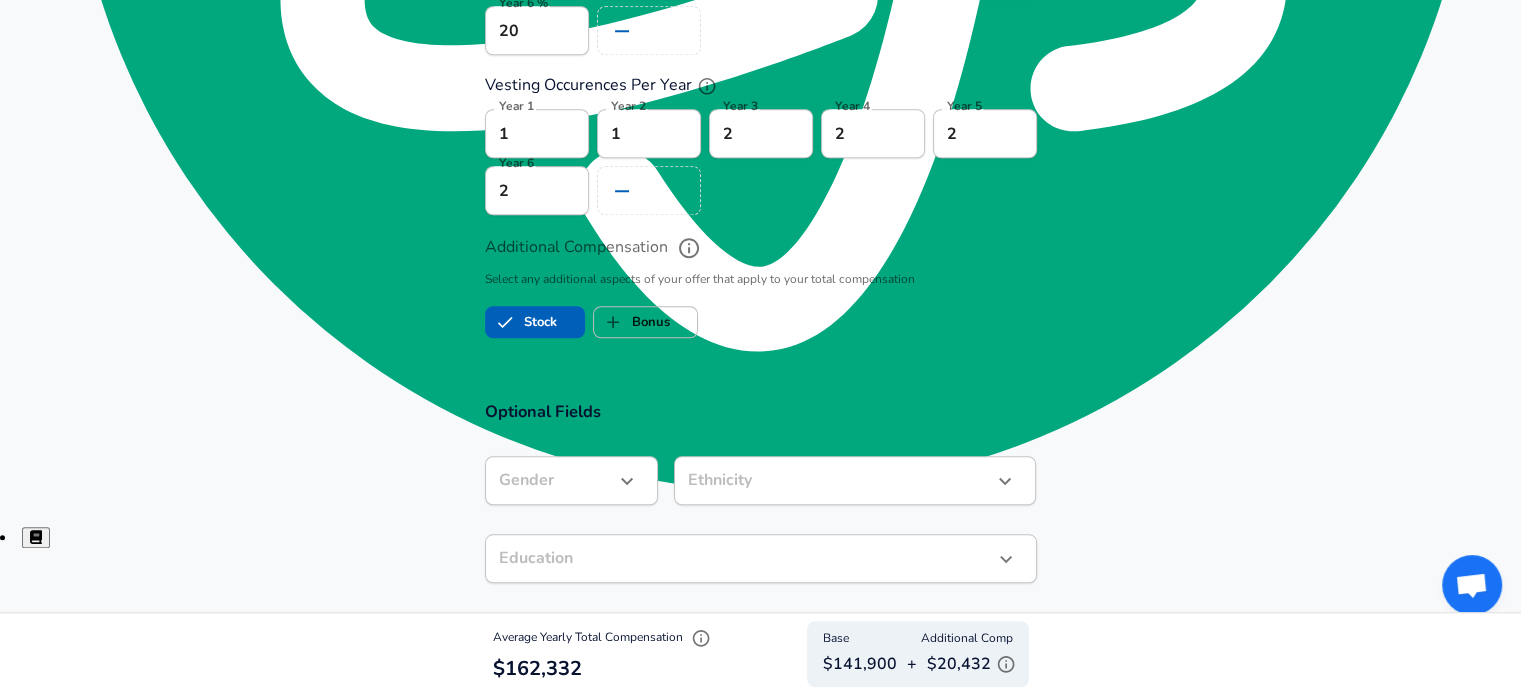 scroll, scrollTop: 1678, scrollLeft: 0, axis: vertical 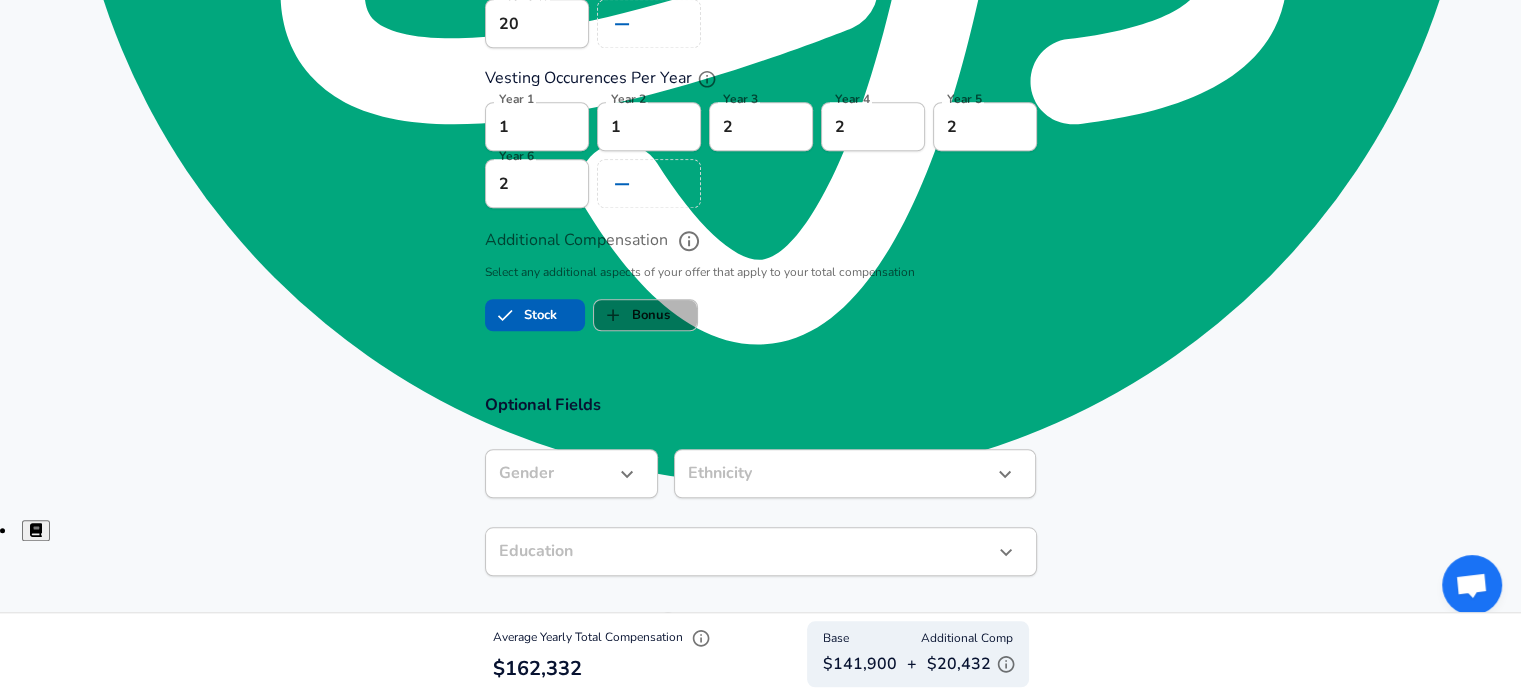 click on "Bonus" at bounding box center [632, 315] 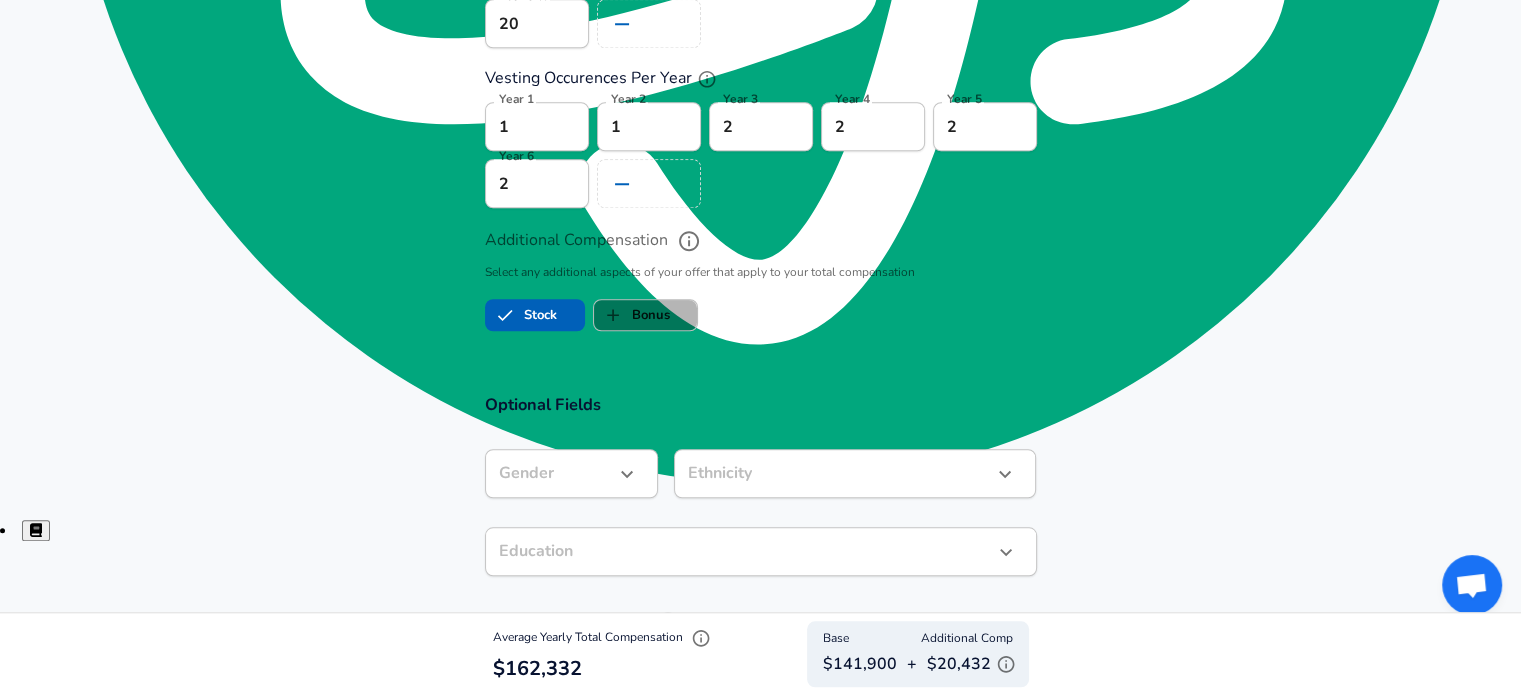 checkbox on "true" 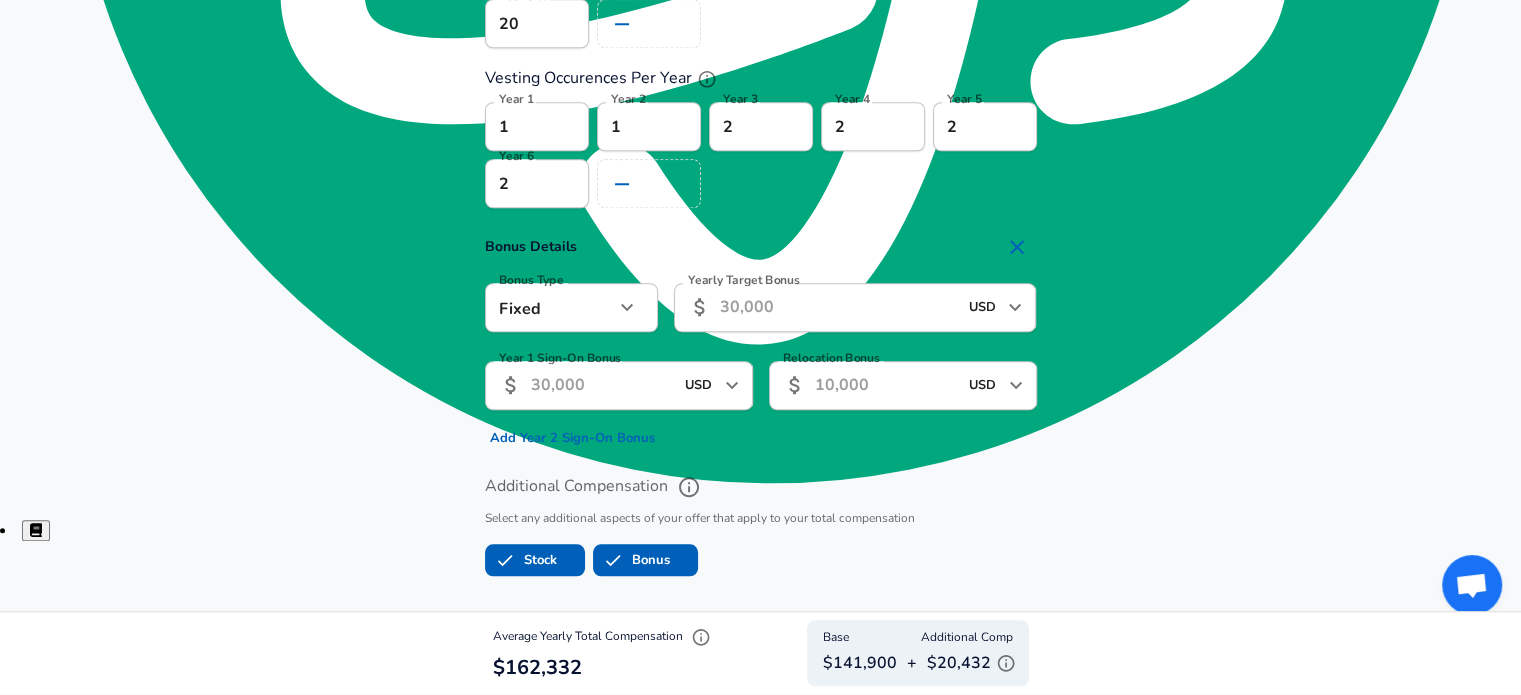click 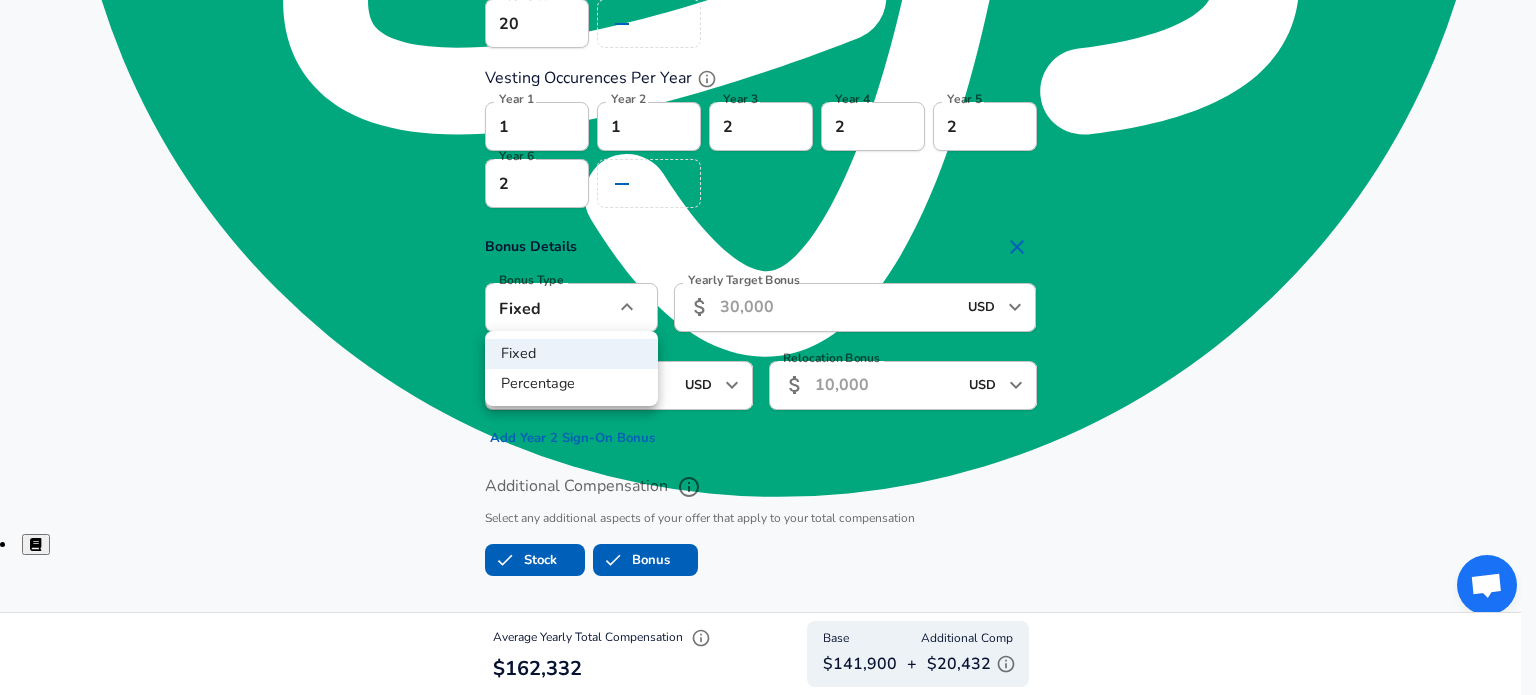 click at bounding box center [768, 347] 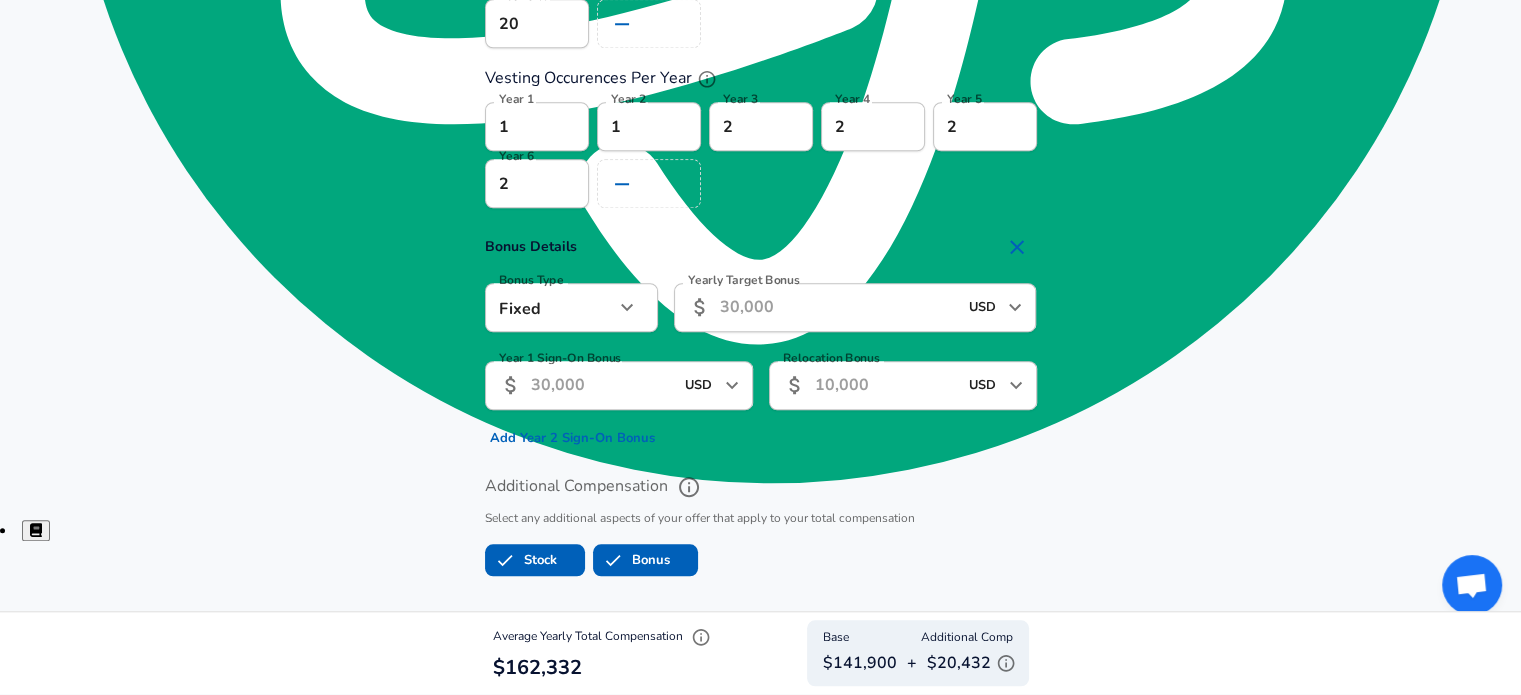 click on "Year 1 Sign-On Bonus" at bounding box center [602, 385] 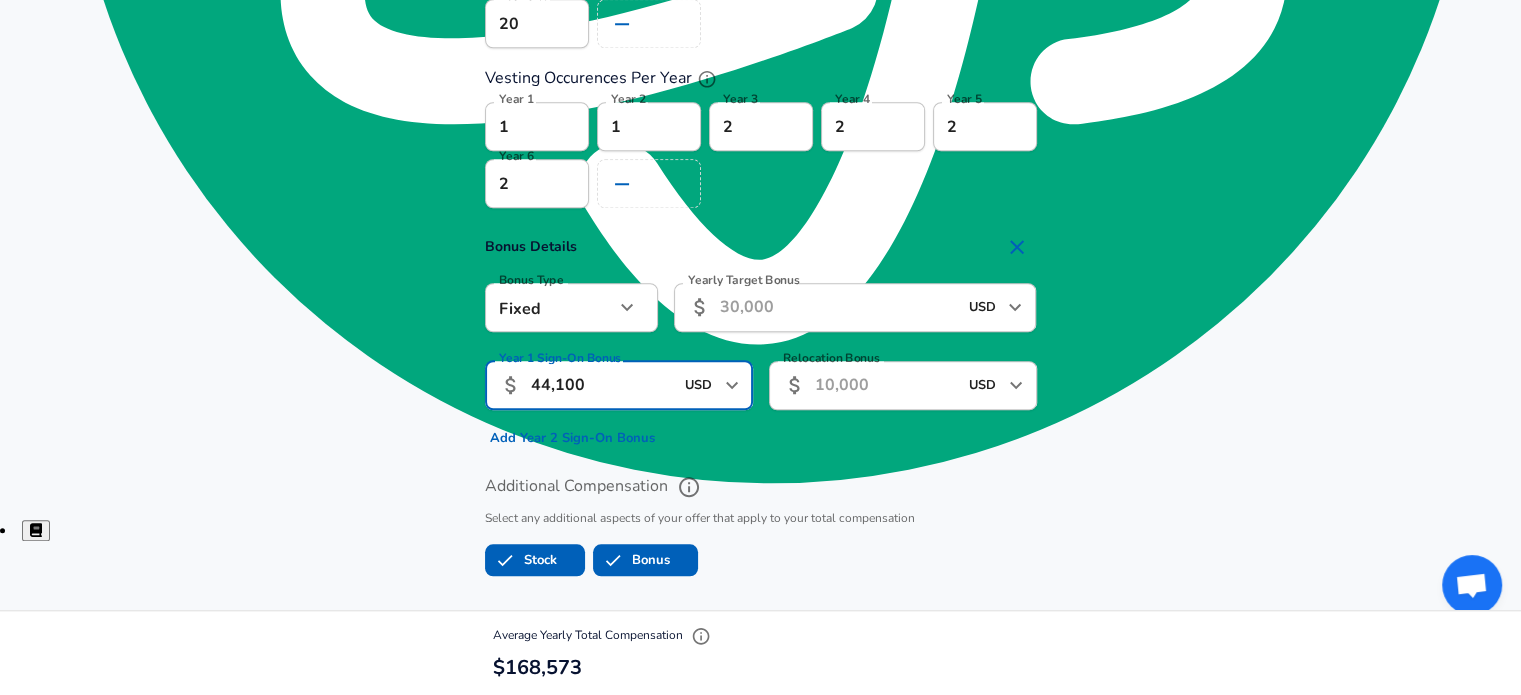 type on "44,100" 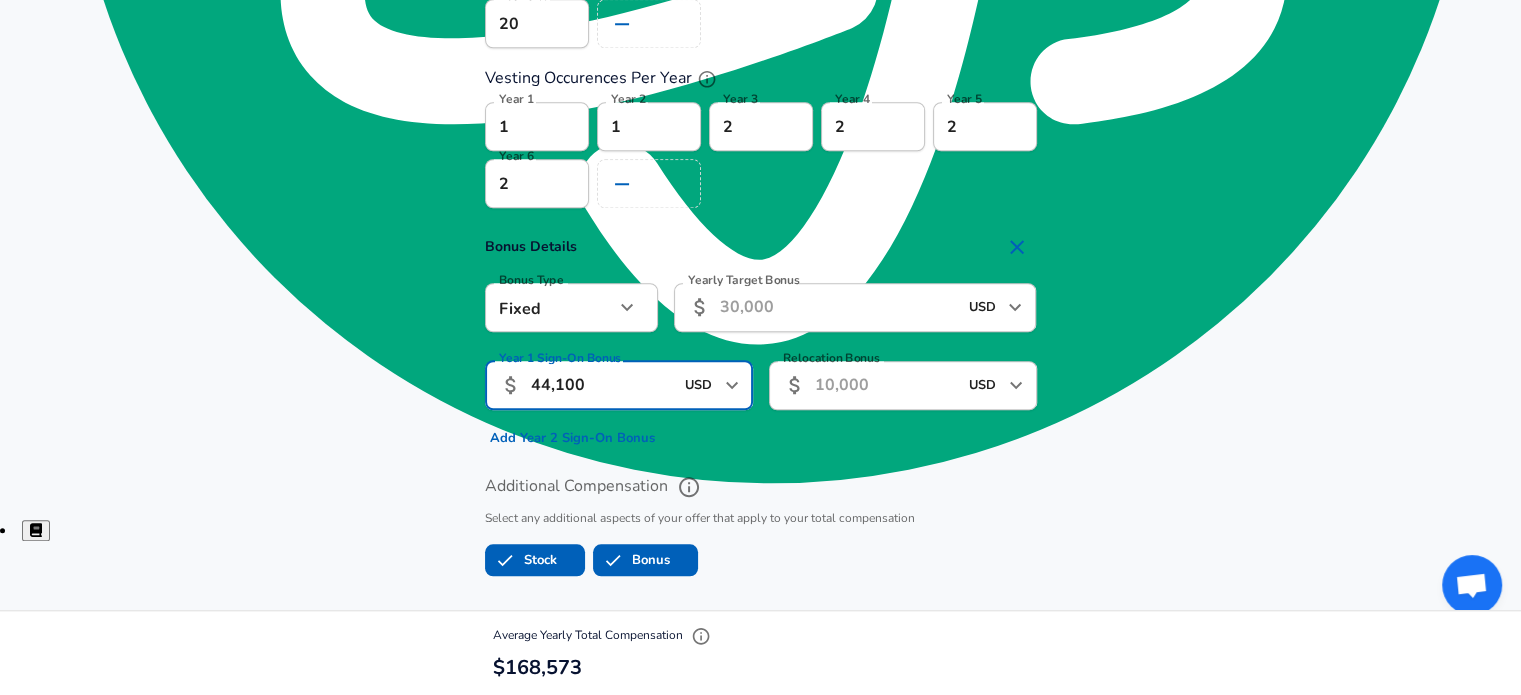 click on "Relocation Bonus" at bounding box center (886, 385) 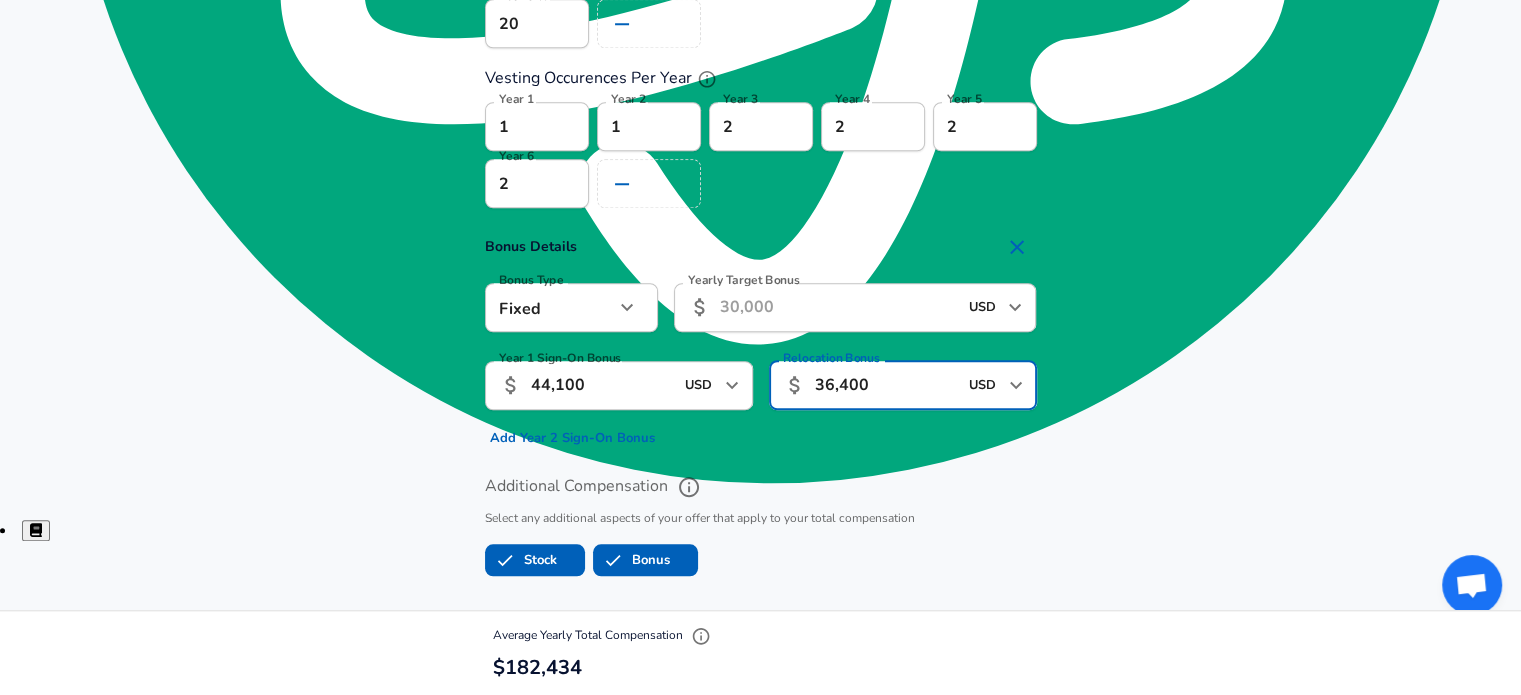 type on "36,400" 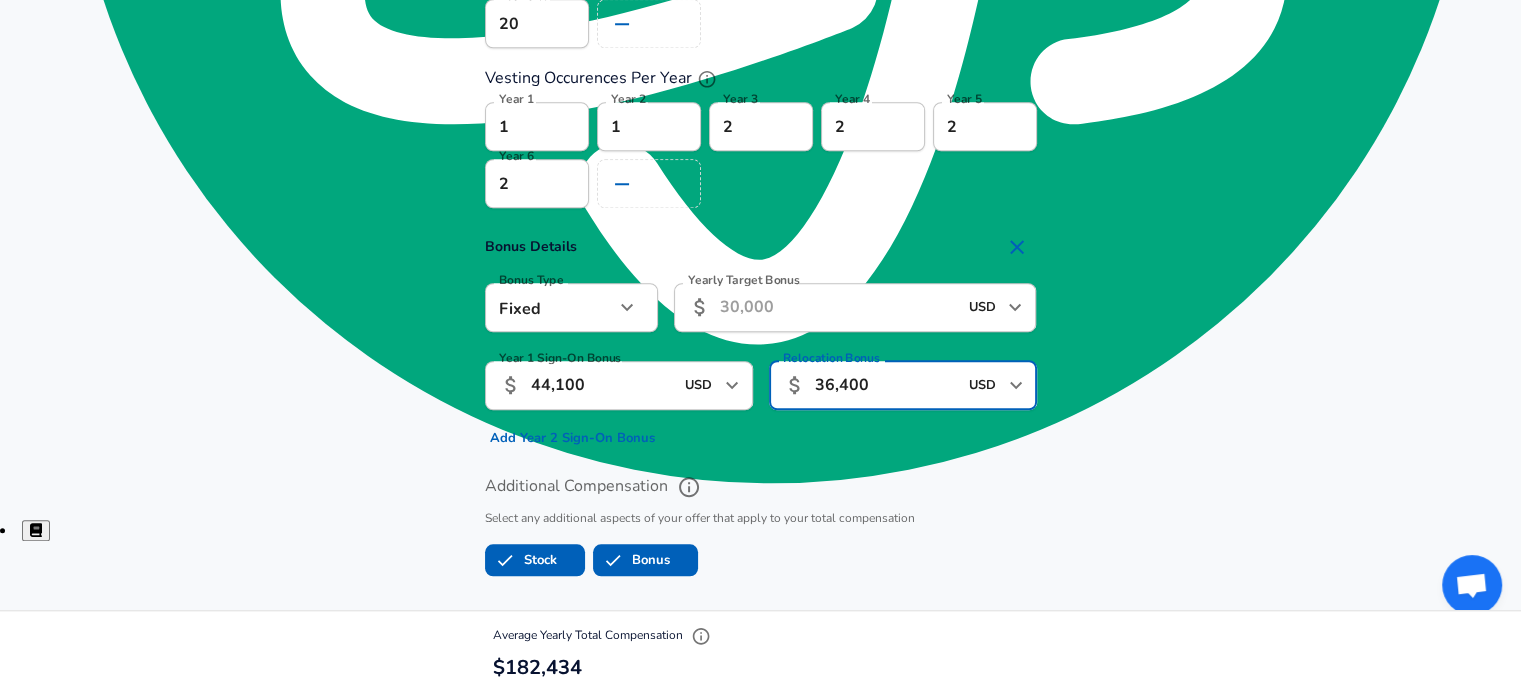 click on "Yearly Target Bonus" at bounding box center [838, 307] 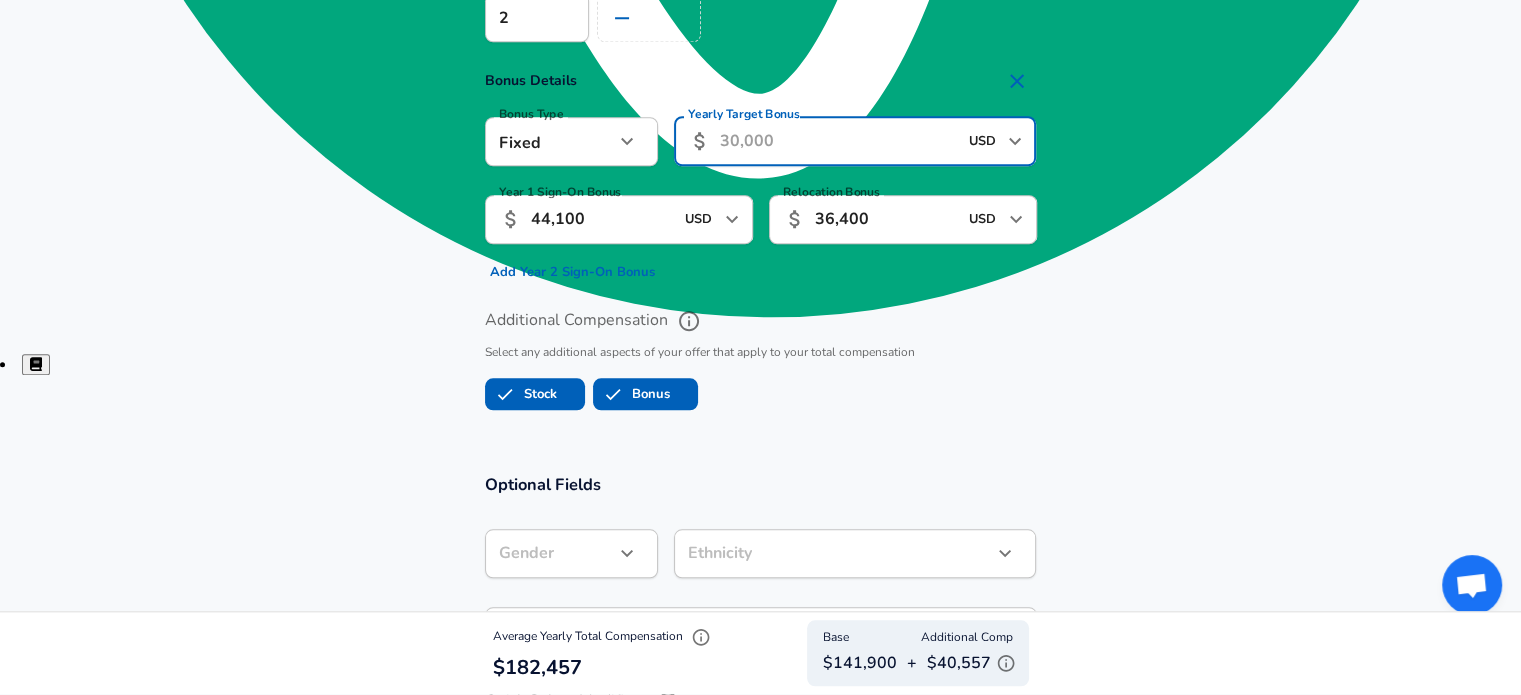scroll, scrollTop: 1984, scrollLeft: 0, axis: vertical 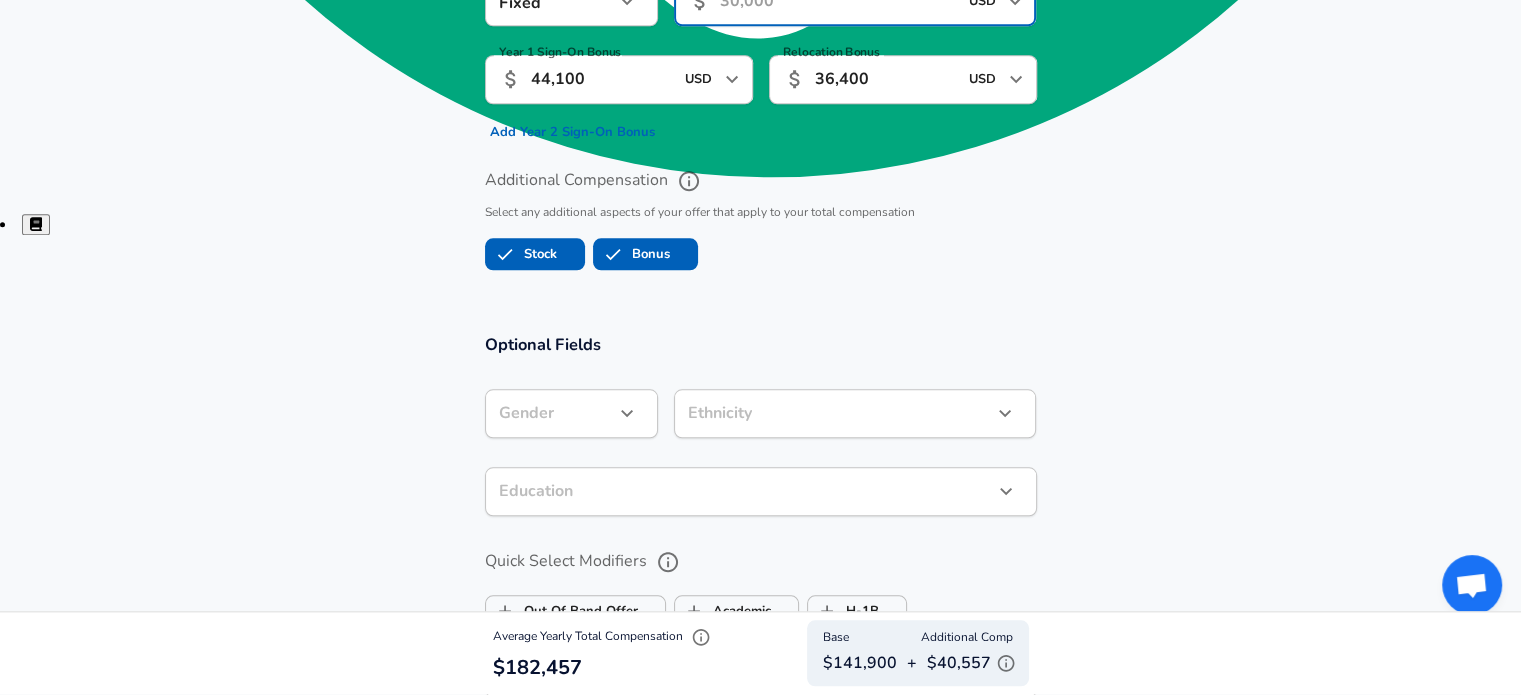 click on "Gender ​ Gender" at bounding box center [563, 412] 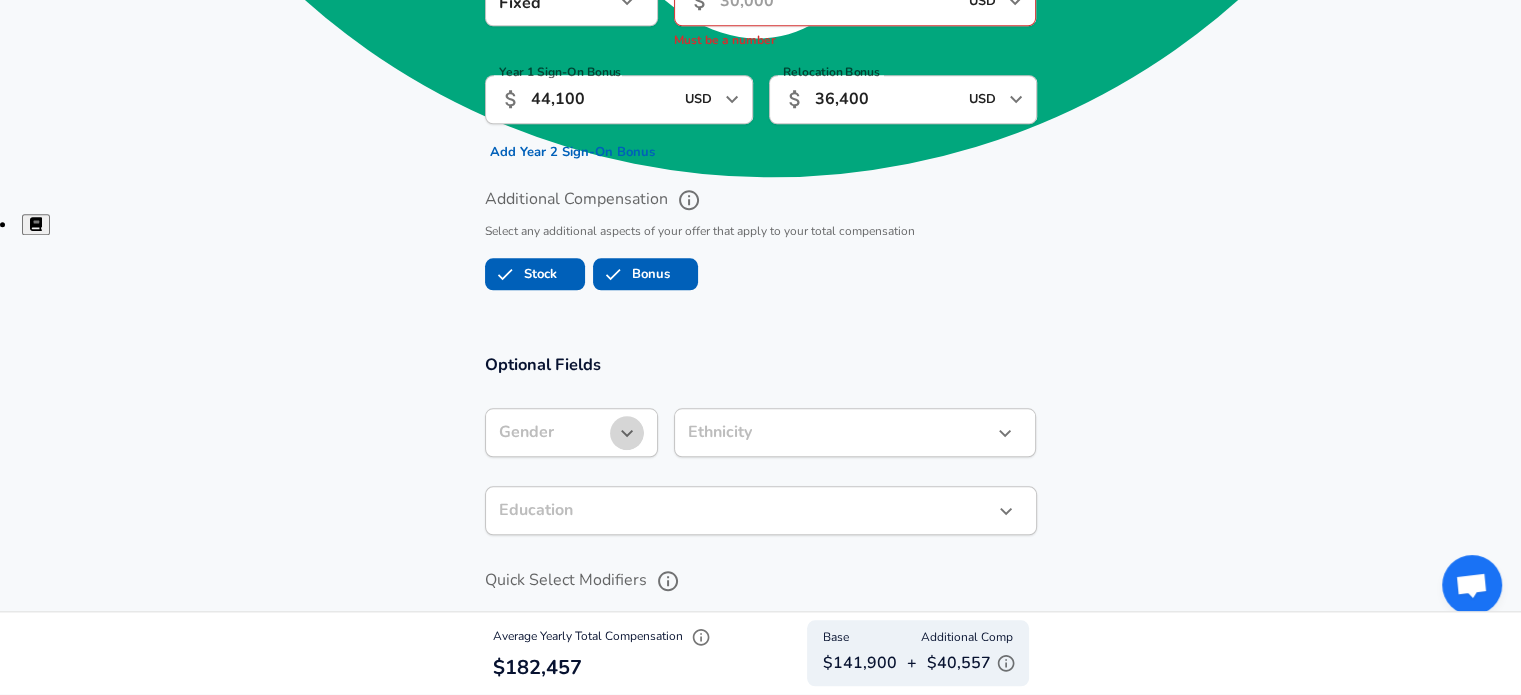 click 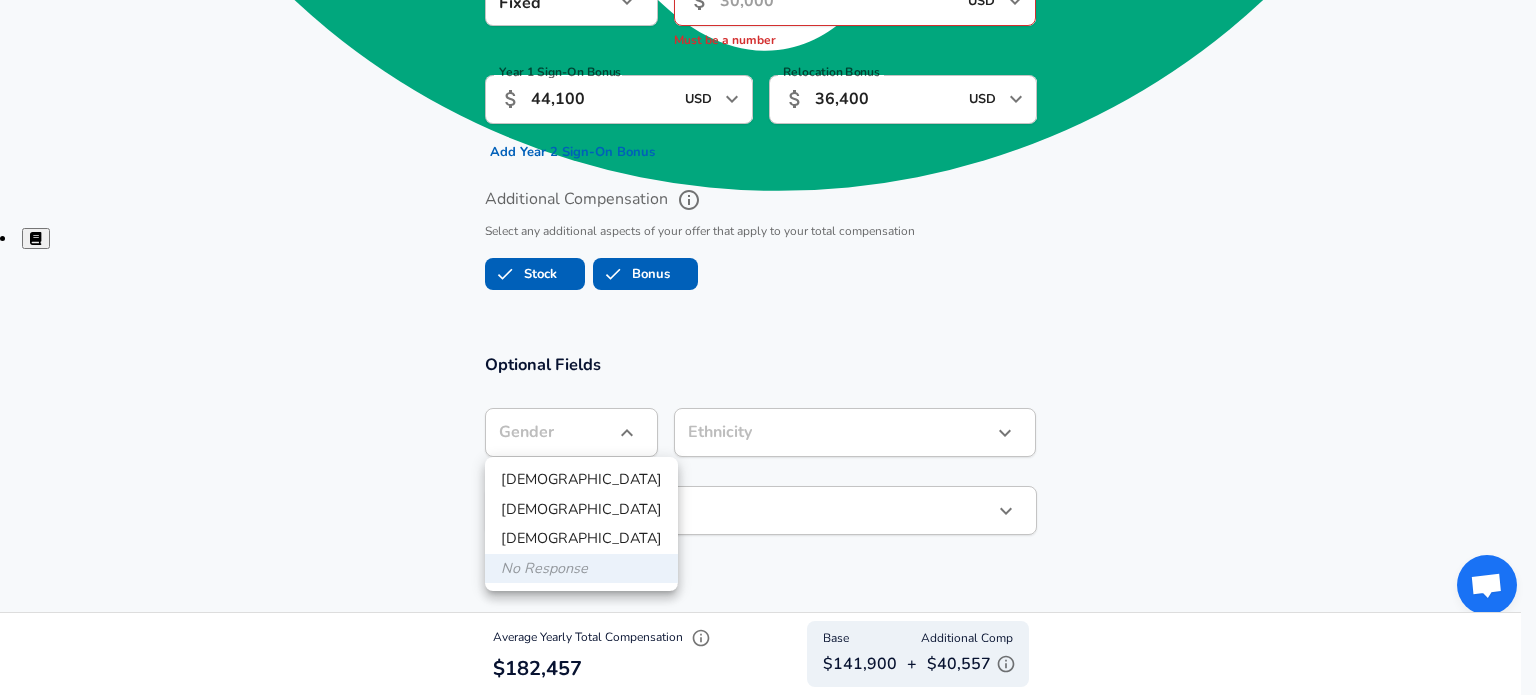 click on "[DEMOGRAPHIC_DATA]" at bounding box center (581, 480) 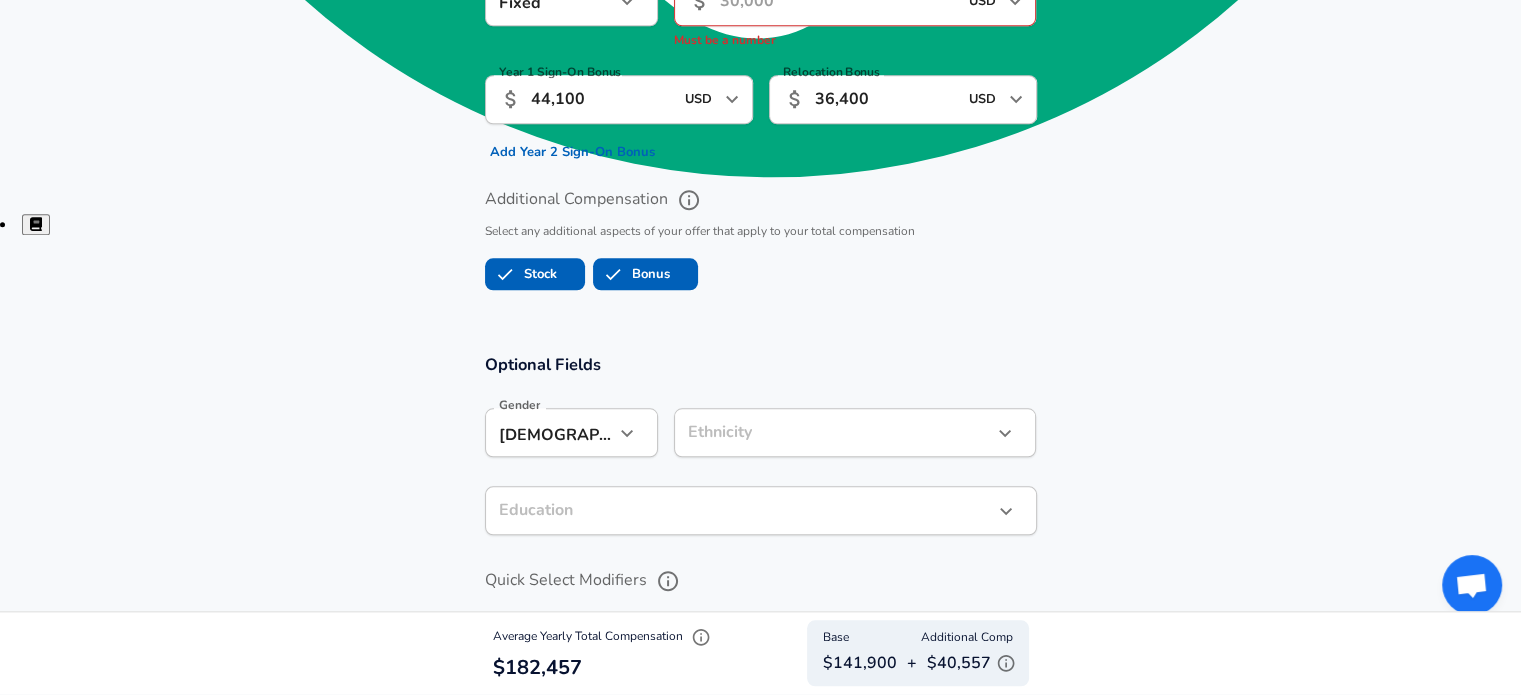 click on "Restart Add Your Salary Upload your offer letter   to verify your submission Enhance Privacy and Anonymity No Automatically hides specific fields until there are enough submissions to safely display the full details.   More Details Based on your submission and the data points that we have already collected, we will automatically hide and anonymize specific fields if there aren't enough data points to remain sufficiently anonymous. Company & Title Information   Enter the company you received your offer from Company Amazon Company   Select the title that closest resembles your official title. This should be similar to the title that was present on your offer letter. Title Software Engineer Title Job Family Software Engineer Job Family   Select a Specialization that best fits your role. If you can't find one, select 'Other' to enter a custom specialization Select Specialization Full Stack Full Stack Select Specialization   Level SDE I / L4 Level Work Experience and Location New Offer Employee Month [DATE] Month" at bounding box center [760, -1637] 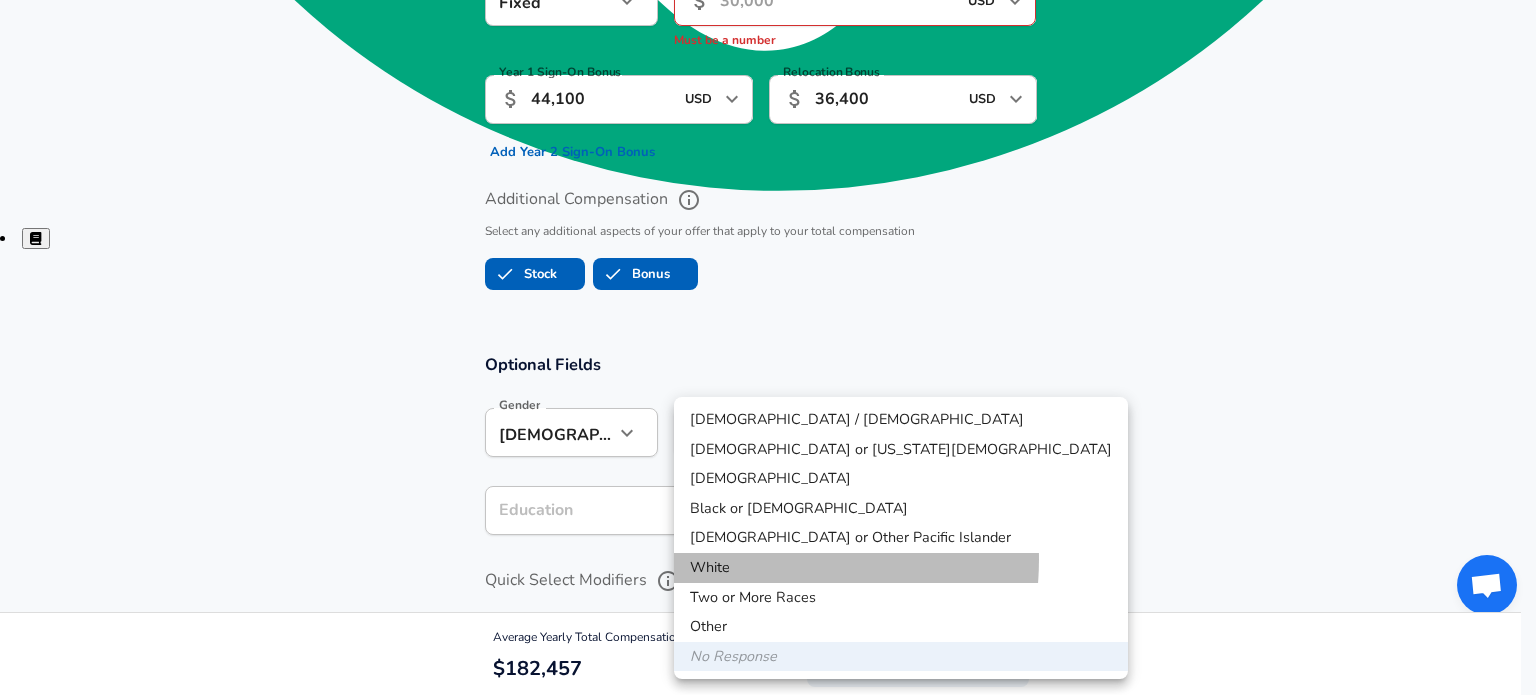 click on "White" at bounding box center [901, 568] 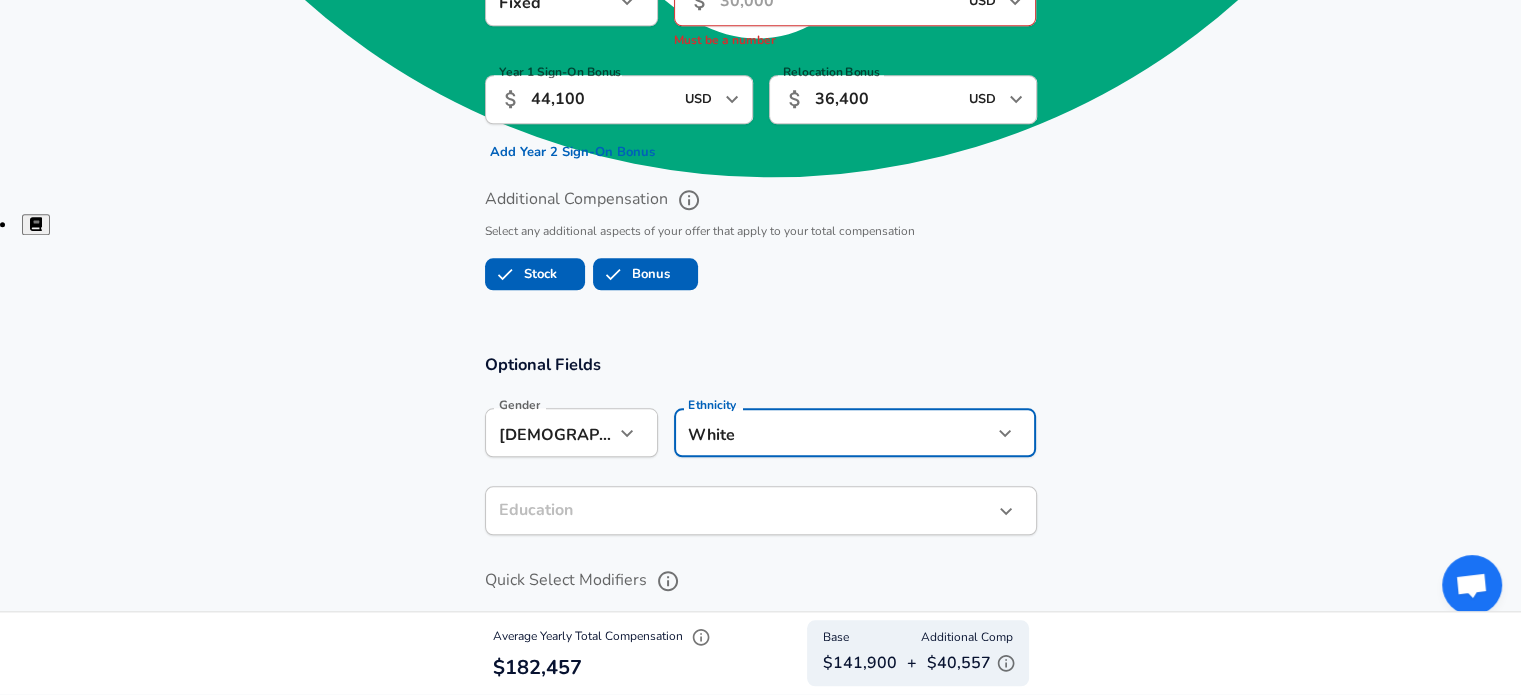 click on "Restart Add Your Salary Upload your offer letter   to verify your submission Enhance Privacy and Anonymity No Automatically hides specific fields until there are enough submissions to safely display the full details.   More Details Based on your submission and the data points that we have already collected, we will automatically hide and anonymize specific fields if there aren't enough data points to remain sufficiently anonymous. Company & Title Information   Enter the company you received your offer from Company Amazon Company   Select the title that closest resembles your official title. This should be similar to the title that was present on your offer letter. Title Software Engineer Title Job Family Software Engineer Job Family   Select a Specialization that best fits your role. If you can't find one, select 'Other' to enter a custom specialization Select Specialization Full Stack Full Stack Select Specialization   Level SDE I / L4 Level Work Experience and Location New Offer Employee Month [DATE] Month" at bounding box center [760, -1637] 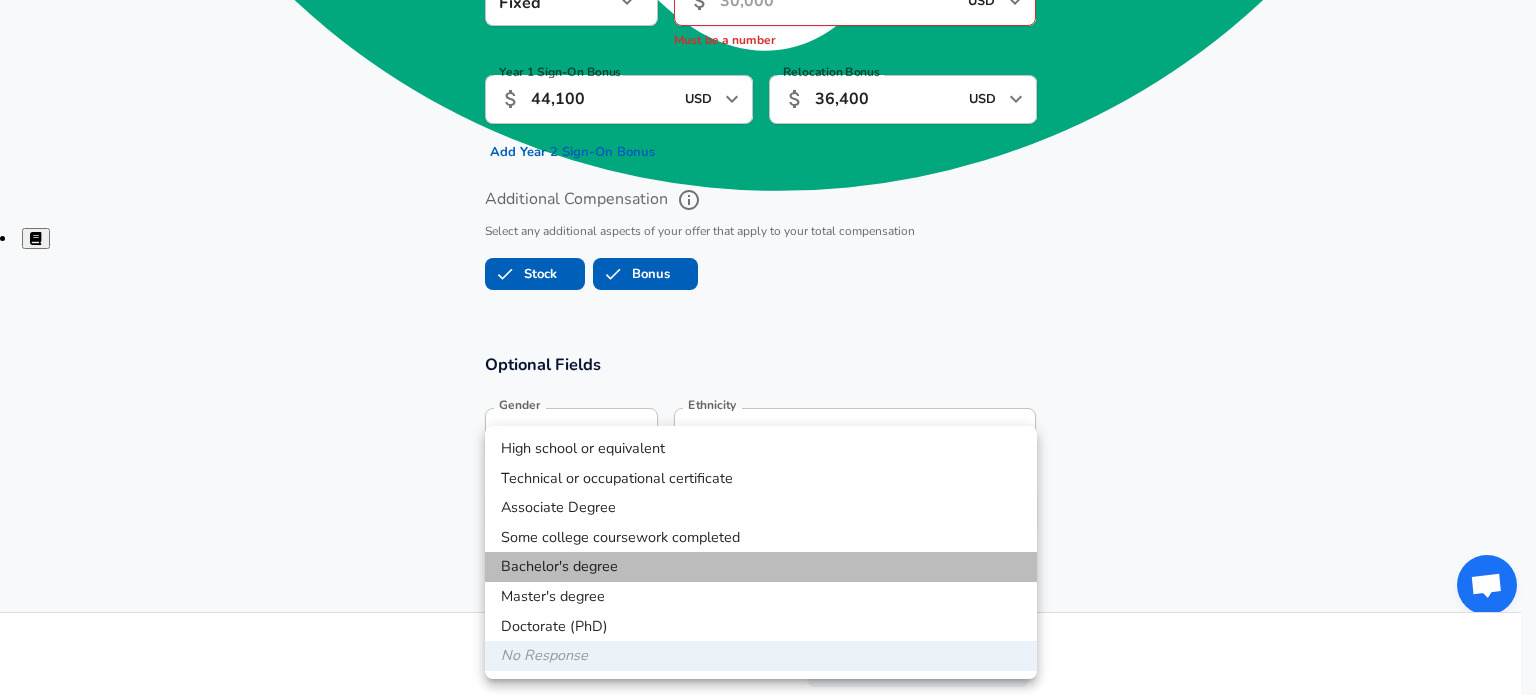 click on "Bachelor's degree" at bounding box center (761, 567) 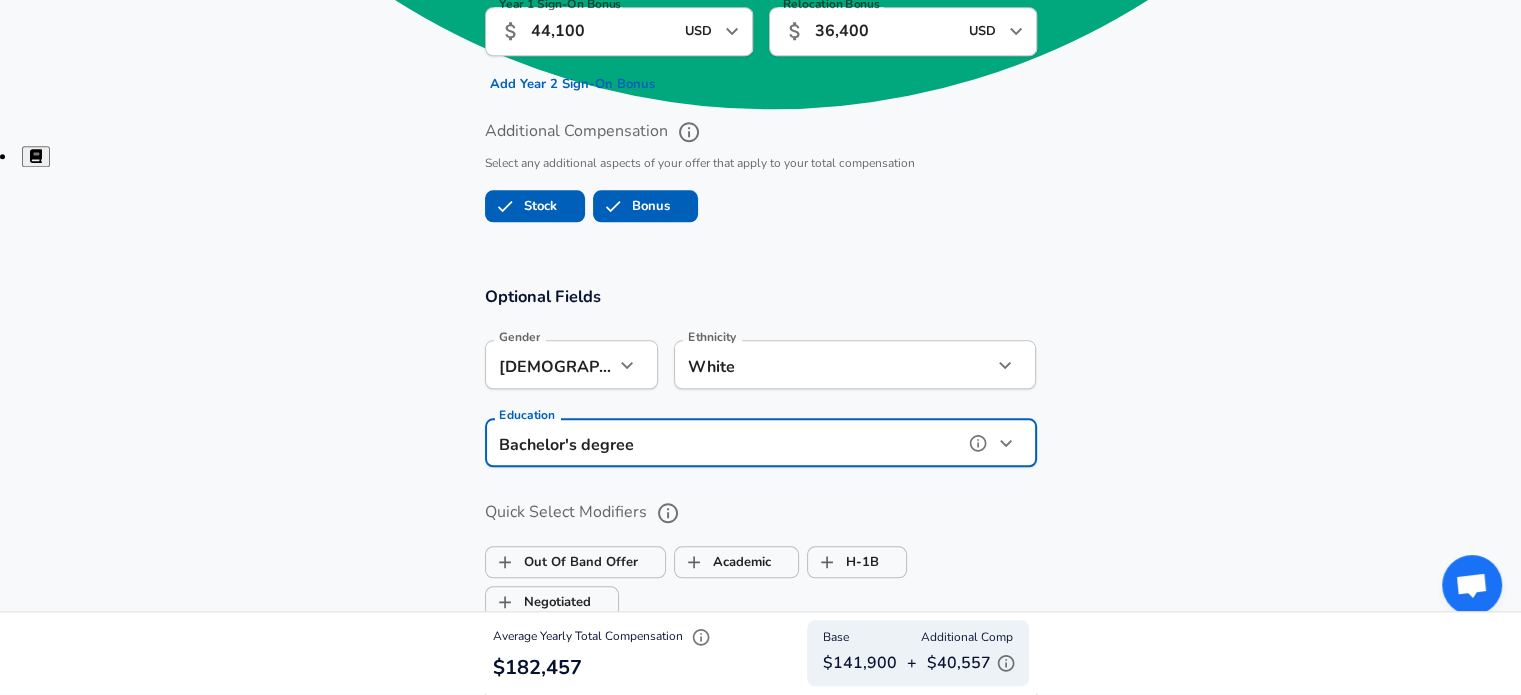 scroll, scrollTop: 1852, scrollLeft: 0, axis: vertical 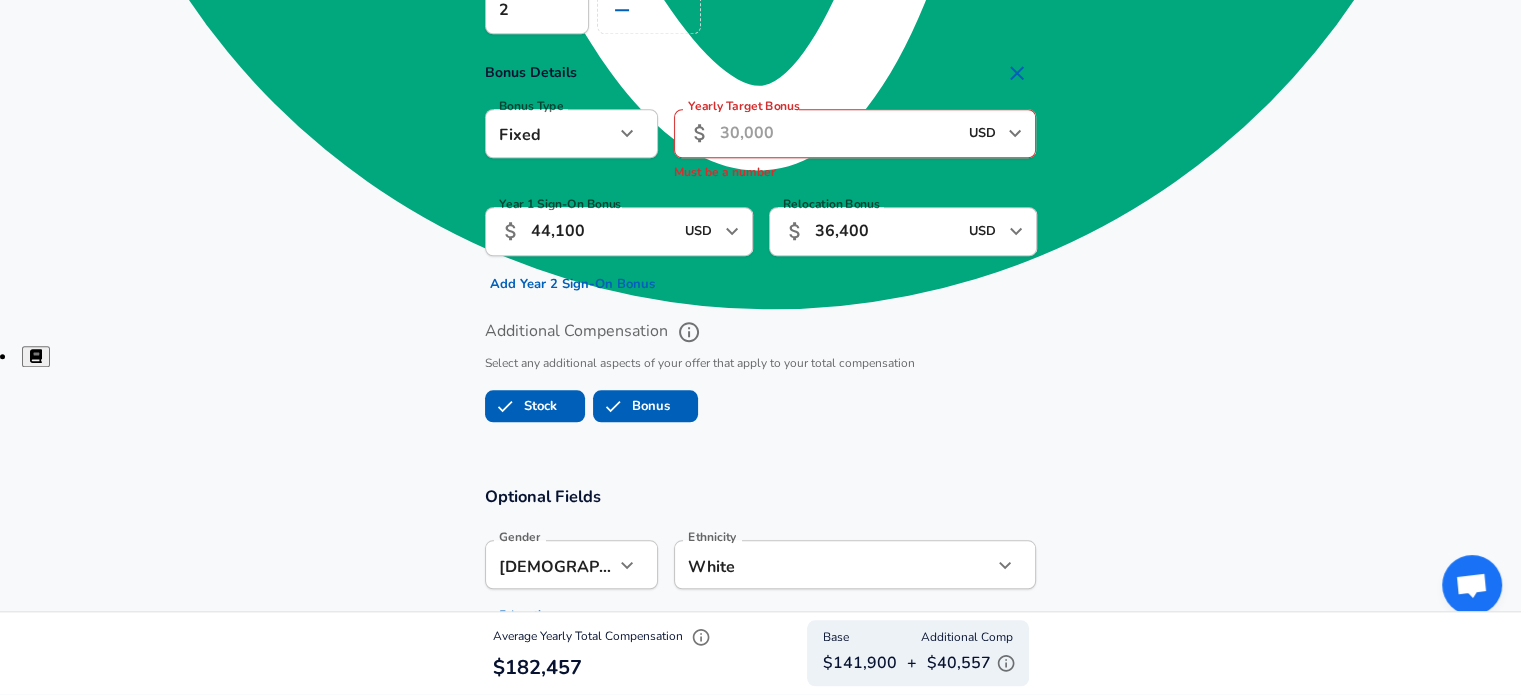 click on "Yearly Target Bonus" at bounding box center (838, 133) 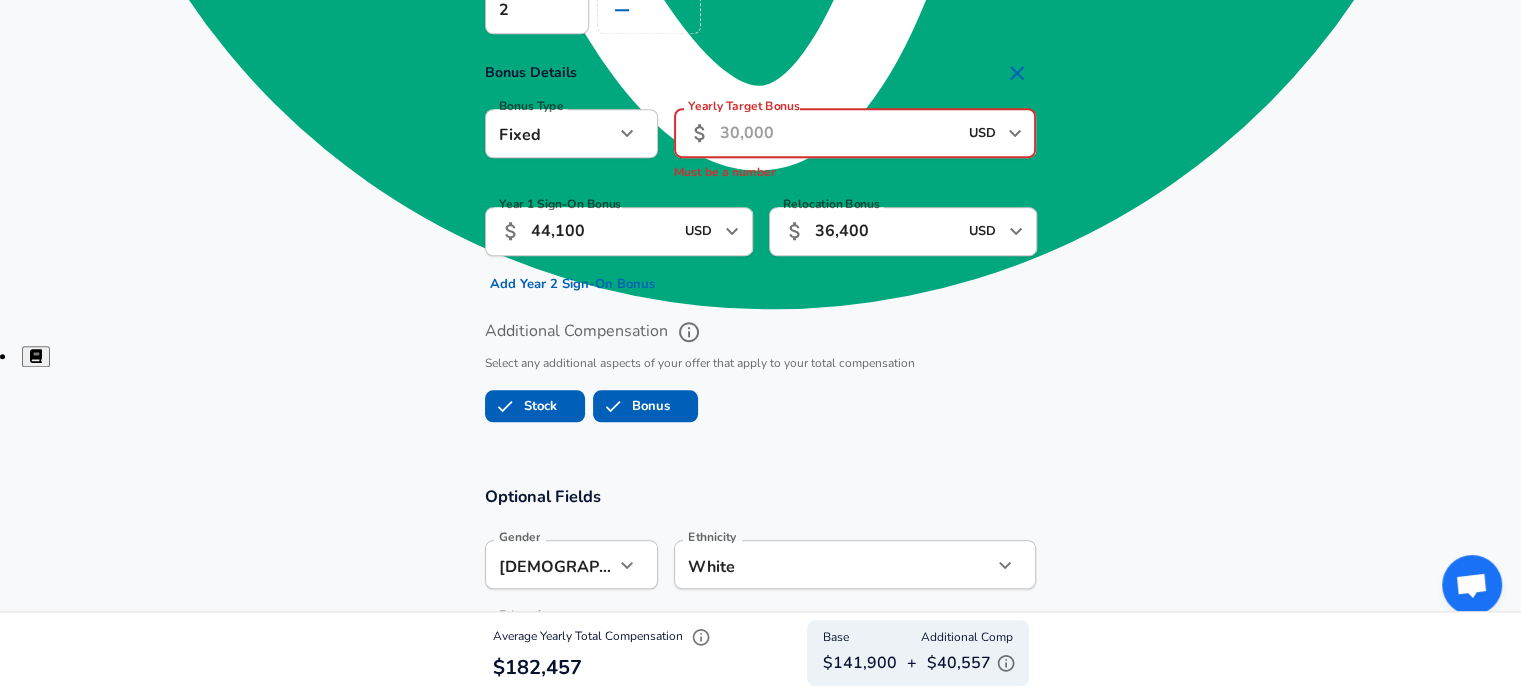 click on "36,400" at bounding box center [886, 231] 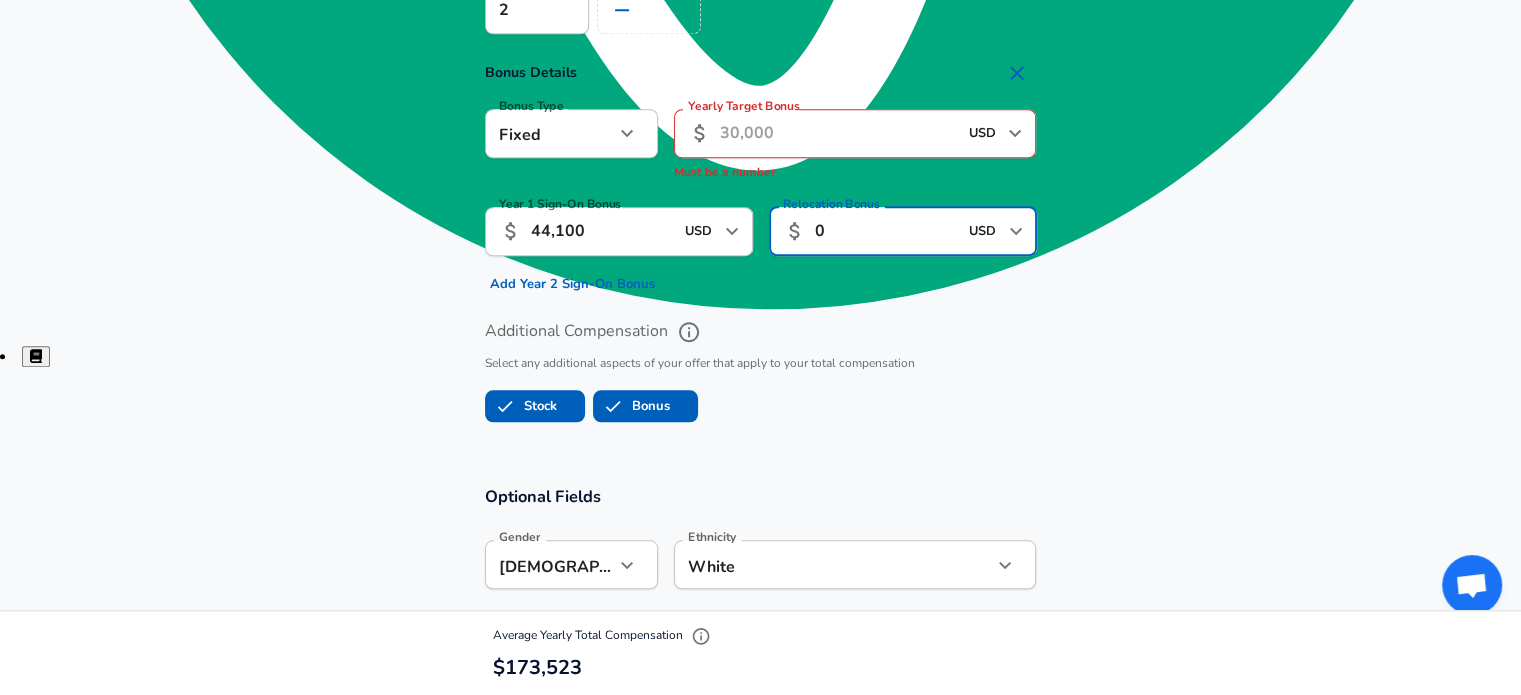 type on "0" 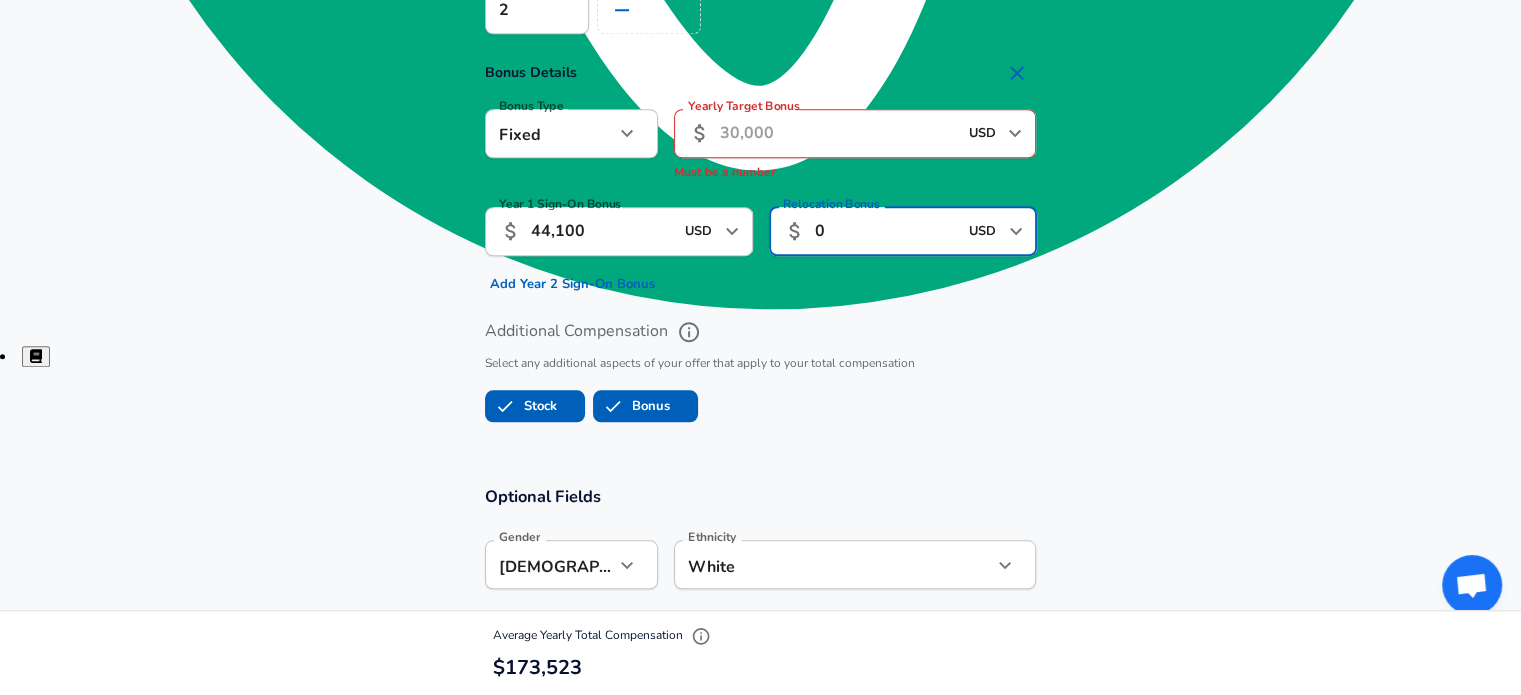 click on "Must be a number" at bounding box center (855, 173) 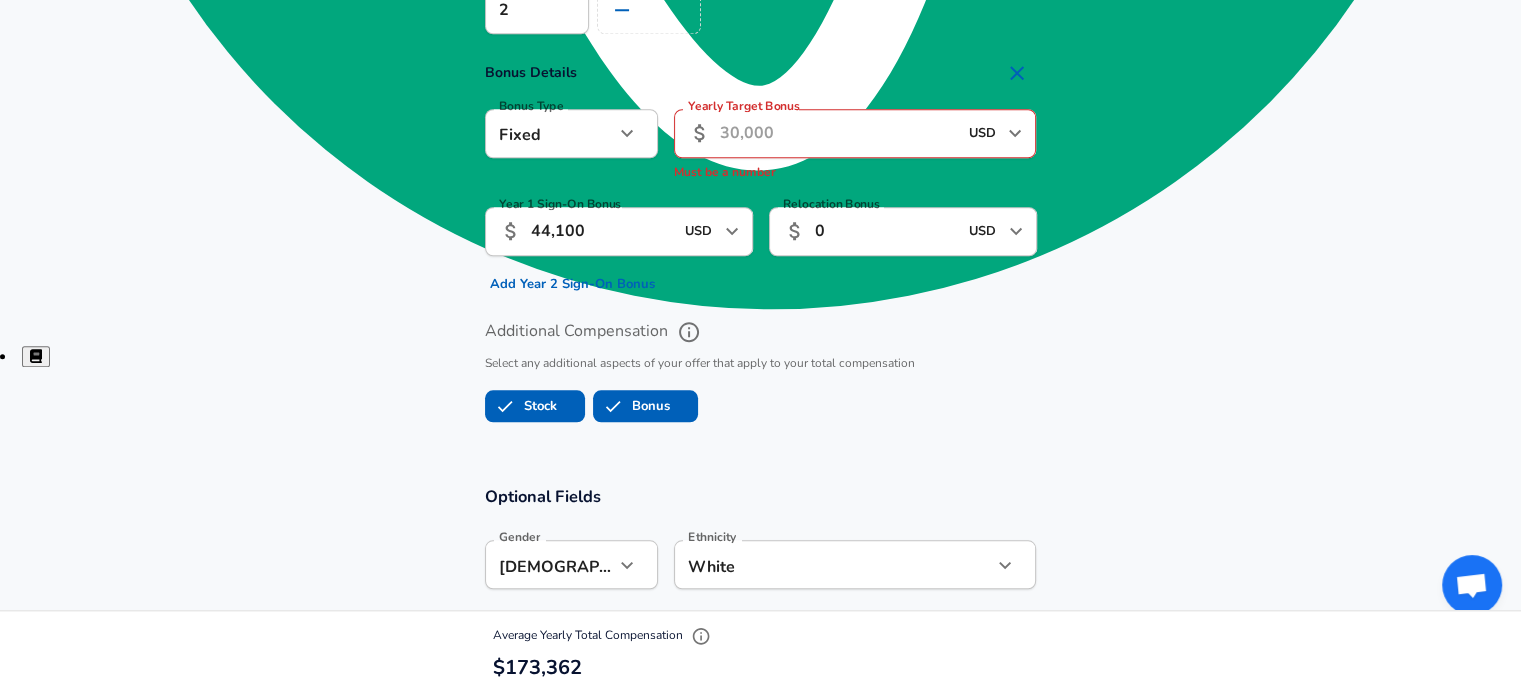 click on "Yearly Target Bonus" at bounding box center [838, 133] 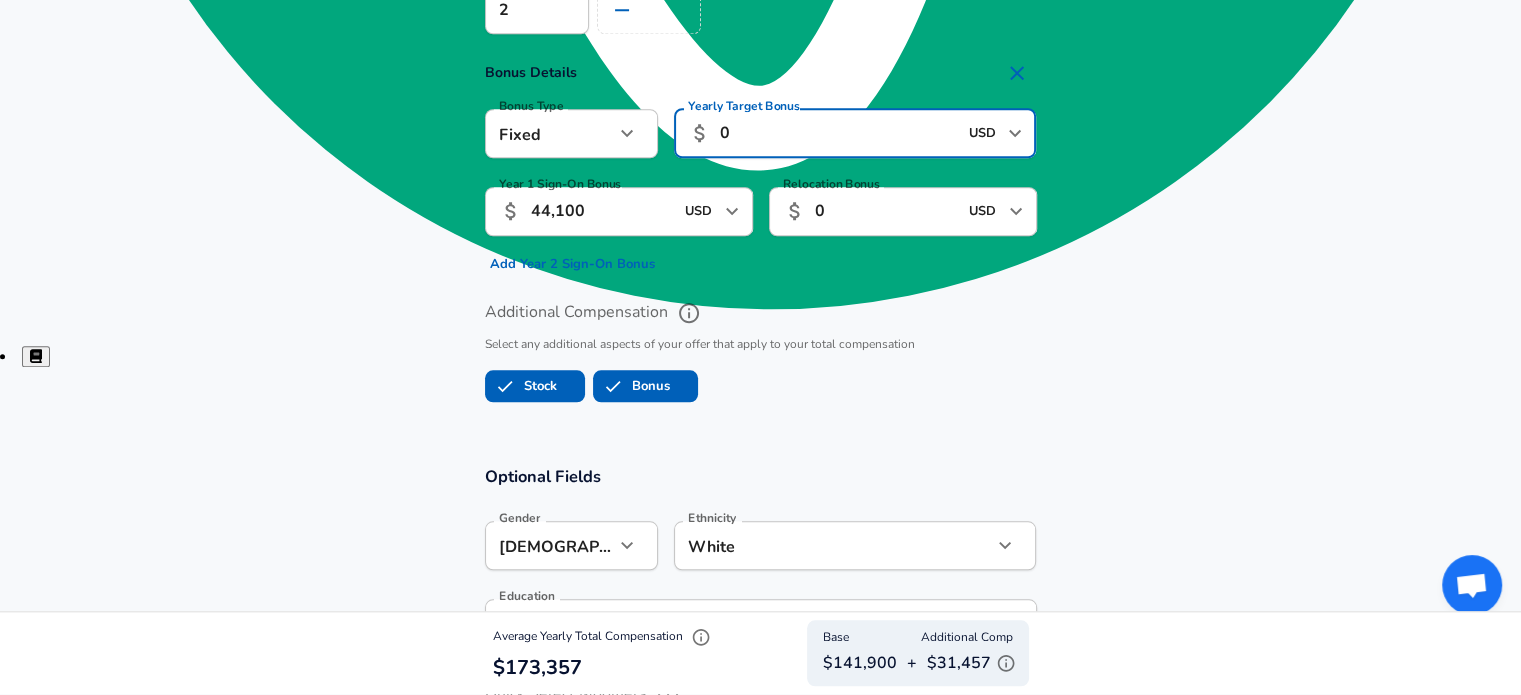 type on "0" 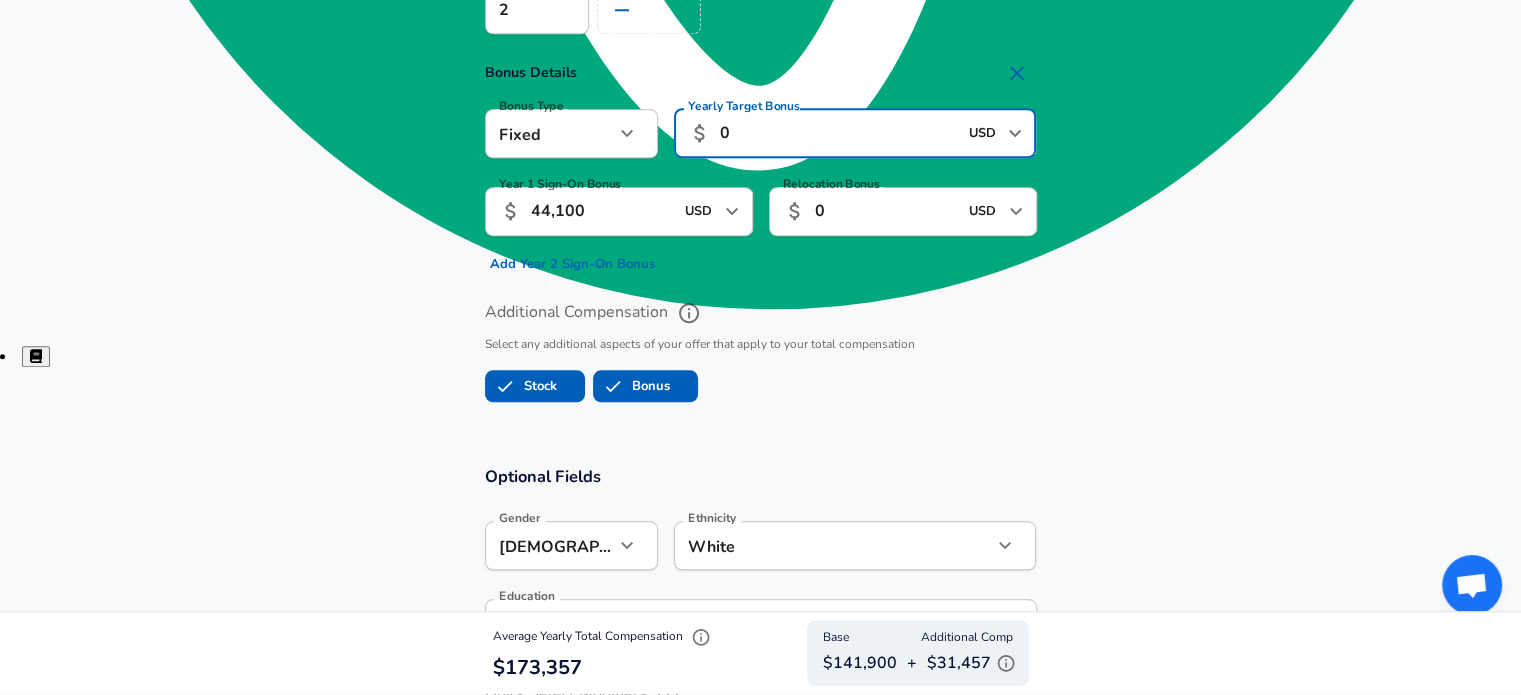 click on "Add Year 2 Sign-On Bonus" at bounding box center (572, 264) 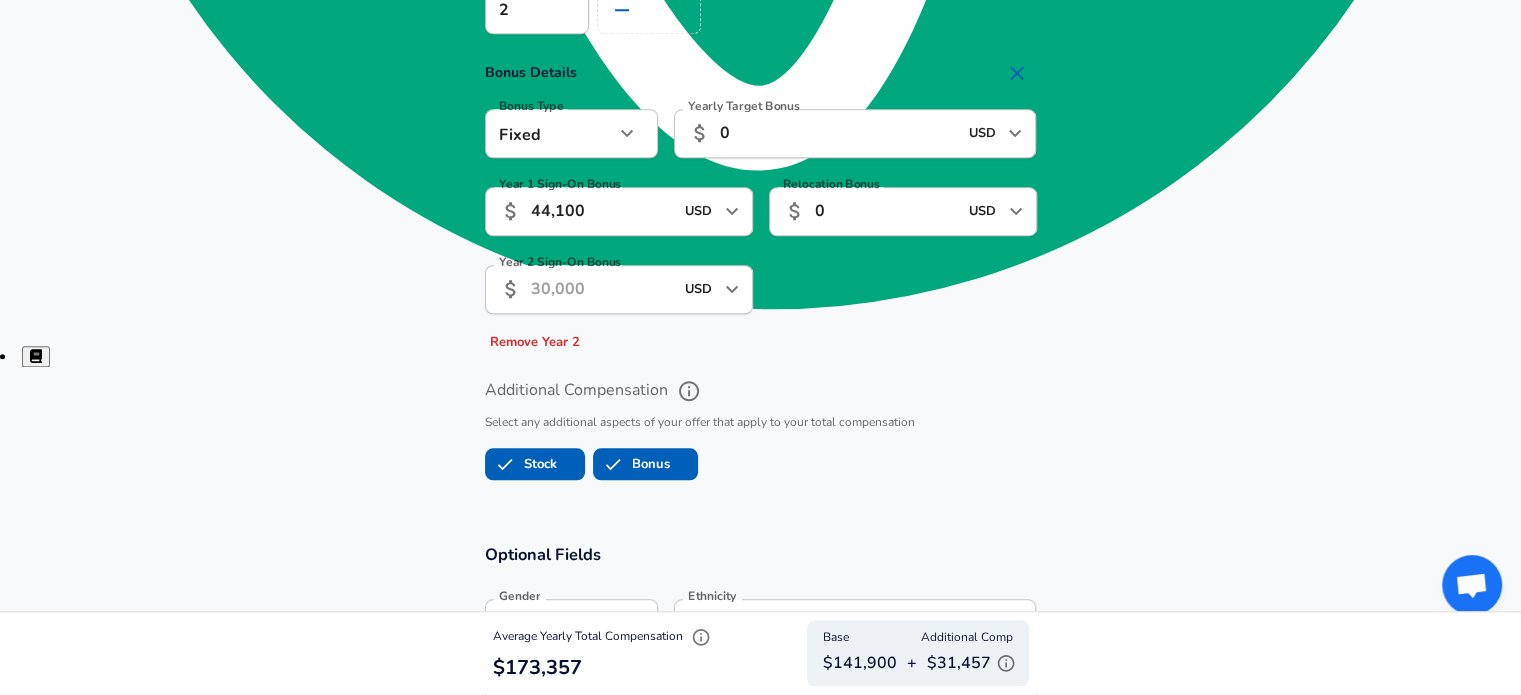 click on "Year 2 Sign-On Bonus" at bounding box center [602, 289] 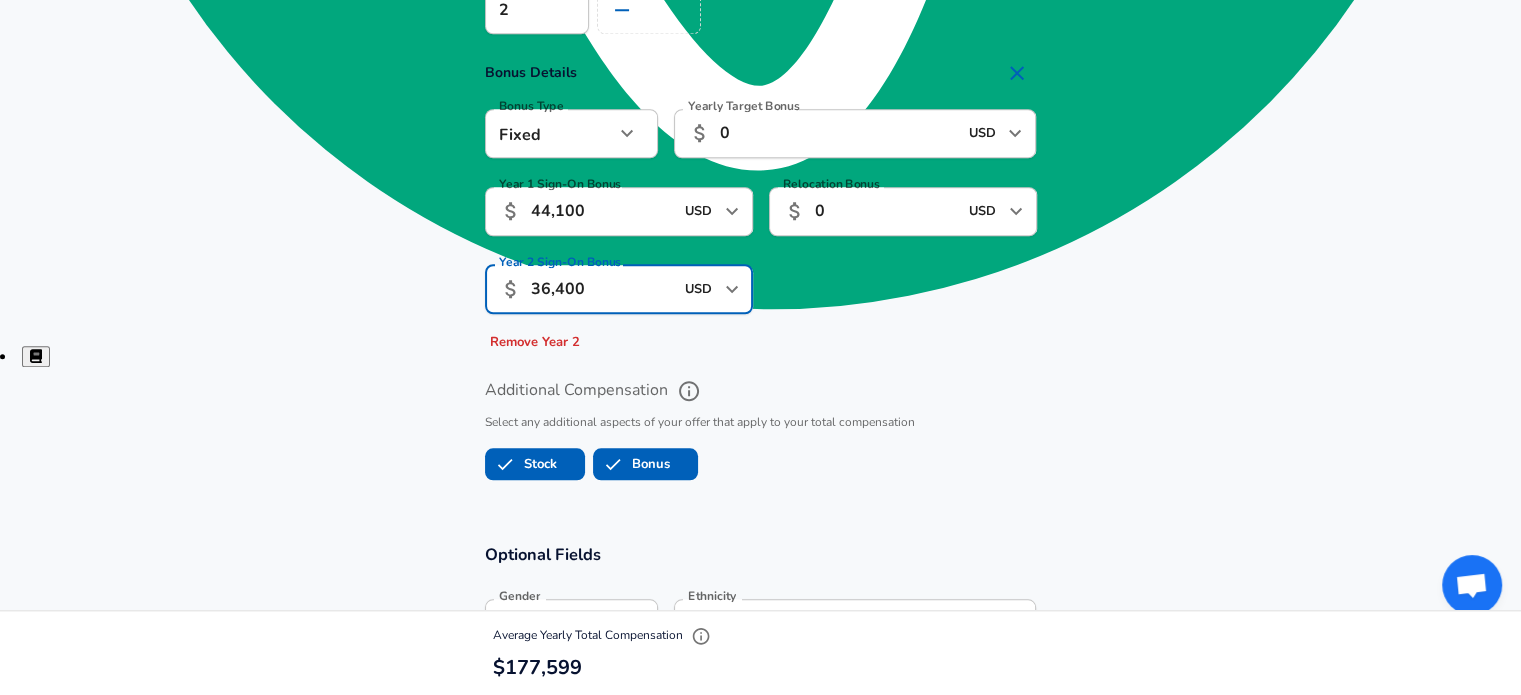 type on "36,400" 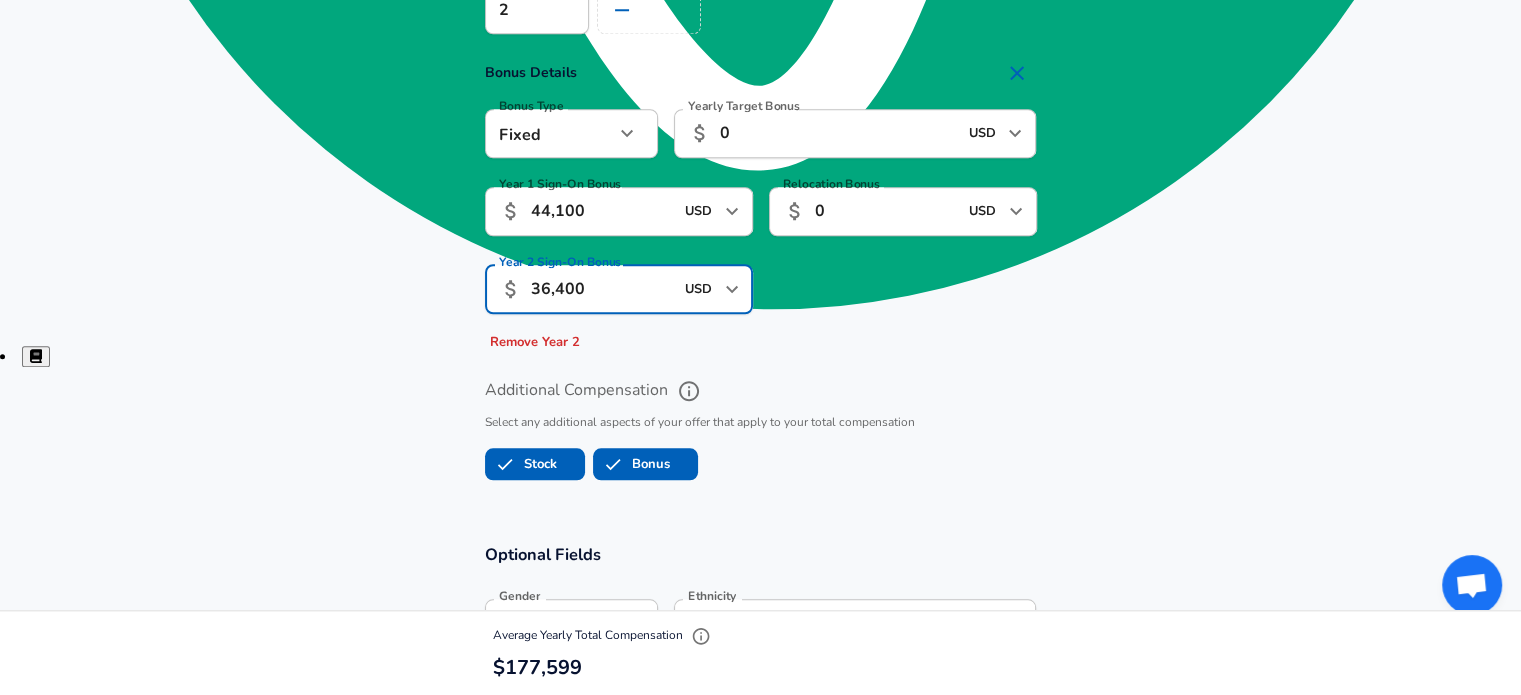 click on "Additional Compensation" at bounding box center (761, 391) 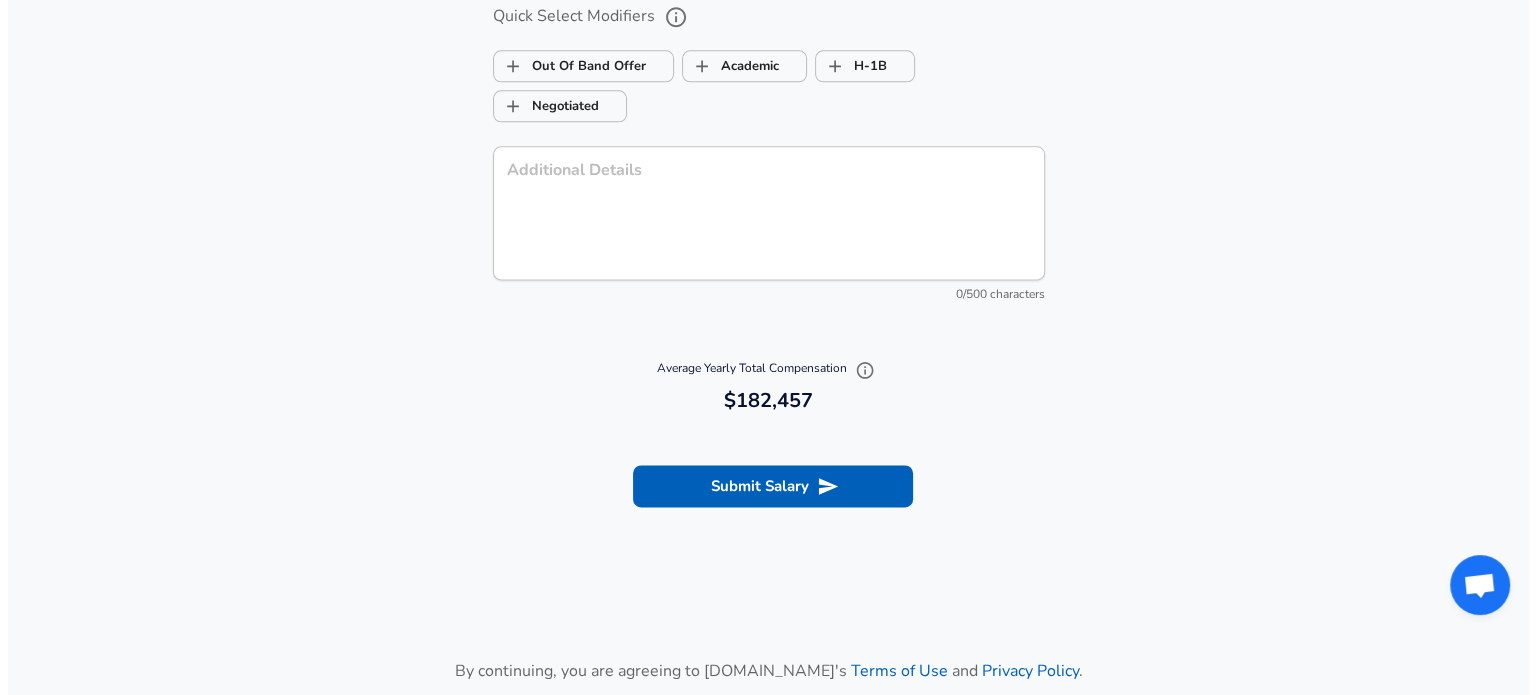 scroll, scrollTop: 2594, scrollLeft: 0, axis: vertical 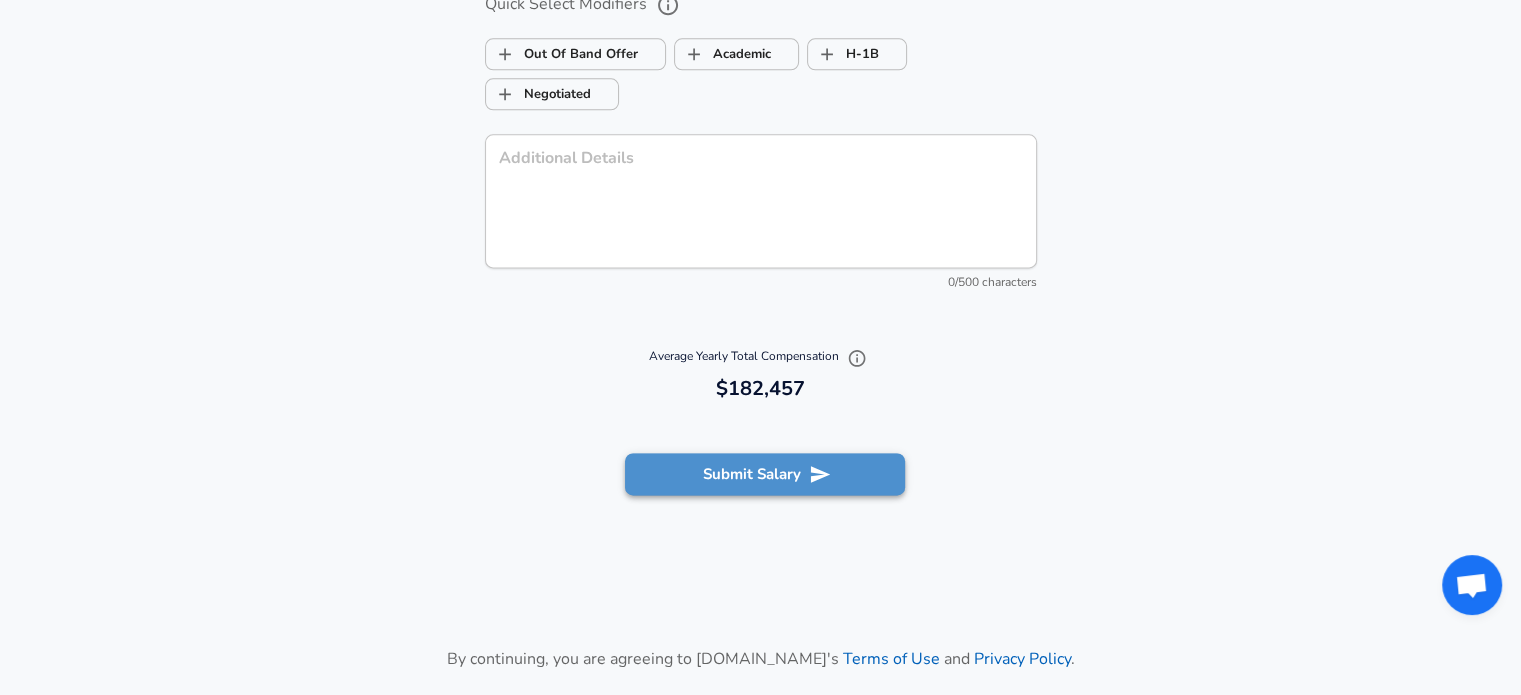 click on "Submit Salary" at bounding box center (765, 474) 